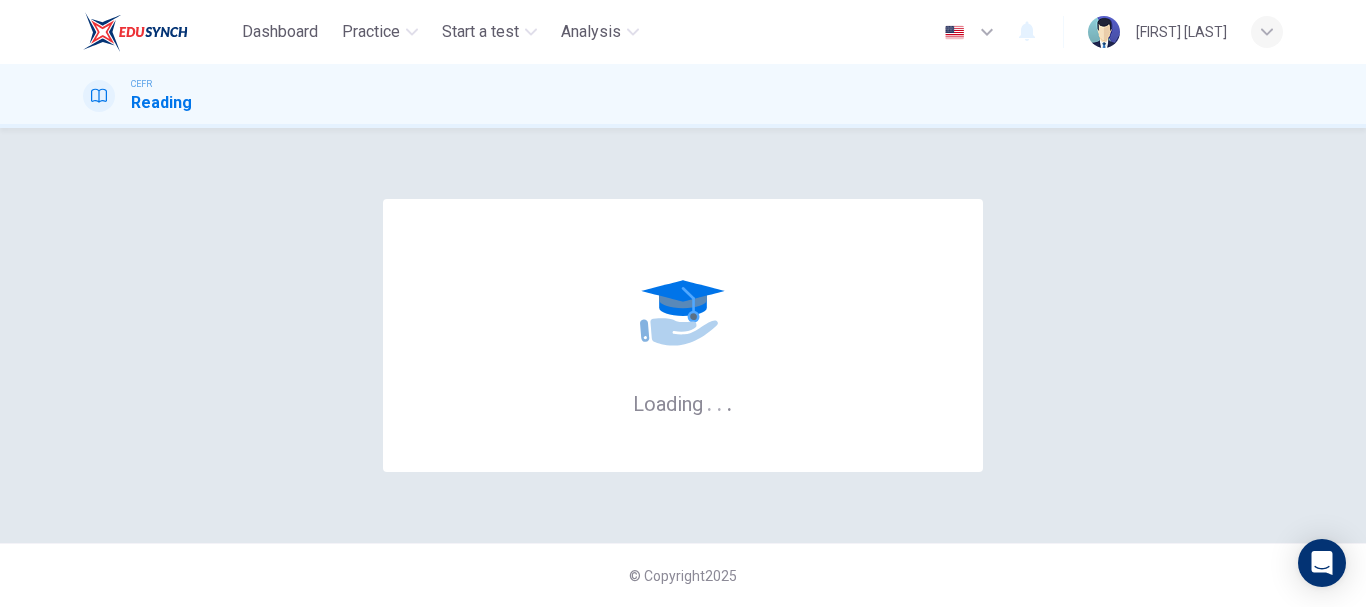 scroll, scrollTop: 0, scrollLeft: 0, axis: both 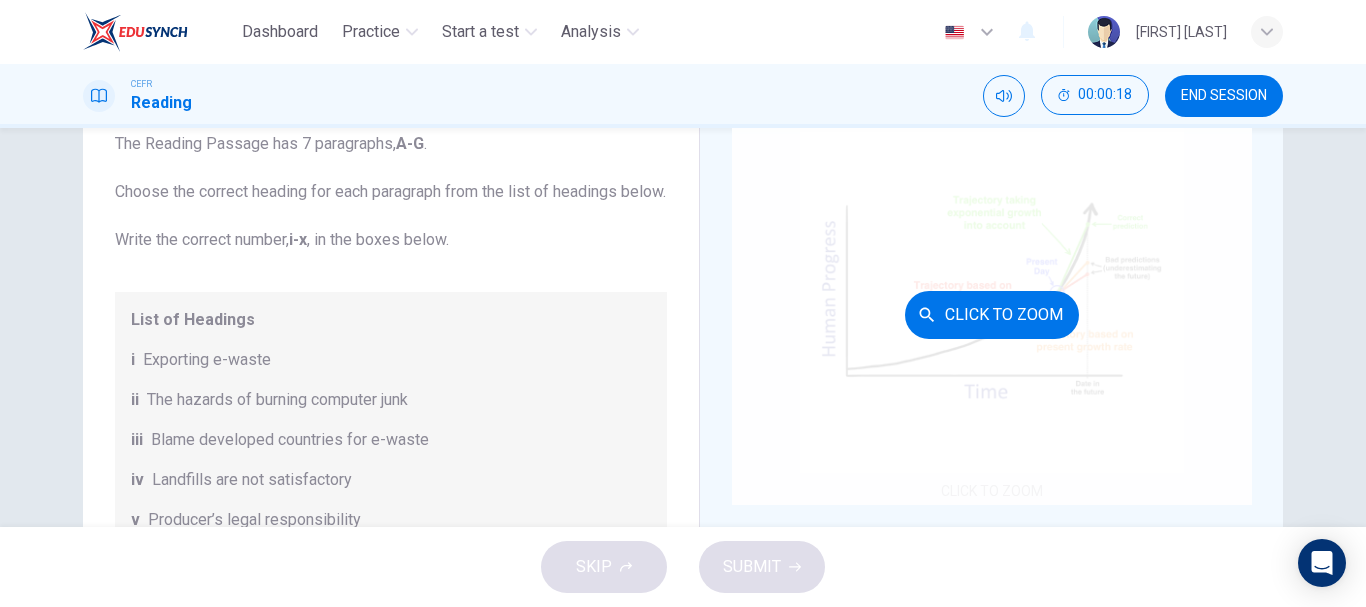 click on "Click to Zoom" at bounding box center [992, 314] 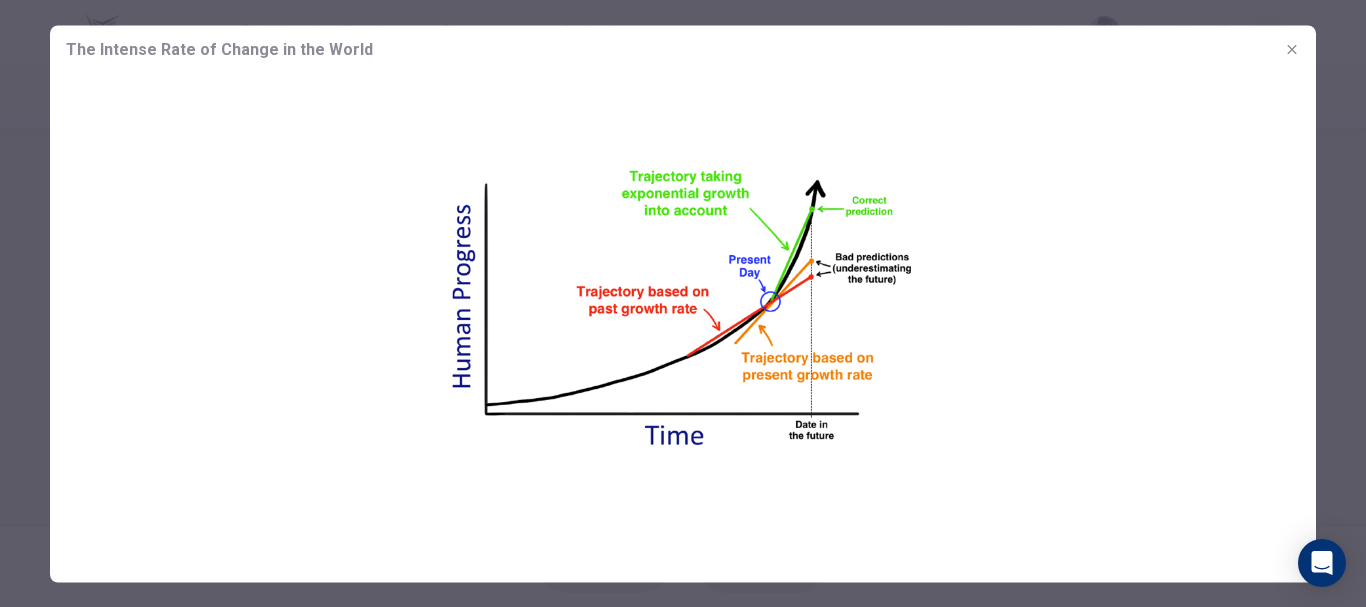 click on "The Intense Rate of Change in the World" at bounding box center (683, 49) 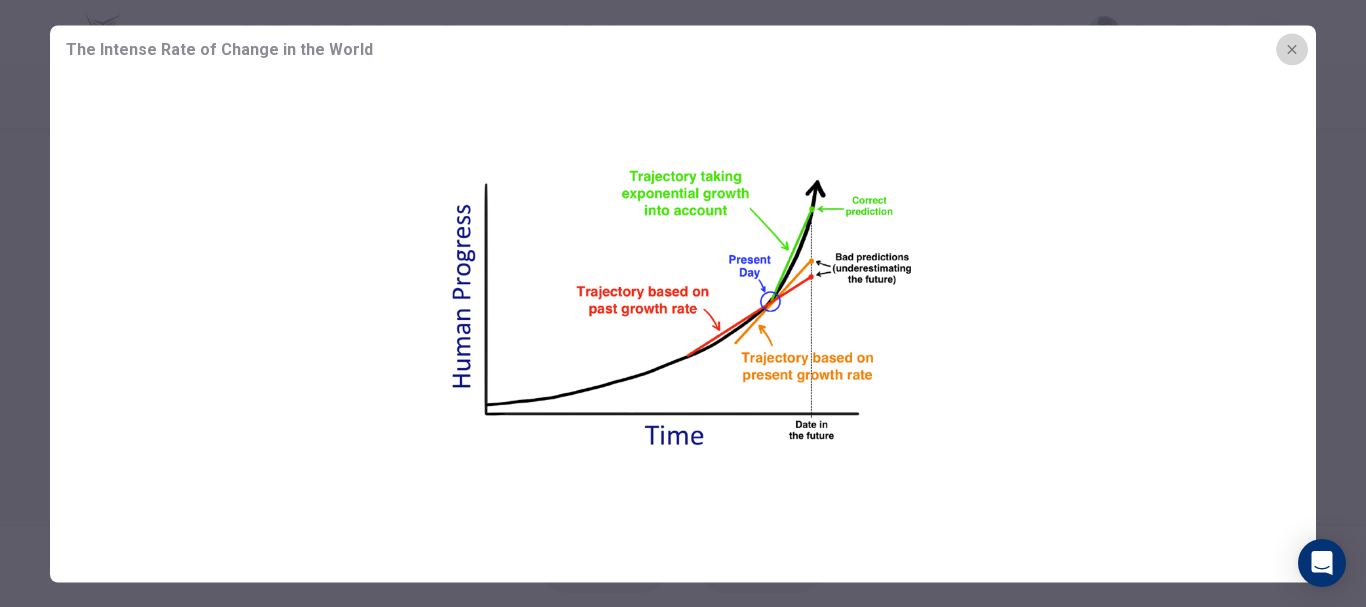 click at bounding box center [1292, 49] 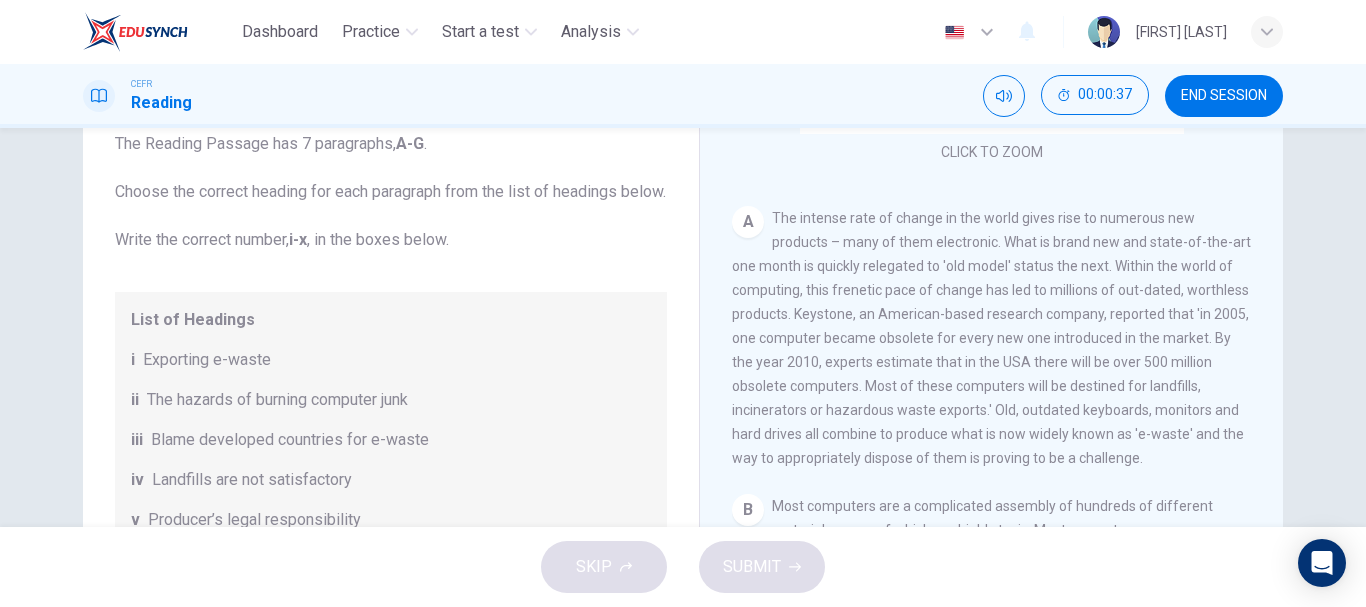 scroll, scrollTop: 348, scrollLeft: 0, axis: vertical 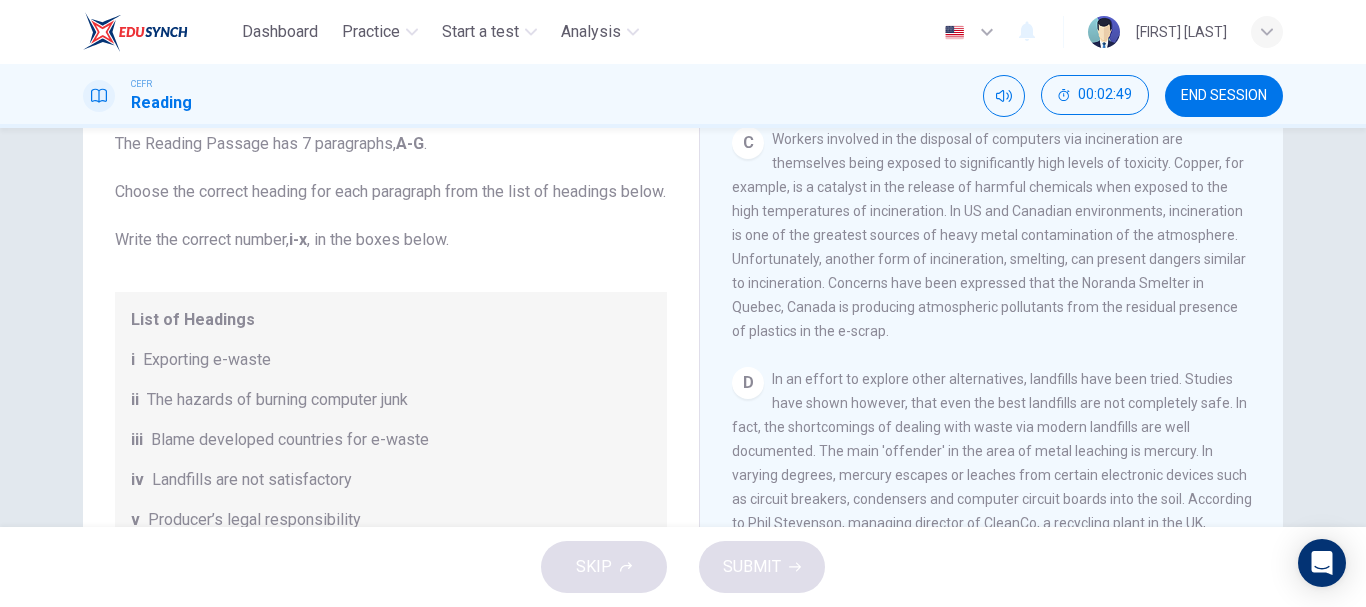 drag, startPoint x: 1262, startPoint y: 389, endPoint x: 1261, endPoint y: 406, distance: 17.029387 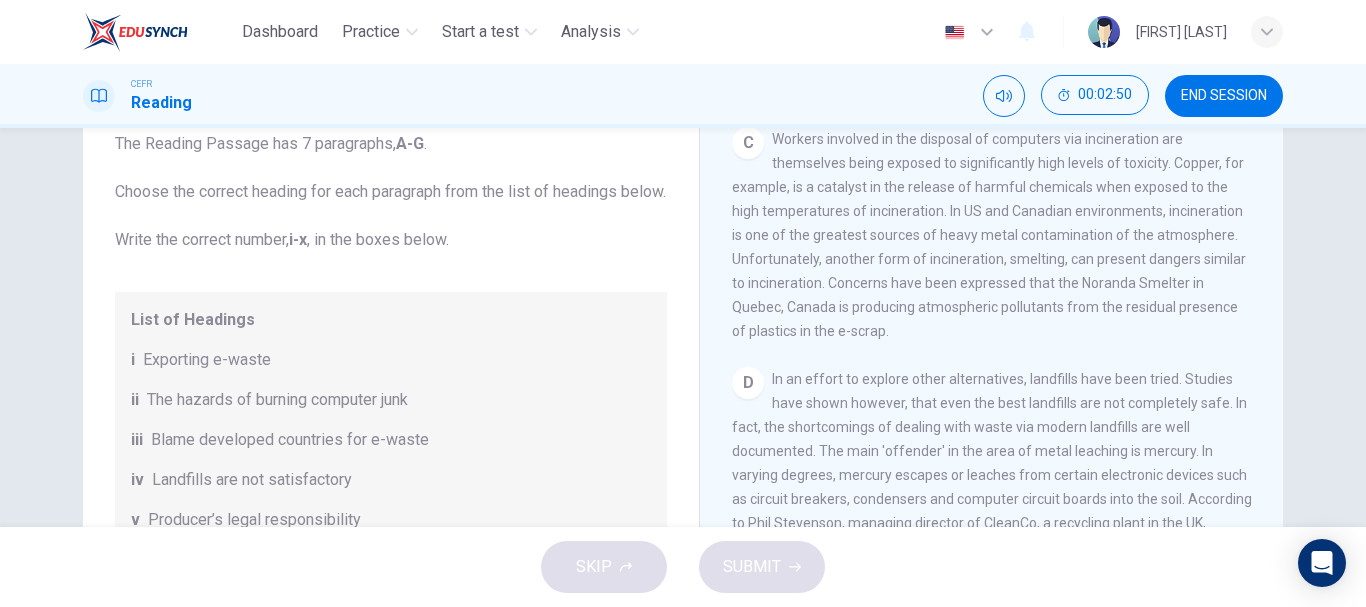 drag, startPoint x: 1262, startPoint y: 397, endPoint x: 1255, endPoint y: 431, distance: 34.713108 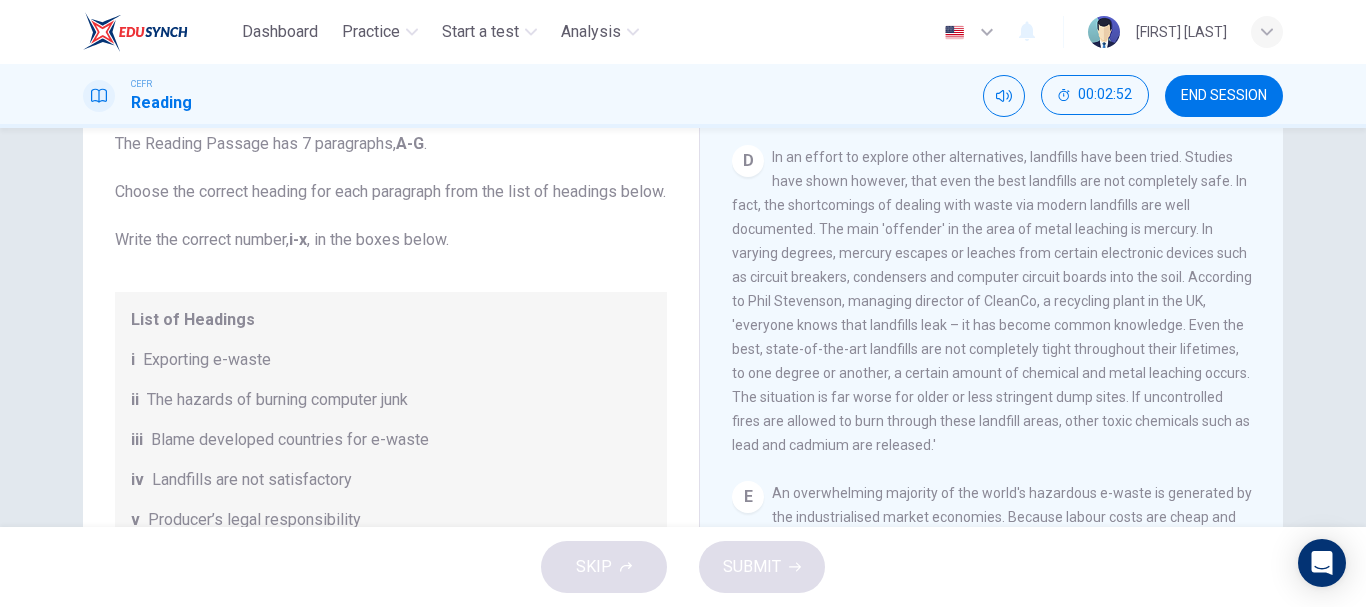 scroll, scrollTop: 1205, scrollLeft: 0, axis: vertical 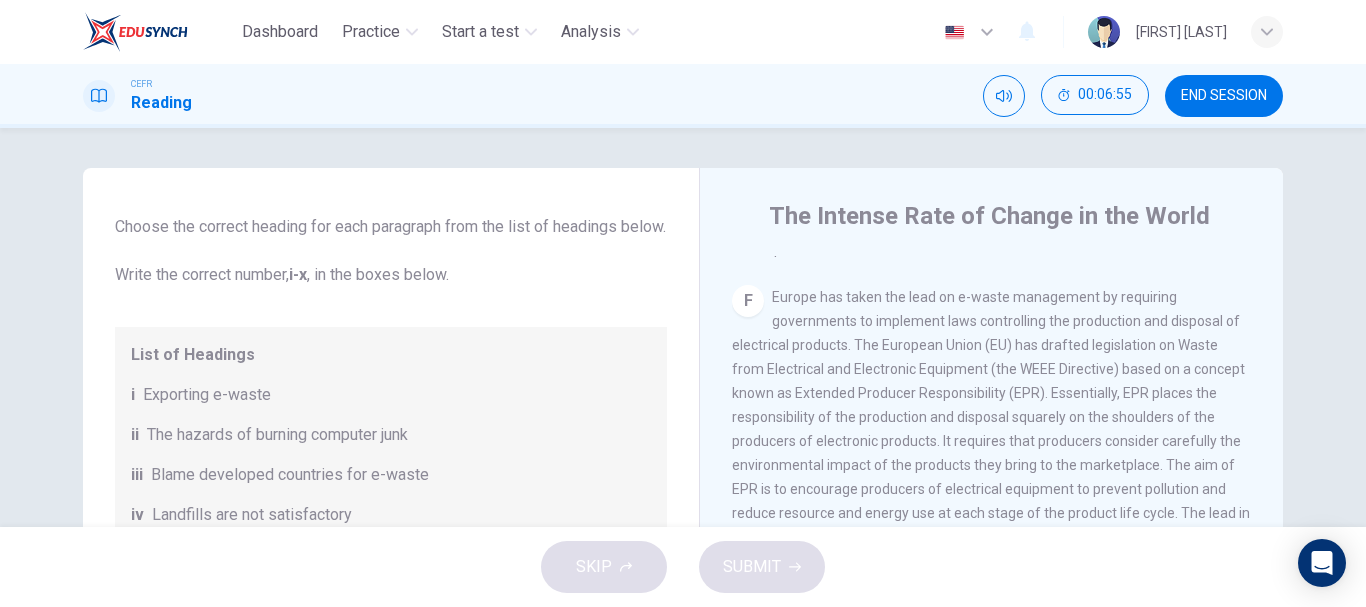 click on "List of Headings i Exporting e-waste ii The hazards of burning computer junk iii Blame developed countries for e-waste iv Landfills are not satisfactory v Producer’s legal responsibility vi The dangers of computer circuit boards vii Electronic changes bring waste viii European e-waste laws ix The dangerous substances found in computers x Landfills and mercury leaching" at bounding box center [391, 555] 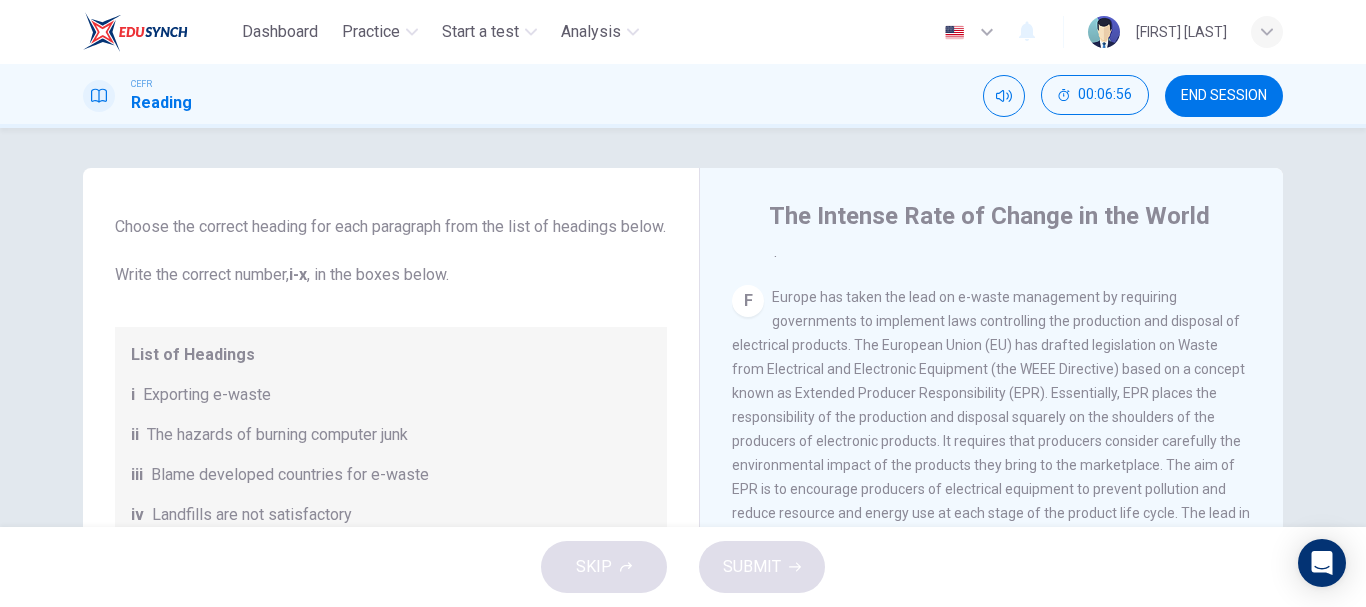 click on "i Exporting e-waste" at bounding box center (391, 395) 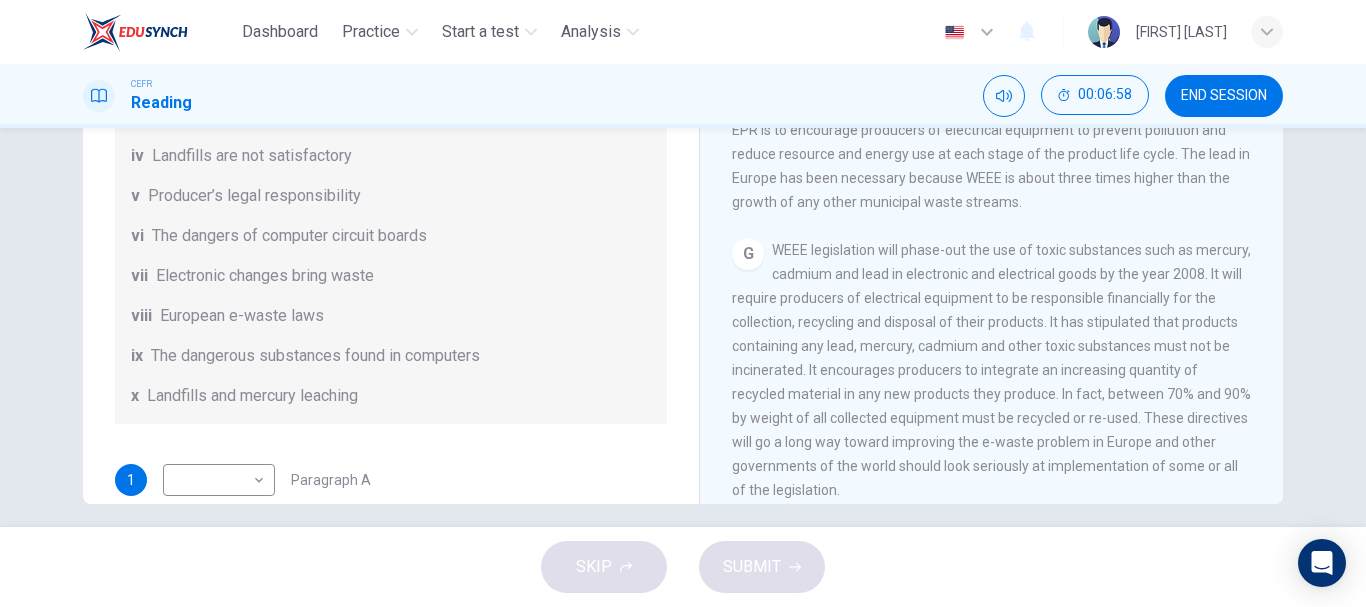 scroll, scrollTop: 376, scrollLeft: 0, axis: vertical 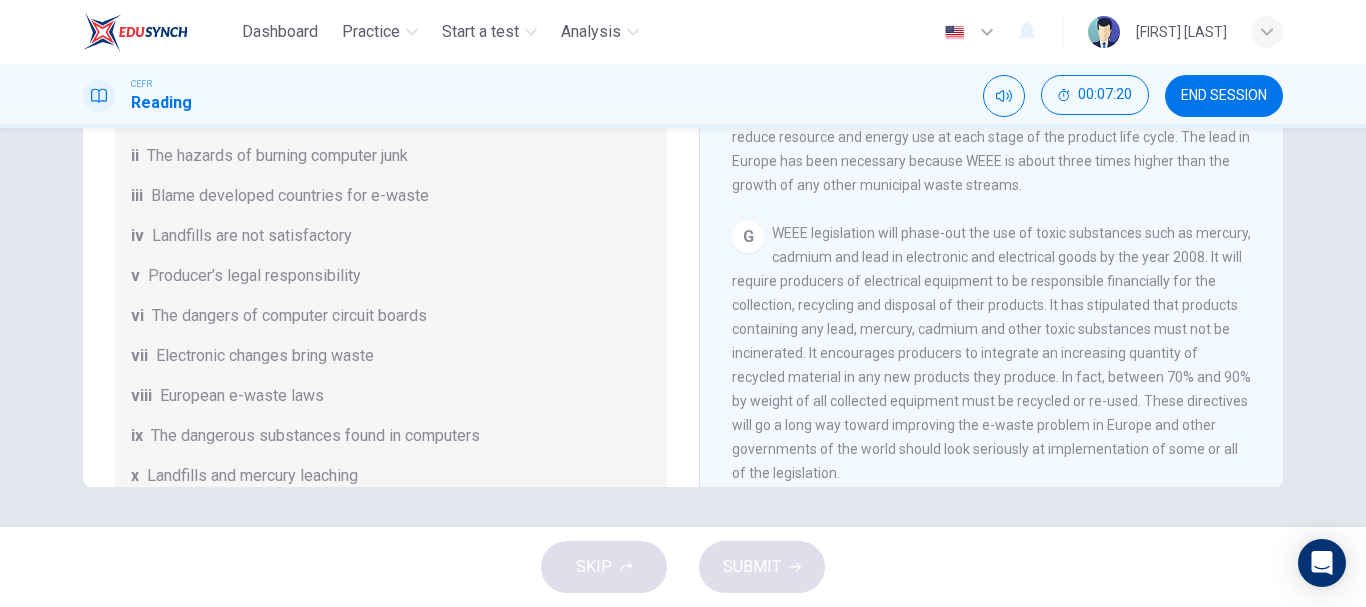 drag, startPoint x: 678, startPoint y: 184, endPoint x: 675, endPoint y: 208, distance: 24.186773 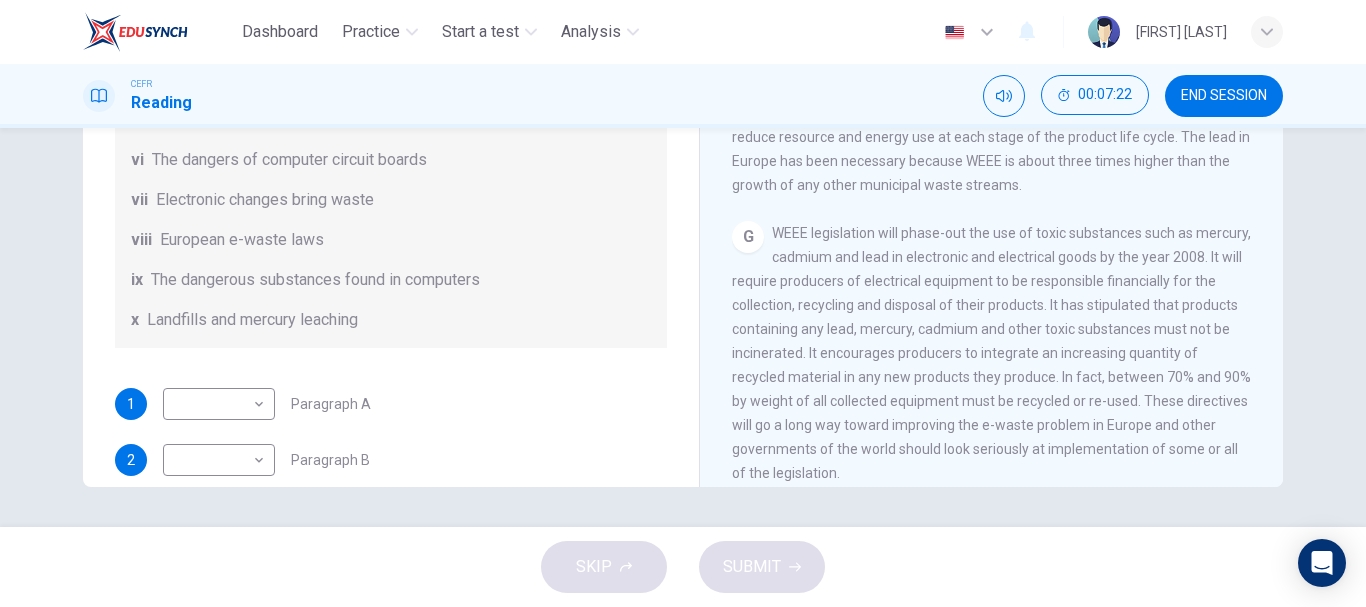 scroll, scrollTop: 159, scrollLeft: 0, axis: vertical 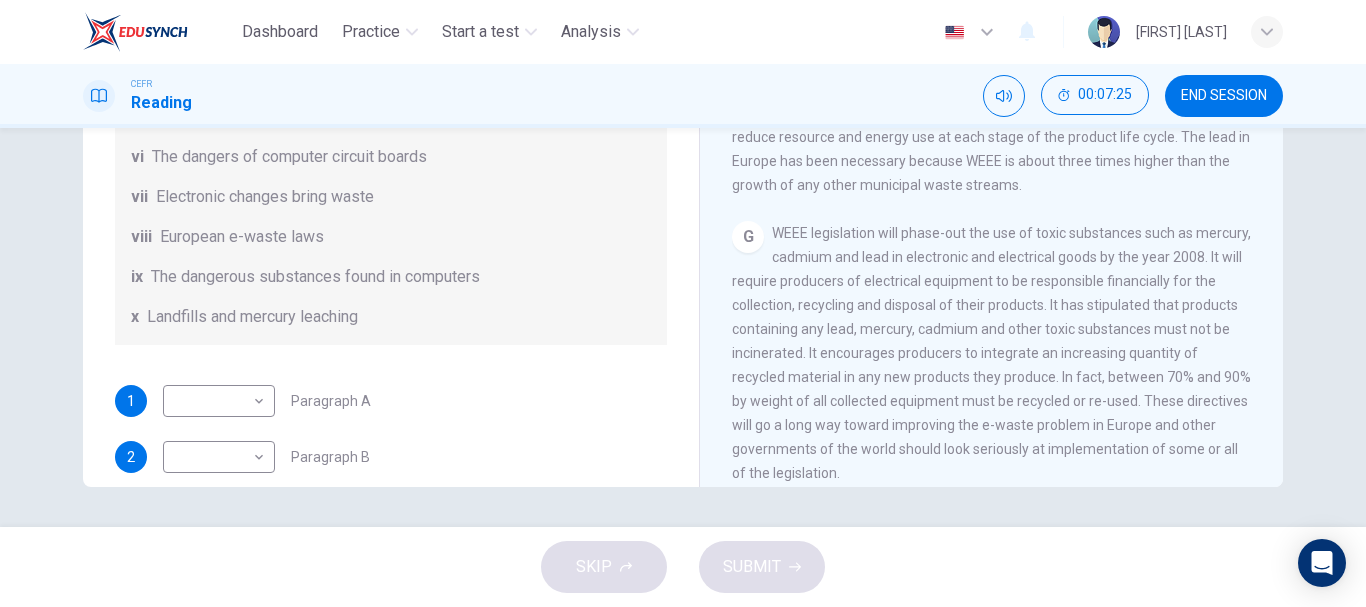 drag, startPoint x: 1274, startPoint y: 364, endPoint x: 1270, endPoint y: 306, distance: 58.137768 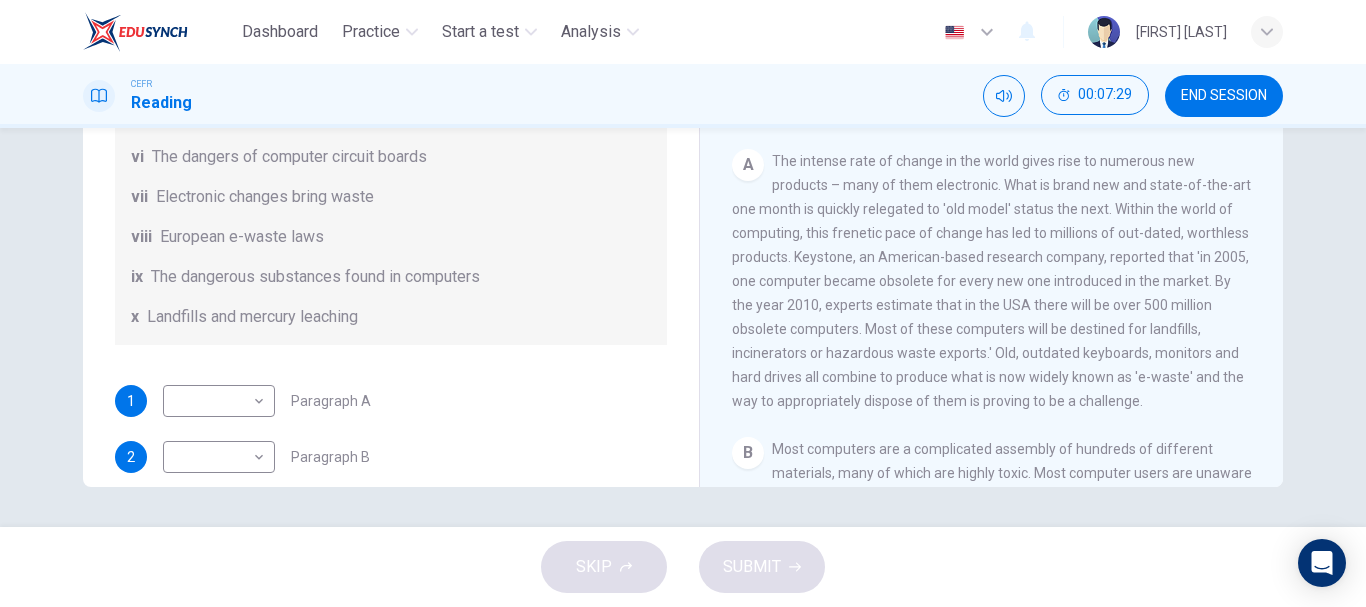 scroll, scrollTop: 144, scrollLeft: 0, axis: vertical 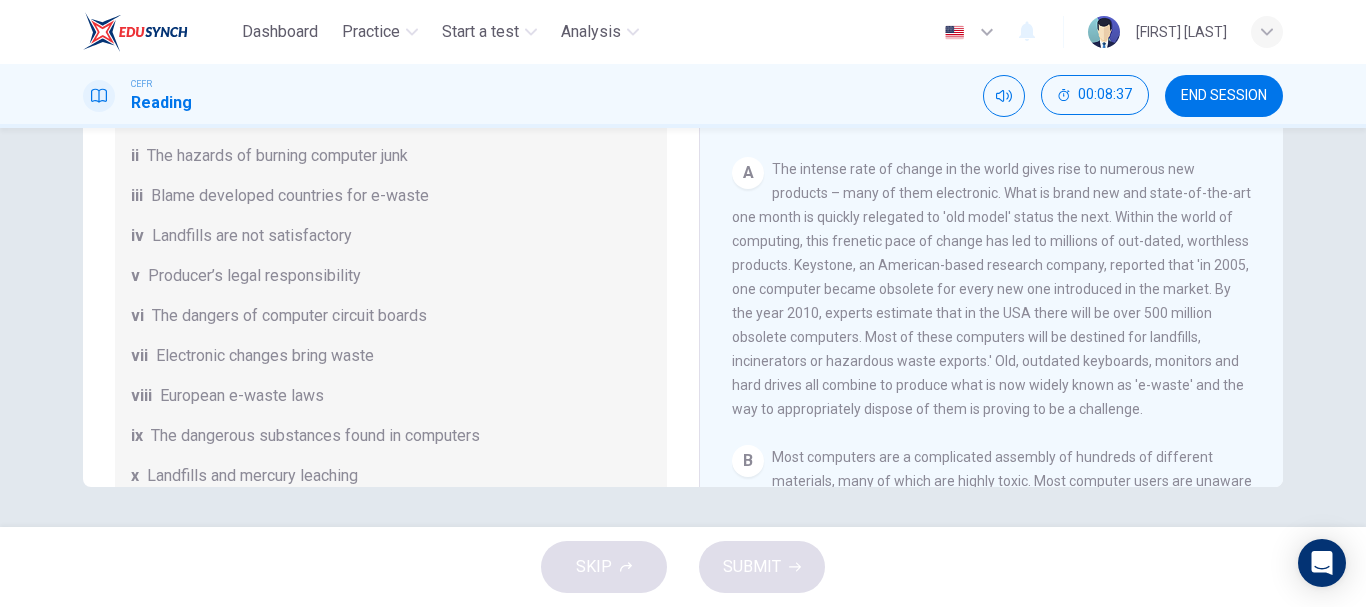 click on "Questions 1 - 7 The Reading Passage has 7 paragraphs,  A-G .
Choose the correct heading for each paragraph from the list of headings below.
Write the correct number,  i-x , in the boxes below. List of Headings i Exporting e-waste ii The hazards of burning computer junk iii Blame developed countries for e-waste iv Landfills are not satisfactory v Producer’s legal responsibility vi The dangers of computer circuit boards vii Electronic changes bring waste viii European e-waste laws ix The dangerous substances found in computers x Landfills and mercury leaching 1 ​ ​ Paragraph A 2 ​ ​ Paragraph B 3 ​ ​ Paragraph C 4 ​ ​ Paragraph D 5 ​ ​ Paragraph E 6 ​ ​ Paragraph F 7 ​ ​ Paragraph G The Intense Rate of Change in the World CLICK TO ZOOM Click to Zoom A B C D E F G" at bounding box center (683, 139) 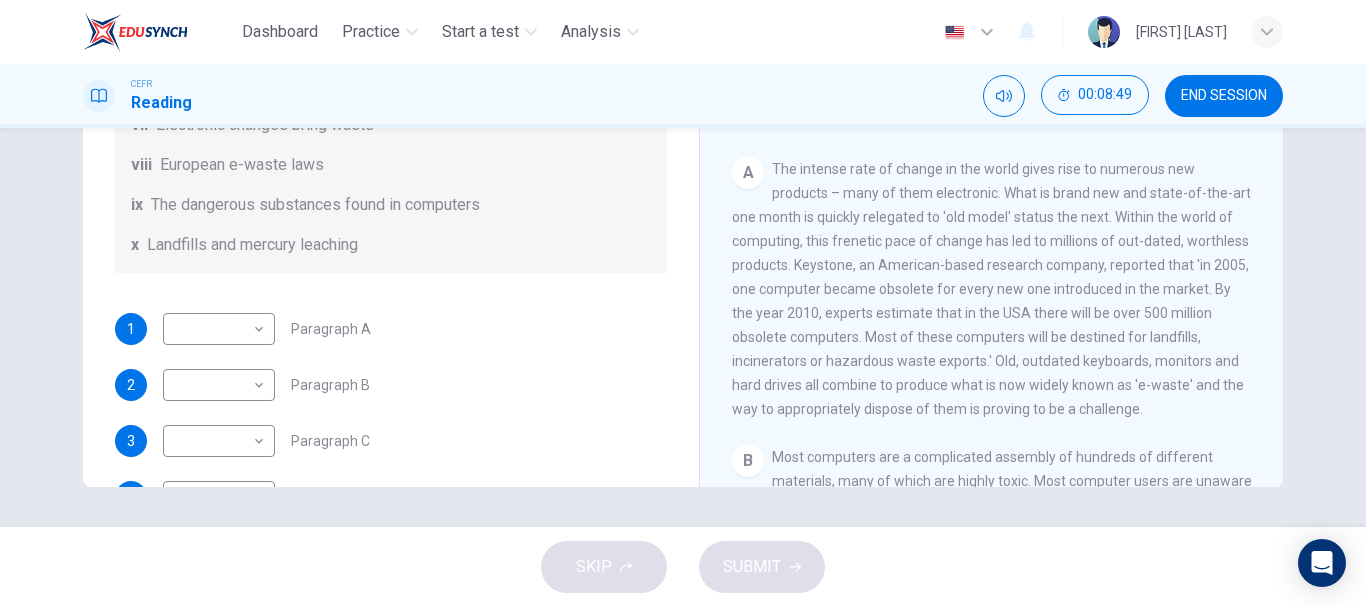 scroll, scrollTop: 254, scrollLeft: 0, axis: vertical 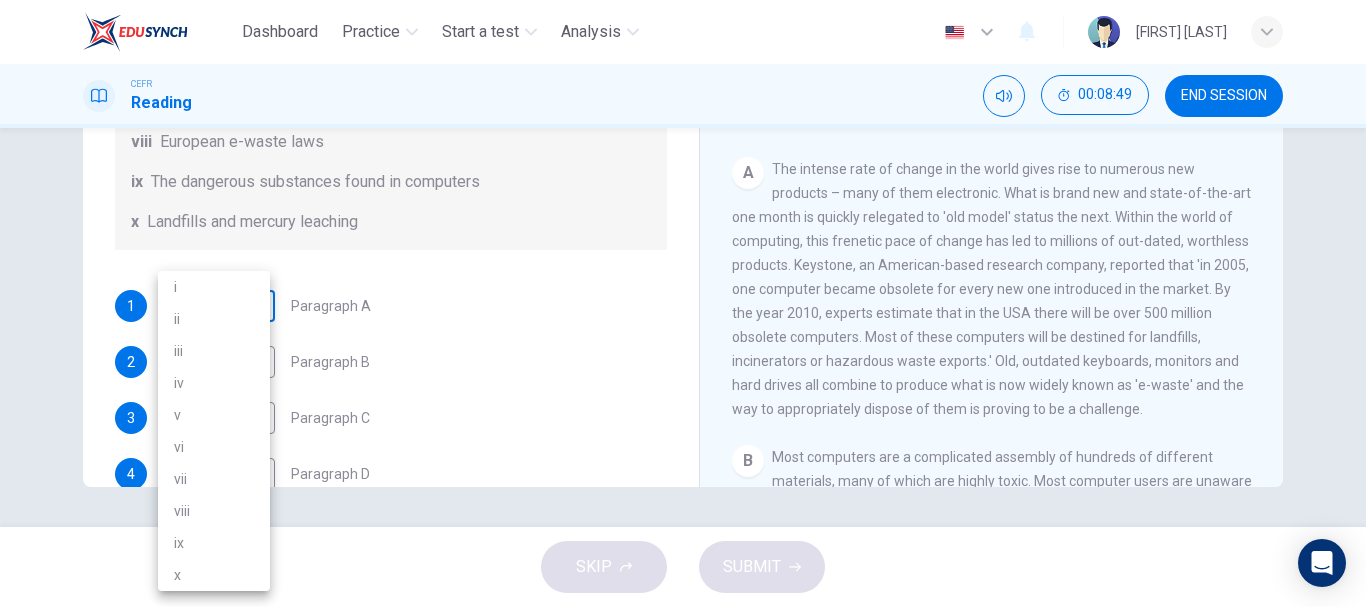 click on "Dashboard Practice Start a test Analysis English en ​ [FIRST] [LAST] CEFR Reading 00:08:49 END SESSION Questions 1 - 7 The Reading Passage has 7 paragraphs,  A-G .
Choose the correct heading for each paragraph from the list of headings below.
Write the correct number,  i-x , in the boxes below. List of Headings i Exporting e-waste ii The hazards of burning computer junk iii Blame developed countries for e-waste iv Landfills are not satisfactory v Producer’s legal responsibility vi The dangers of computer circuit boards vii Electronic changes bring waste viii European e-waste laws ix The dangerous substances found in computers x Landfills and mercury leaching 1 ​ ​ Paragraph A 2 ​ ​ Paragraph B 3 ​ ​ Paragraph C 4 ​ ​ Paragraph D 5 ​ ​ Paragraph E 6 ​ ​ Paragraph F 7 ​ ​ Paragraph G The Intense Rate of Change in the World CLICK TO ZOOM Click to Zoom A B C D E F G SKIP SUBMIT EduSynch - Online Language Proficiency Testing
Dashboard Practice Start a test" at bounding box center (683, 303) 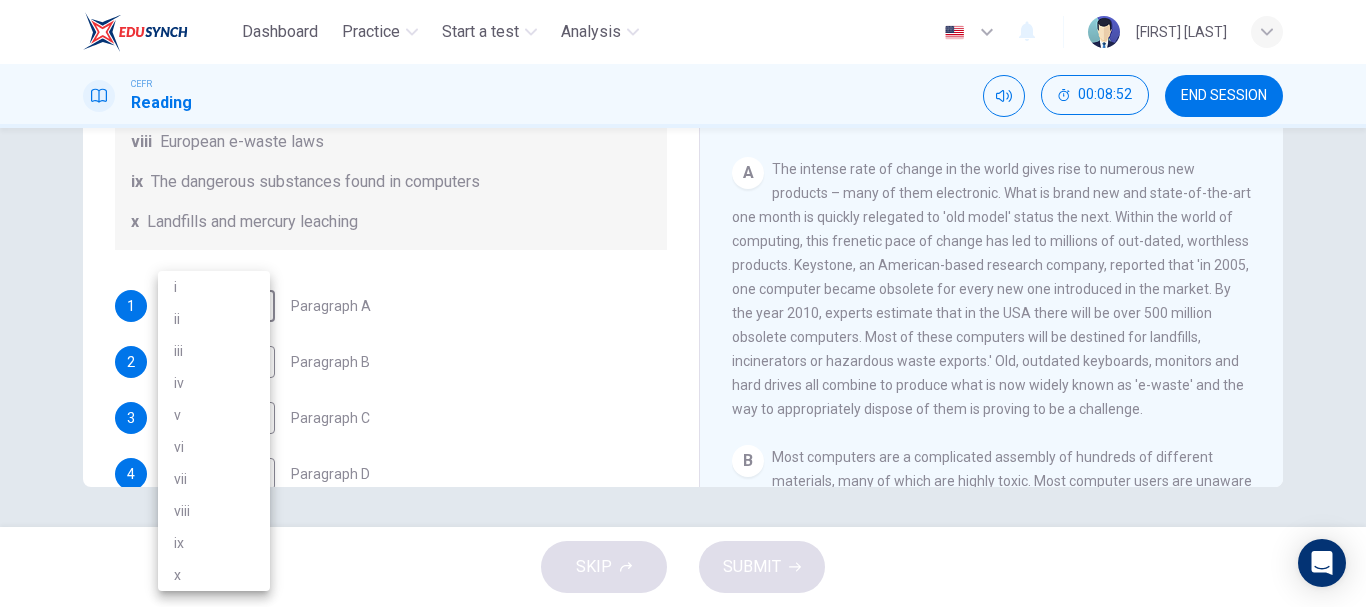 click on "vii" at bounding box center [214, 479] 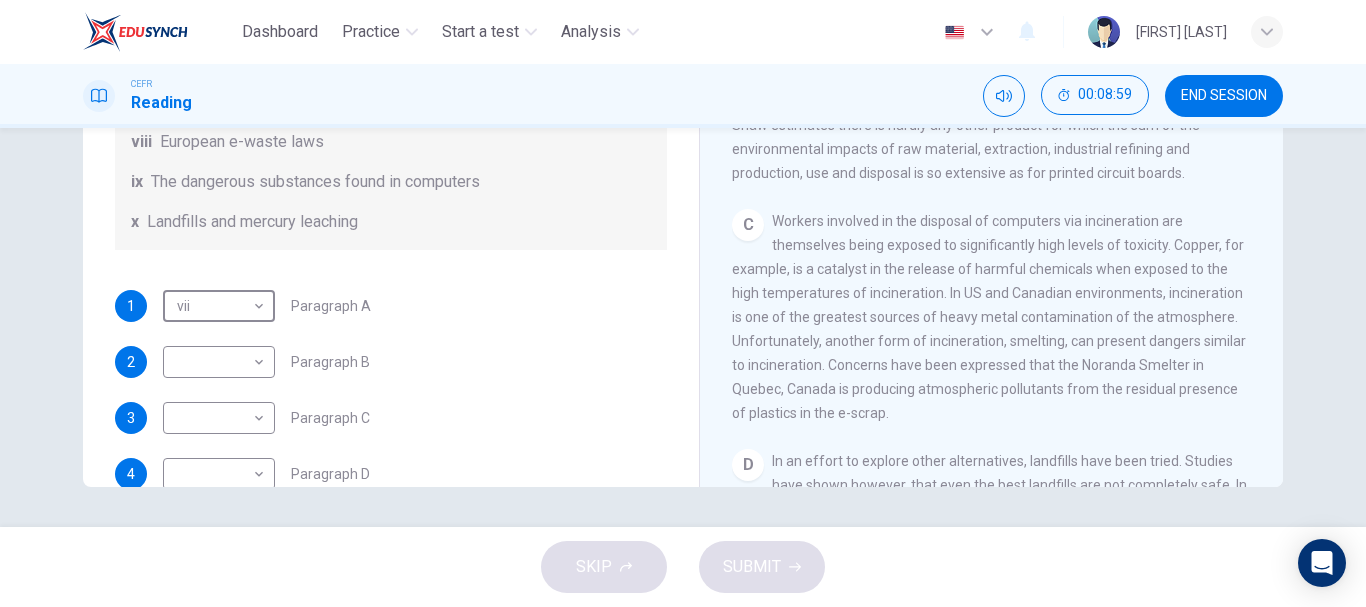 scroll, scrollTop: 1144, scrollLeft: 0, axis: vertical 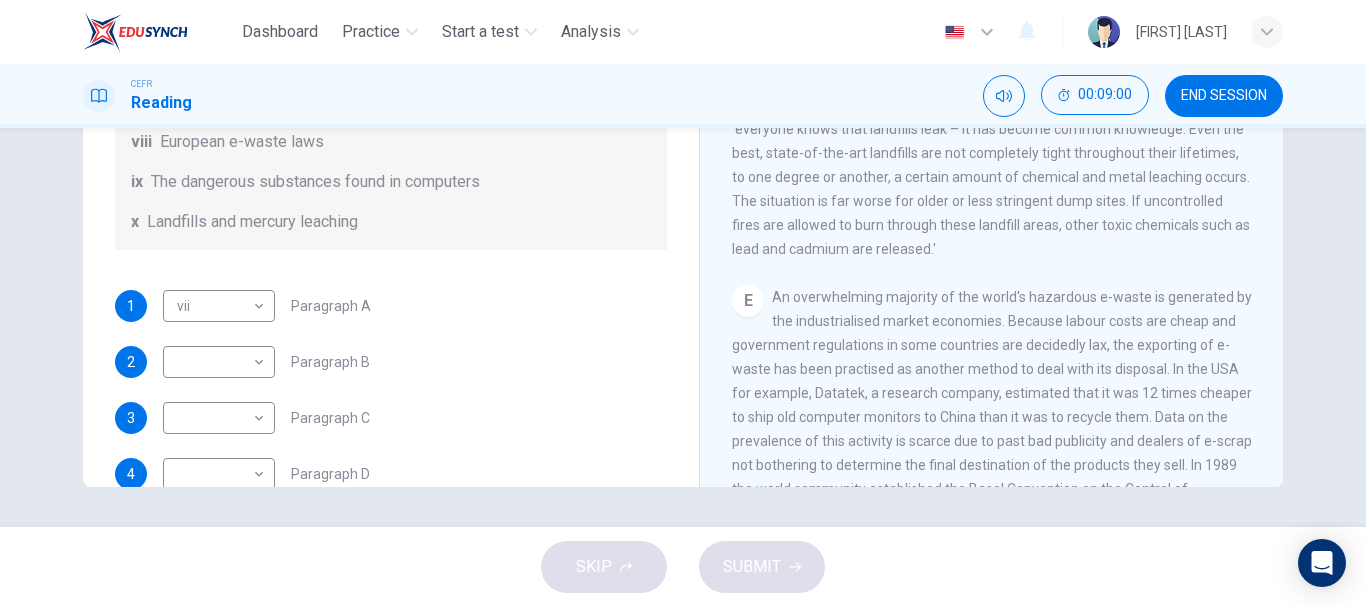 click on "The Intense Rate of Change in the World CLICK TO ZOOM Click to Zoom A The intense rate of change in the world gives rise to numerous new products – many of them electronic. What is brand new and state-of-the-art one month is quickly relegated to 'old model' status the next. Within the world of computing, this frenetic pace of change has led to millions of out-dated, worthless products. Keystone, an American-based research company, reported that 'in 2005, one computer became obsolete for every new one introduced in the market. By the year 2010, experts estimate that in the USA there will be over 500 million obsolete computers. Most of these computers will be destined for landfills, incinerators or hazardous waste exports.' Old, outdated keyboards, monitors and hard drives all combine to produce what is now widely known as 'e-waste' and the way to appropriately dispose of them is proving to be a challenge. B C D E F G" at bounding box center (991, 155) 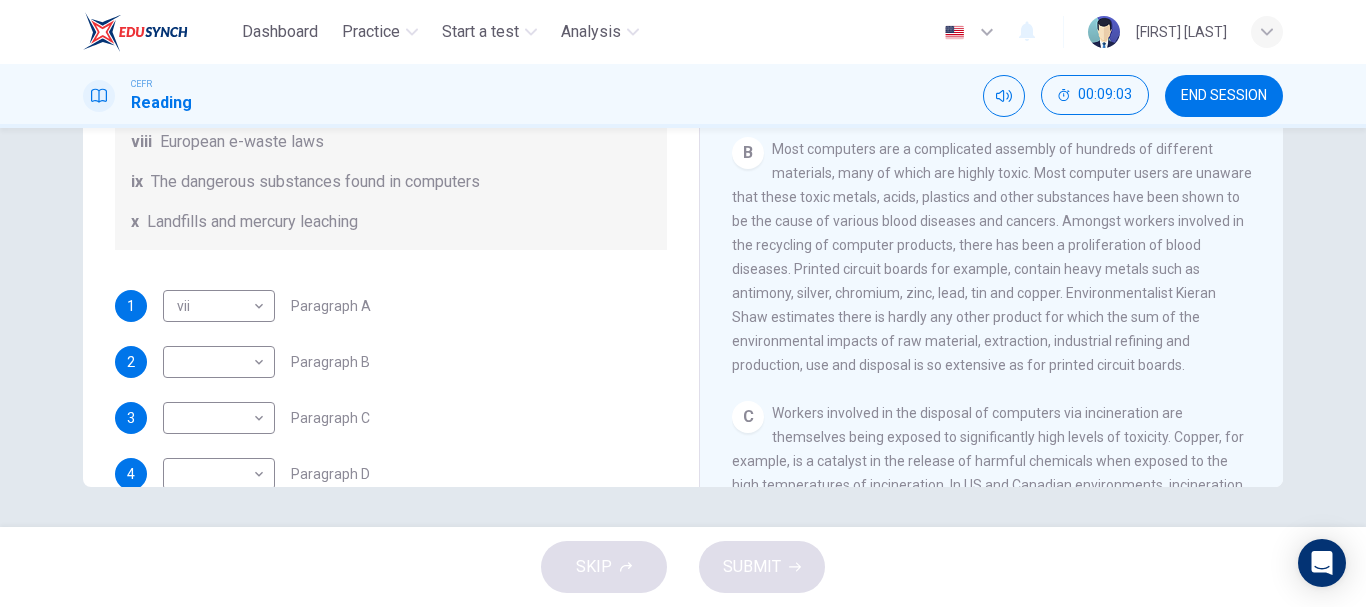 scroll, scrollTop: 465, scrollLeft: 0, axis: vertical 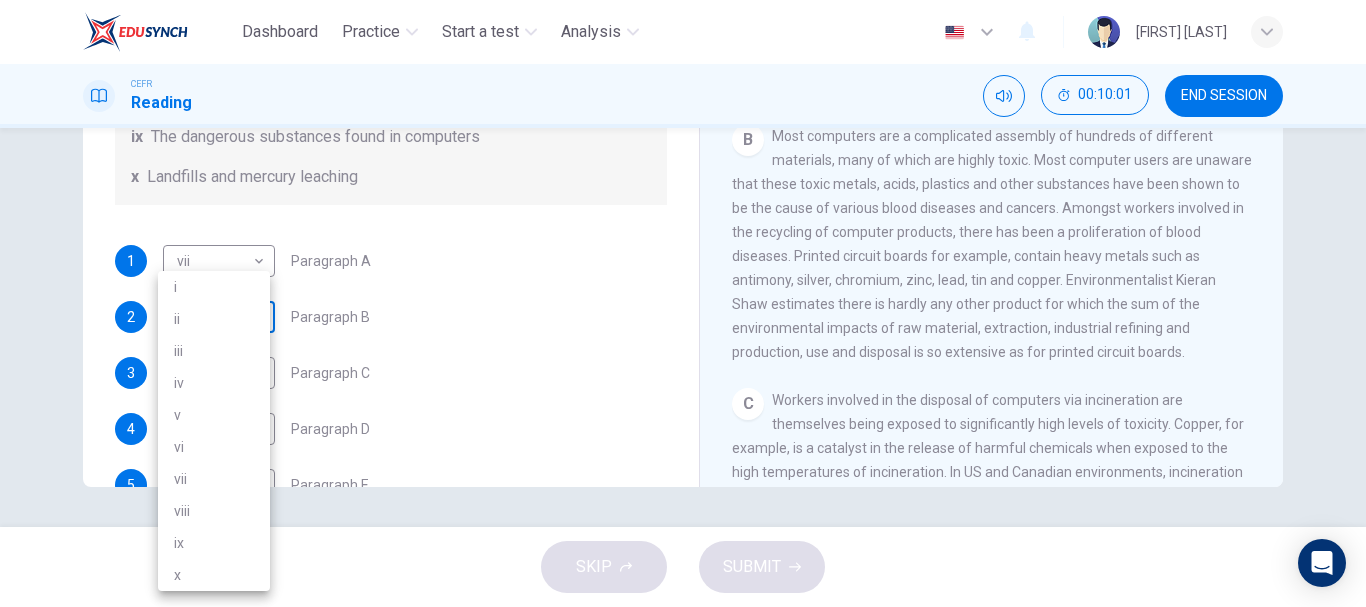 click on "Dashboard Practice Start a test Analysis English en ​ [FIRST] [LAST] CEFR Reading 00:10:01 END SESSION Questions 1 - 7 The Reading Passage has 7 paragraphs,  A-G .
Choose the correct heading for each paragraph from the list of headings below.
Write the correct number,  i-x , in the boxes below. List of Headings i Exporting e-waste ii The hazards of burning computer junk iii Blame developed countries for e-waste iv Landfills are not satisfactory v Producer’s legal responsibility vi The dangers of computer circuit boards vii Electronic changes bring waste viii European e-waste laws ix The dangerous substances found in computers x Landfills and mercury leaching 1 vii vii ​ Paragraph A 2 ​ ​ Paragraph B 3 ​ ​ Paragraph C 4 ​ ​ Paragraph D 5 ​ ​ Paragraph E 6 ​ ​ Paragraph F 7 ​ ​ Paragraph G The Intense Rate of Change in the World CLICK TO ZOOM Click to Zoom A B C D E F G SKIP SUBMIT EduSynch - Online Language Proficiency Testing
Dashboard Practice Analysis" at bounding box center (683, 303) 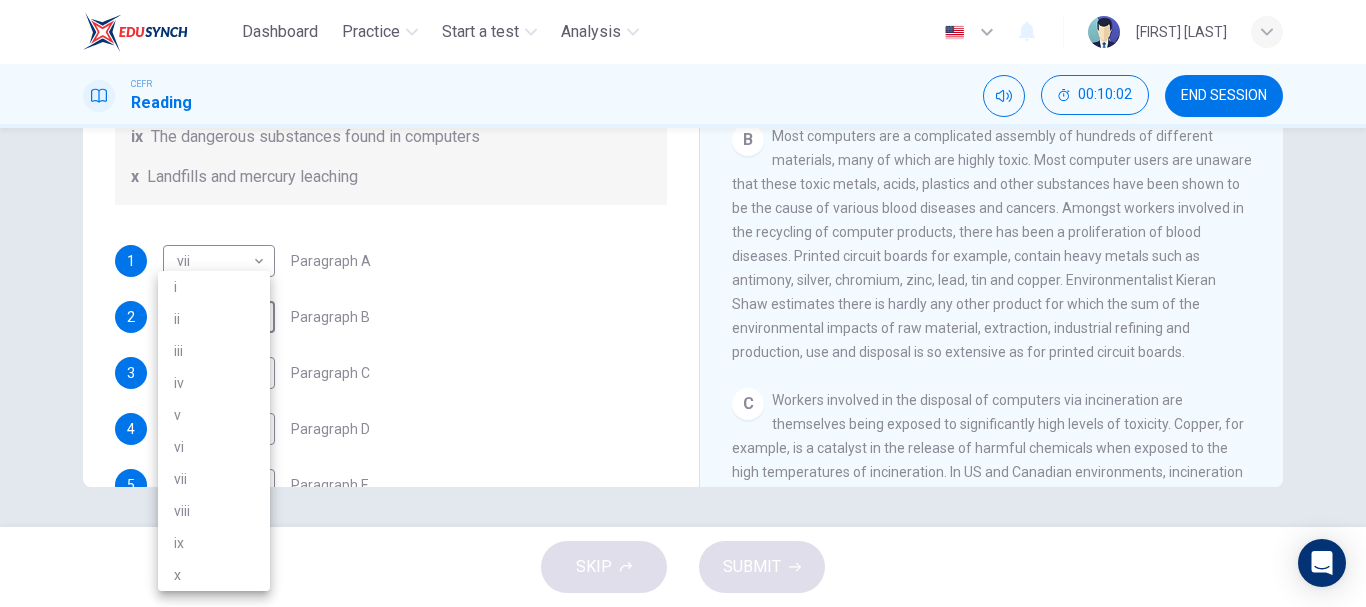 click on "vi" at bounding box center (214, 447) 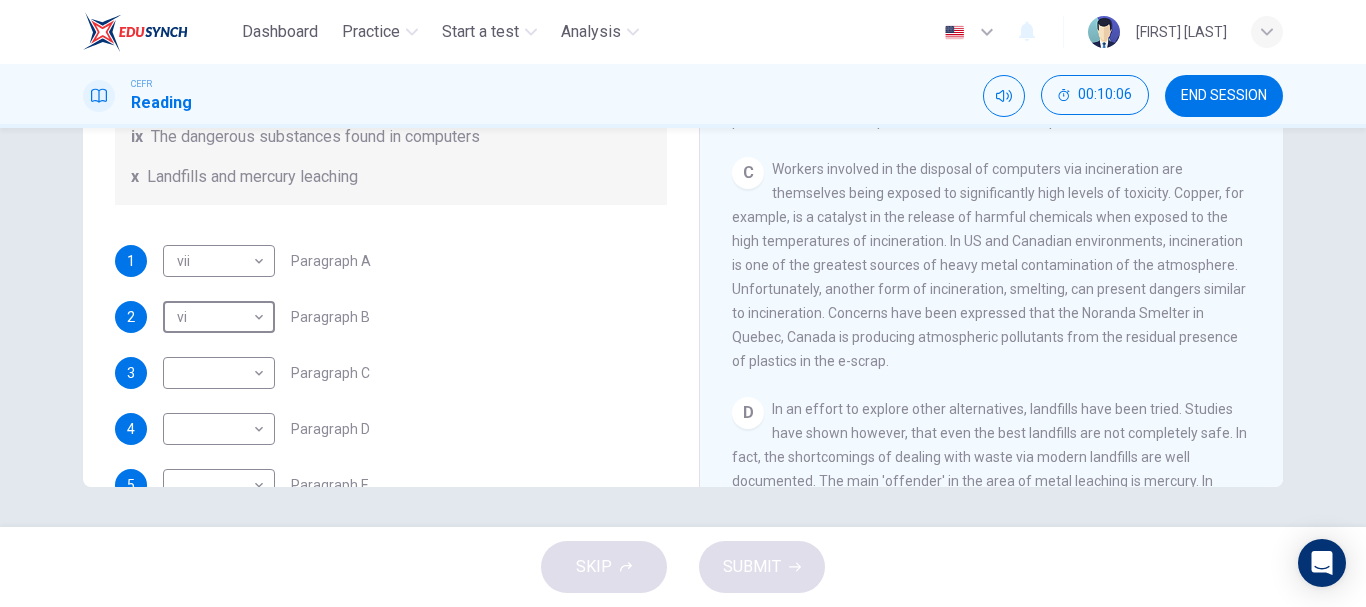 scroll, scrollTop: 722, scrollLeft: 0, axis: vertical 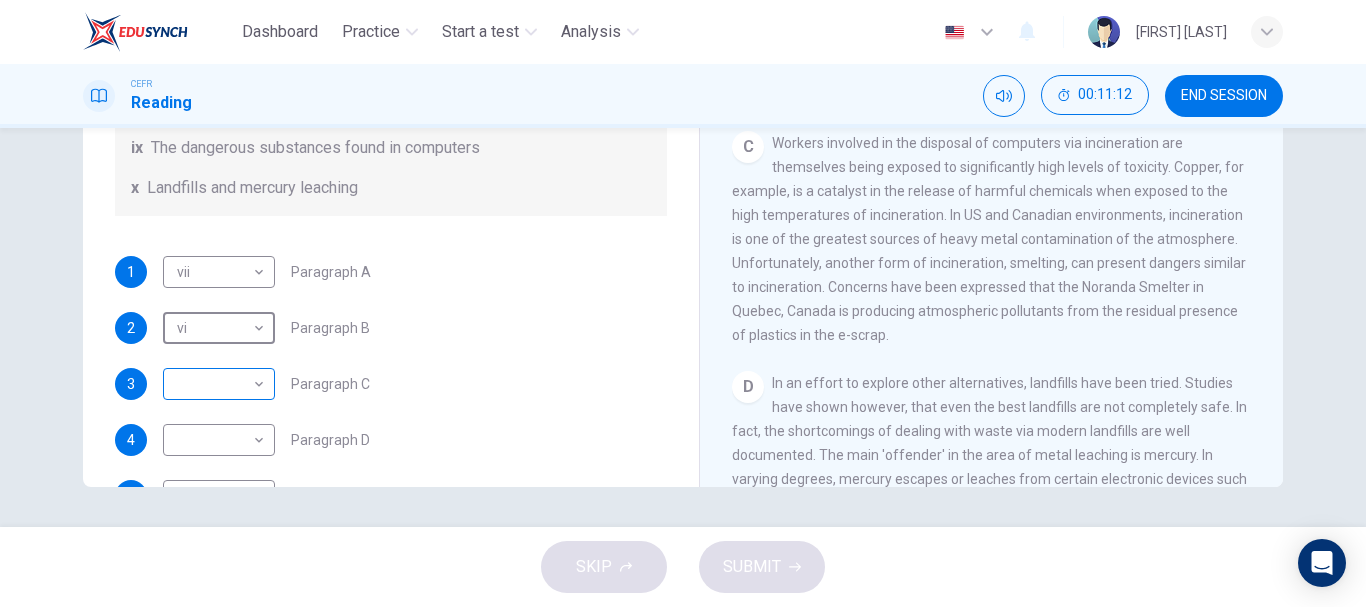 click on "Dashboard Practice Start a test Analysis English en ​ [FIRST] [LAST] CEFR Reading 00:11:12 END SESSION Questions 1 - 7 The Reading Passage has 7 paragraphs,  A-G .
Choose the correct heading for each paragraph from the list of headings below.
Write the correct number,  i-x , in the boxes below. List of Headings i Exporting e-waste ii The hazards of burning computer junk iii Blame developed countries for e-waste iv Landfills are not satisfactory v Producer’s legal responsibility vi The dangers of computer circuit boards vii Electronic changes bring waste viii European e-waste laws ix The dangerous substances found in computers x Landfills and mercury leaching 1 vii vii ​ Paragraph A 2 vi vi ​ Paragraph B 3 ​ ​ Paragraph C 4 ​ ​ Paragraph D 5 ​ ​ Paragraph E 6 ​ ​ Paragraph F 7 ​ ​ Paragraph G The Intense Rate of Change in the World CLICK TO ZOOM Click to Zoom A B C D E F G SKIP SUBMIT EduSynch - Online Language Proficiency Testing
Dashboard Practice 2025" at bounding box center [683, 303] 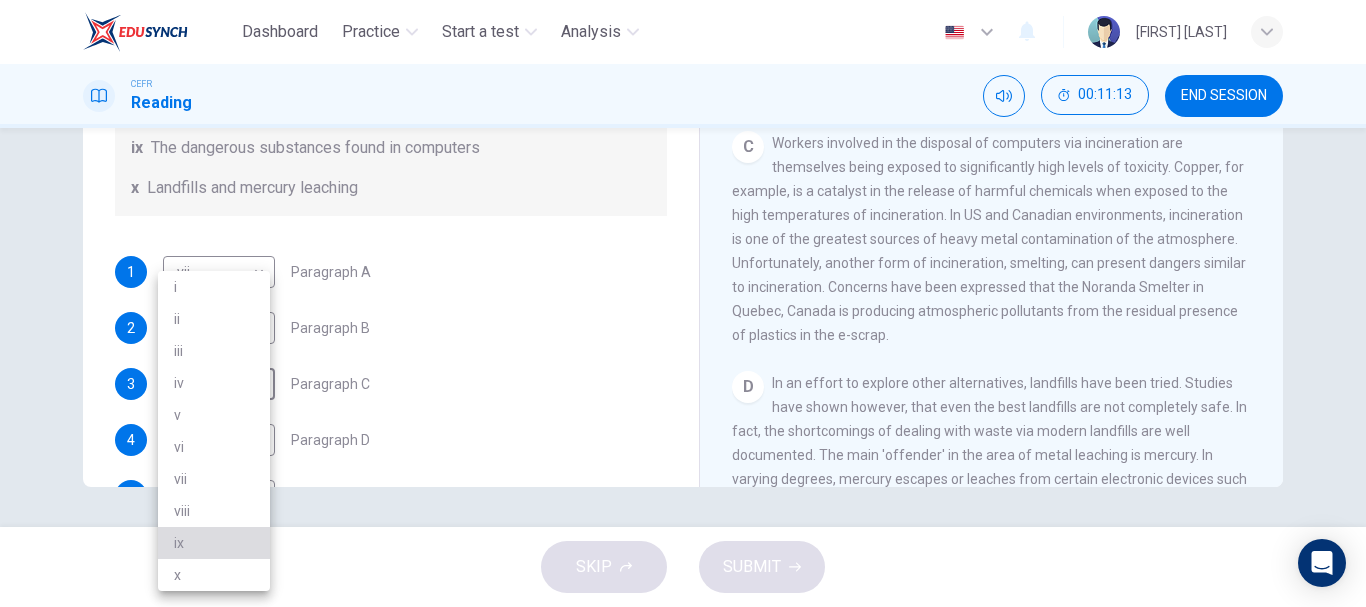 click on "ix" at bounding box center [214, 543] 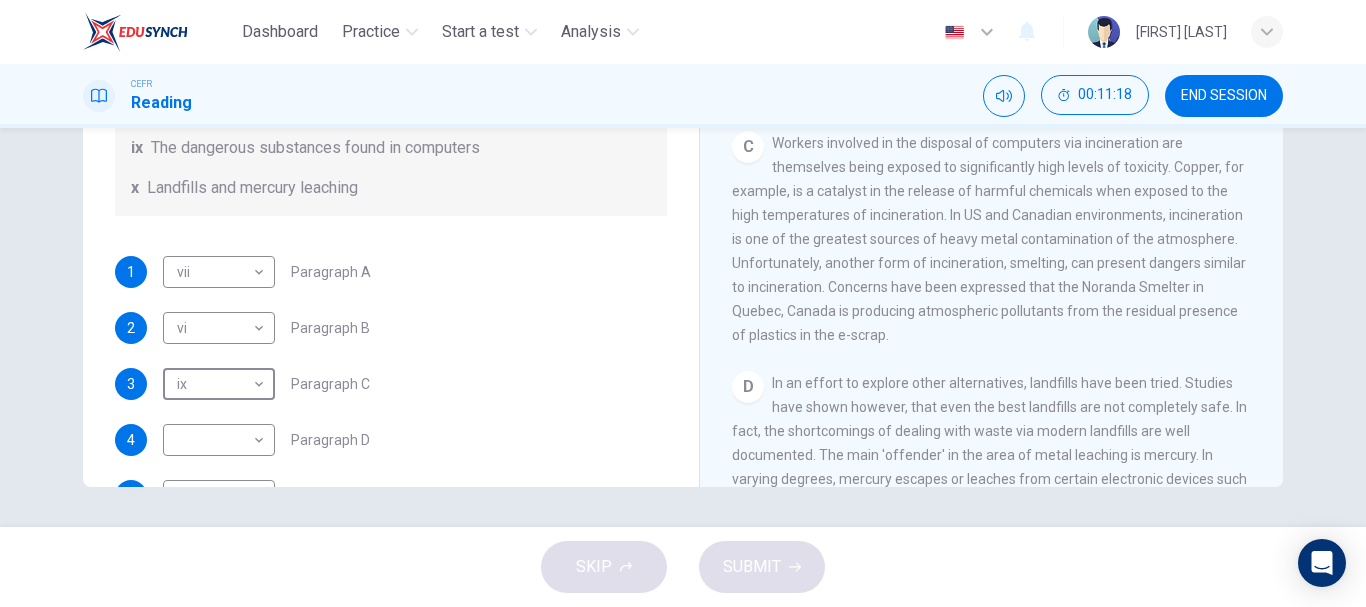 click on "The Intense Rate of Change in the World CLICK TO ZOOM Click to Zoom A The intense rate of change in the world gives rise to numerous new products – many of them electronic. What is brand new and state-of-the-art one month is quickly relegated to 'old model' status the next. Within the world of computing, this frenetic pace of change has led to millions of out-dated, worthless products. Keystone, an American-based research company, reported that 'in 2005, one computer became obsolete for every new one introduced in the market. By the year 2010, experts estimate that in the USA there will be over 500 million obsolete computers. Most of these computers will be destined for landfills, incinerators or hazardous waste exports.' Old, outdated keyboards, monitors and hard drives all combine to produce what is now widely known as 'e-waste' and the way to appropriately dispose of them is proving to be a challenge. B C D E F G" at bounding box center (991, 155) 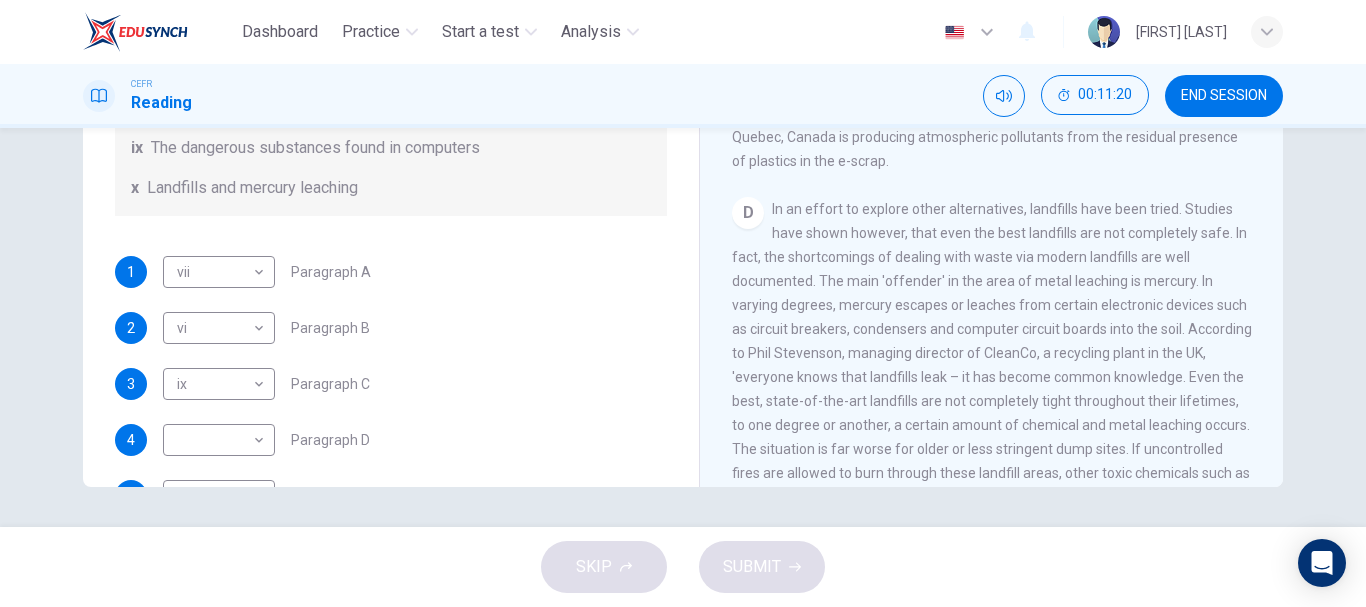 scroll, scrollTop: 953, scrollLeft: 0, axis: vertical 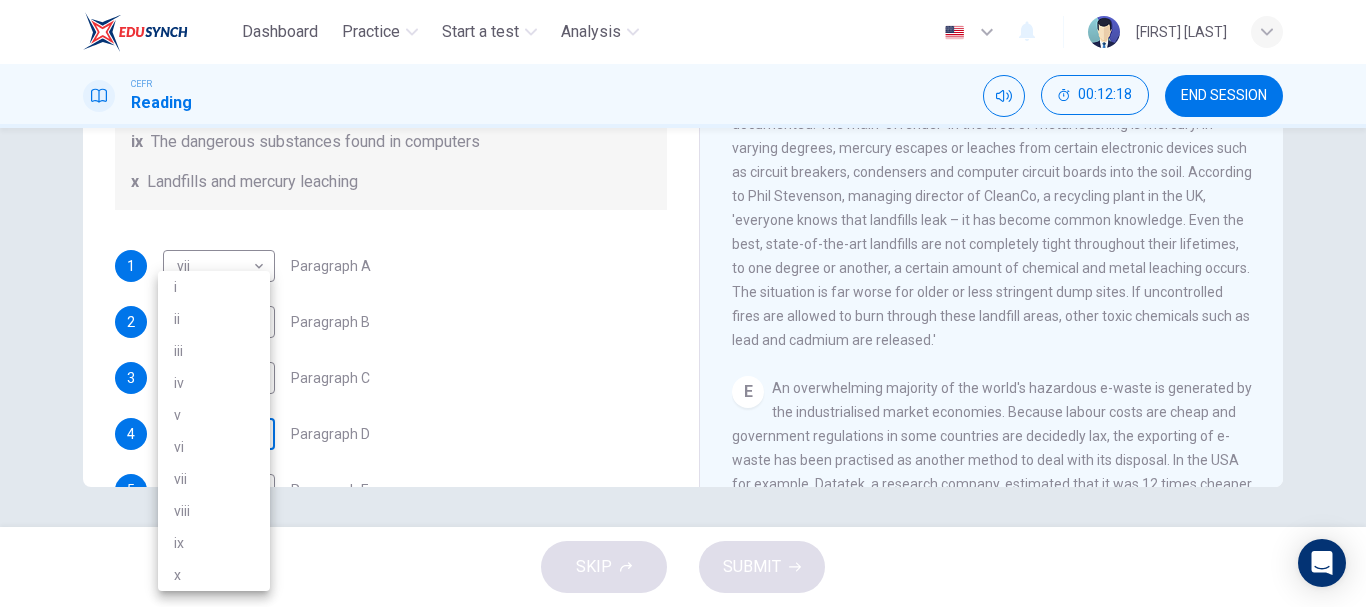 click on "Dashboard Practice Start a test Analysis English en ​ [FIRST] [LAST] CEFR Reading 00:12:18 END SESSION Questions 1 - 7 The Reading Passage has 7 paragraphs,  A-G .
Choose the correct heading for each paragraph from the list of headings below.
Write the correct number,  i-x , in the boxes below. List of Headings i Exporting e-waste ii The hazards of burning computer junk iii Blame developed countries for e-waste iv Landfills are not satisfactory v Producer’s legal responsibility vi The dangers of computer circuit boards vii Electronic changes bring waste viii European e-waste laws ix The dangerous substances found in computers x Landfills and mercury leaching 1 vii vii ​ Paragraph A 2 vi vi ​ Paragraph B 3 ix ix ​ Paragraph C 4 ​ ​ Paragraph D 5 ​ ​ Paragraph E 6 ​ ​ Paragraph F 7 ​ ​ Paragraph G The Intense Rate of Change in the World CLICK TO ZOOM Click to Zoom A B C D E F G SKIP SUBMIT EduSynch - Online Language Proficiency Testing
Dashboard Practice 2025" at bounding box center [683, 303] 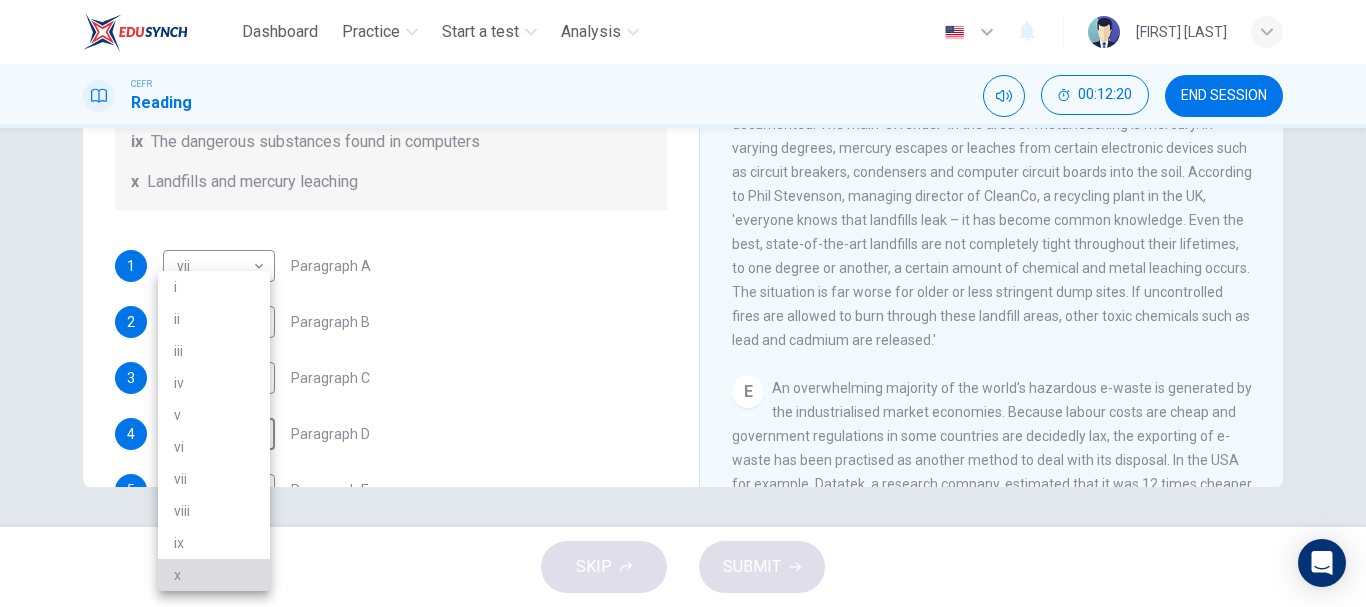 click on "x" at bounding box center (214, 575) 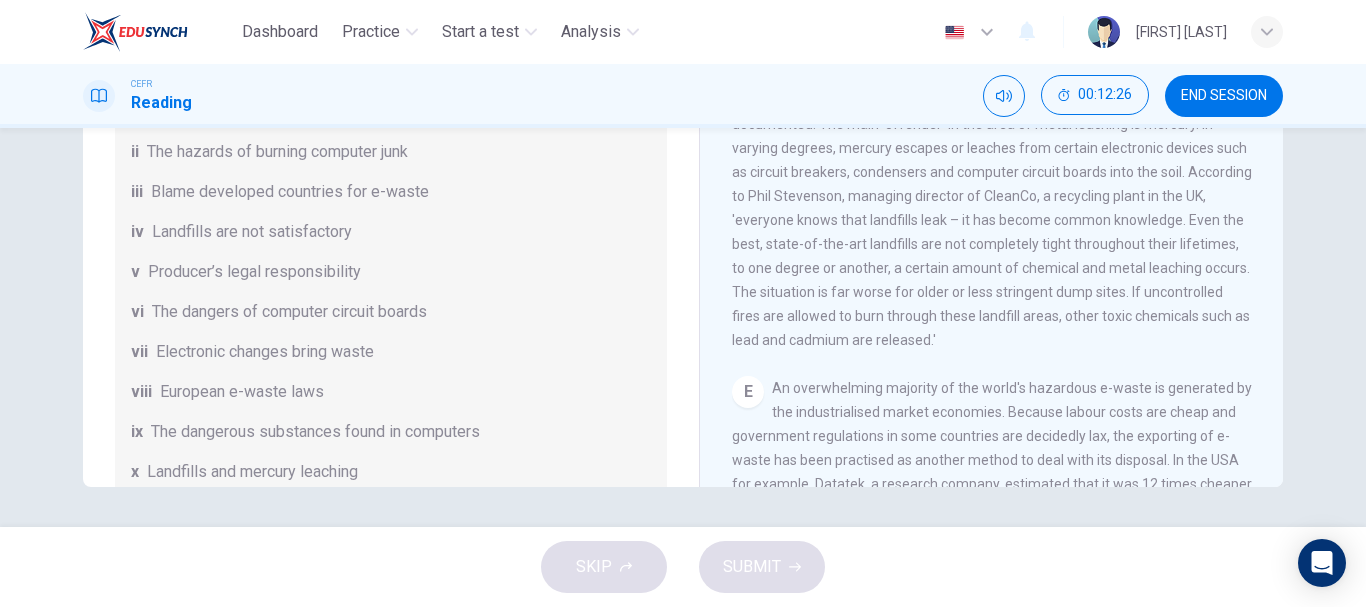 scroll, scrollTop: 0, scrollLeft: 0, axis: both 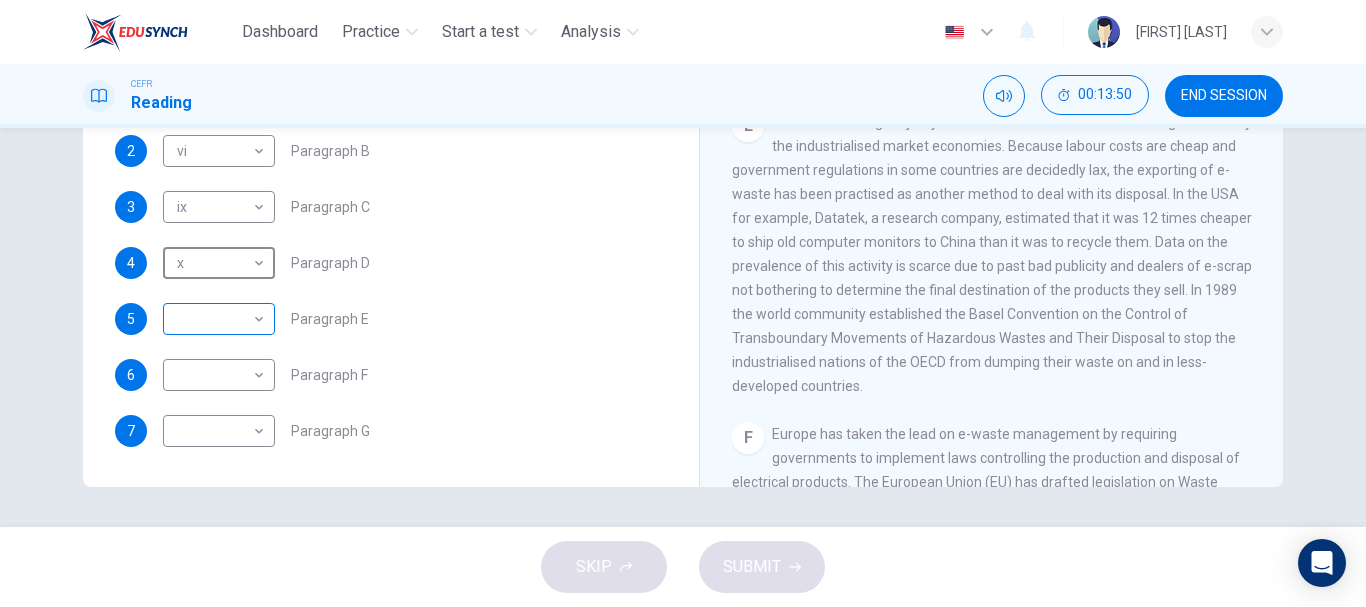 click on "Dashboard Practice Start a test Analysis English en ​ [FIRST] [LAST] CEFR Reading 00:13:50 END SESSION Questions 1 - 7 The Reading Passage has 7 paragraphs,  A-G .
Choose the correct heading for each paragraph from the list of headings below.
Write the correct number,  i-x , in the boxes below. List of Headings i Exporting e-waste ii The hazards of burning computer junk iii Blame developed countries for e-waste iv Landfills are not satisfactory v Producer’s legal responsibility vi The dangers of computer circuit boards vii Electronic changes bring waste viii European e-waste laws ix The dangerous substances found in computers x Landfills and mercury leaching 1 vii vii ​ Paragraph A 2 vi vi ​ Paragraph B 3 ix ix ​ Paragraph C 4 x x ​ Paragraph D 5 ​ ​ Paragraph E 6 ​ ​ Paragraph F 7 ​ ​ Paragraph G The Intense Rate of Change in the World CLICK TO ZOOM Click to Zoom A B C D E F G SKIP SUBMIT EduSynch - Online Language Proficiency Testing
Dashboard Practice 2025" at bounding box center (683, 303) 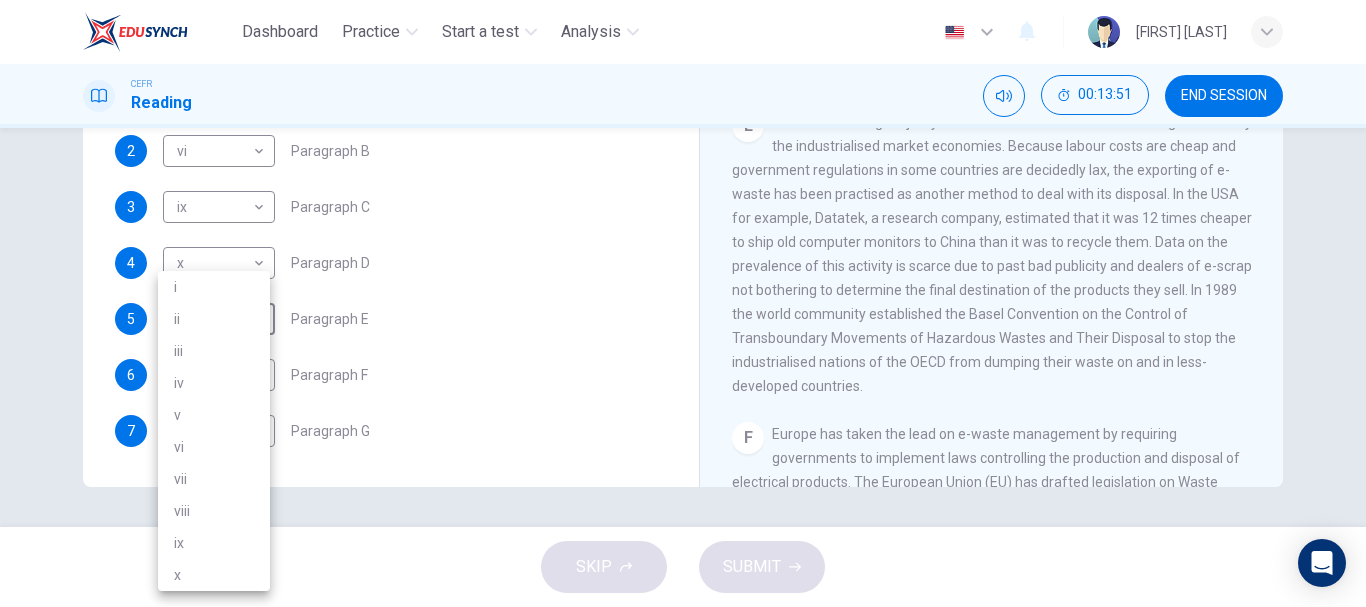 click on "iii" at bounding box center (214, 351) 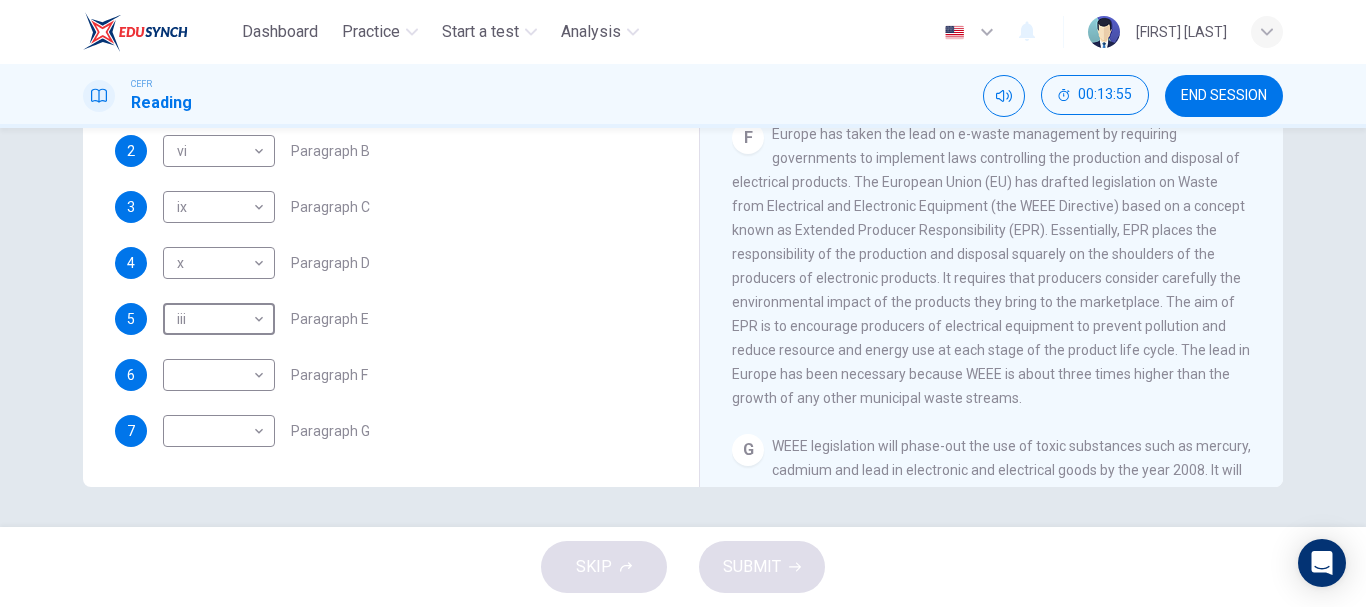 scroll, scrollTop: 1641, scrollLeft: 0, axis: vertical 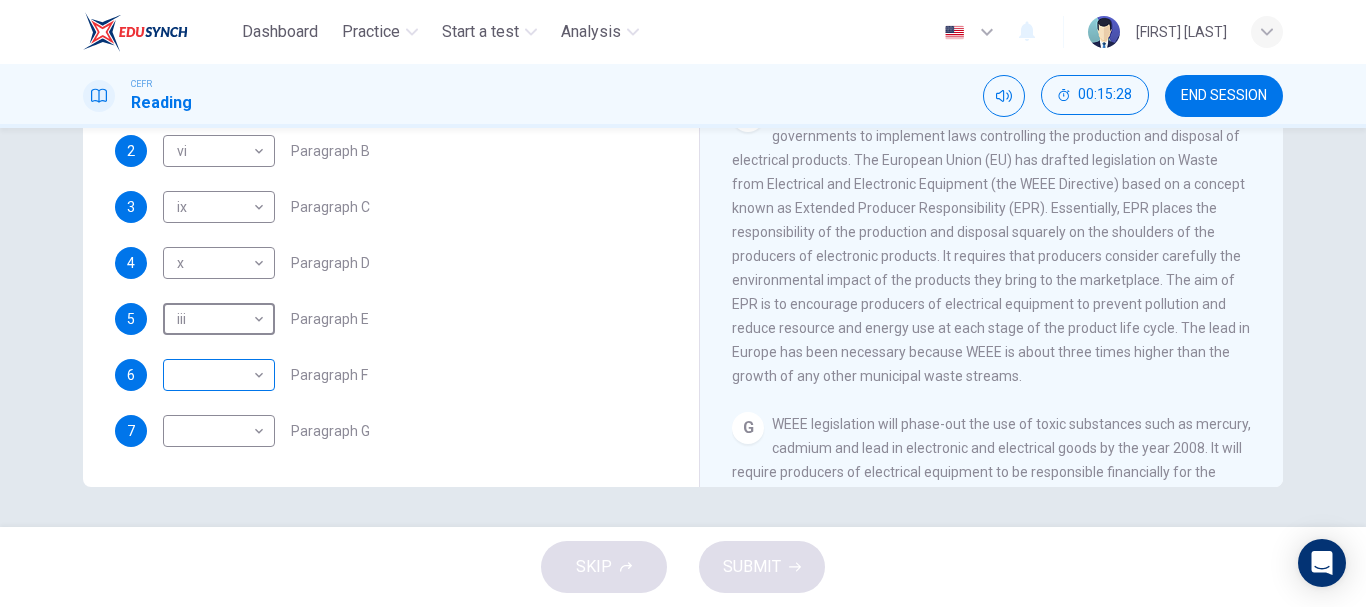 click on "Dashboard Practice Start a test Analysis English en ​ [FIRST] [LAST] CEFR Reading 00:15:28 END SESSION Questions 1 - 7 The Reading Passage has 7 paragraphs,  A-G .
Choose the correct heading for each paragraph from the list of headings below.
Write the correct number,  i-x , in the boxes below. List of Headings i Exporting e-waste ii The hazards of burning computer junk iii Blame developed countries for e-waste iv Landfills are not satisfactory v Producer’s legal responsibility vi The dangers of computer circuit boards vii Electronic changes bring waste viii European e-waste laws ix The dangerous substances found in computers x Landfills and mercury leaching 1 vii vii ​ Paragraph A 2 vi vi ​ Paragraph B 3 ix ix ​ Paragraph C 4 x x ​ Paragraph D 5 iii iii ​ Paragraph E 6 ​ ​ Paragraph F 7 ​ ​ Paragraph G The Intense Rate of Change in the World CLICK TO ZOOM Click to Zoom A B C D E F G SKIP SUBMIT EduSynch - Online Language Proficiency Testing
Dashboard Practice" at bounding box center [683, 303] 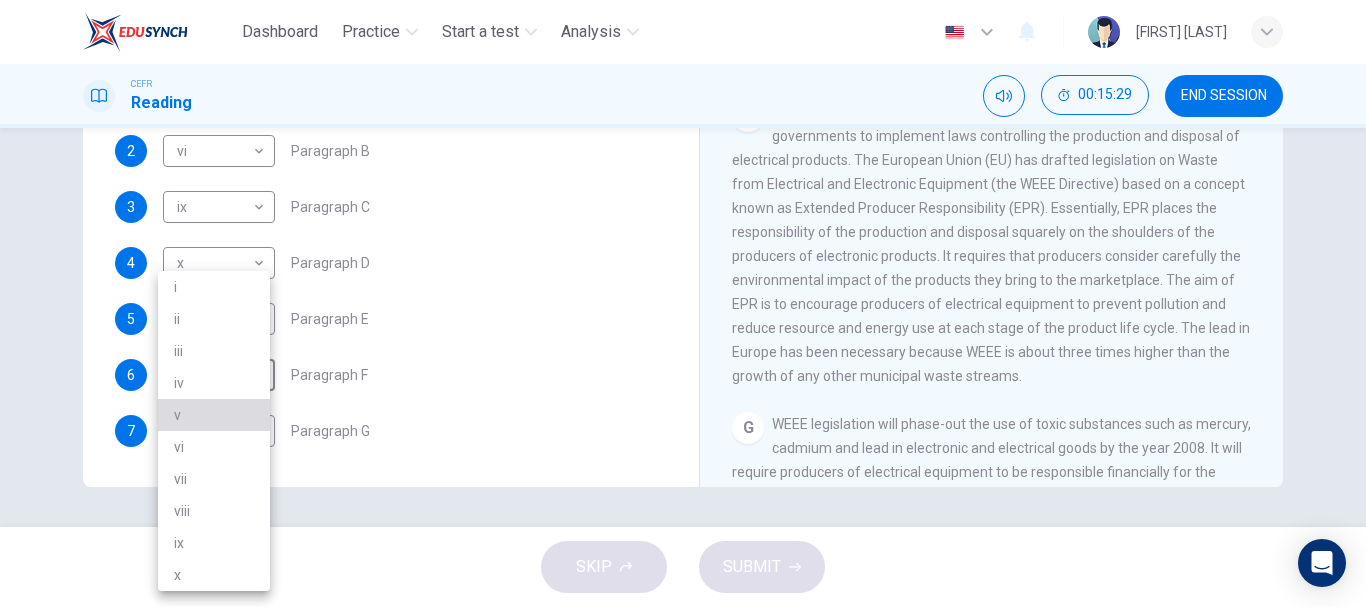 click on "v" at bounding box center [214, 415] 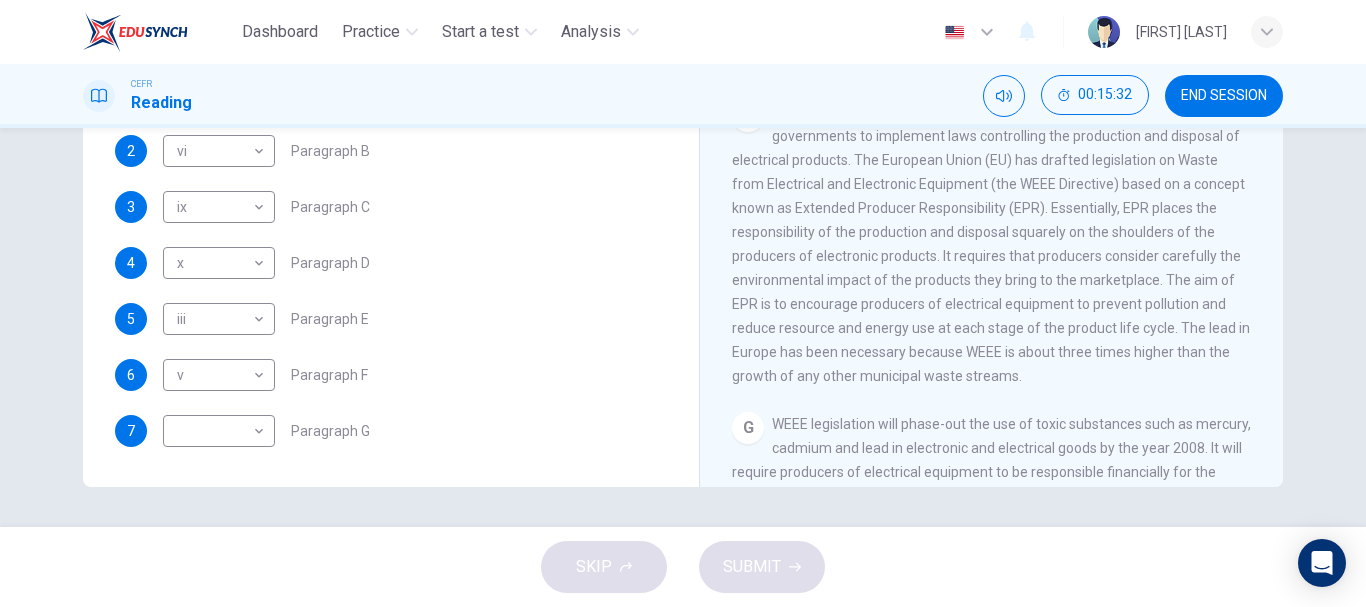 drag, startPoint x: 1273, startPoint y: 323, endPoint x: 1276, endPoint y: 370, distance: 47.095646 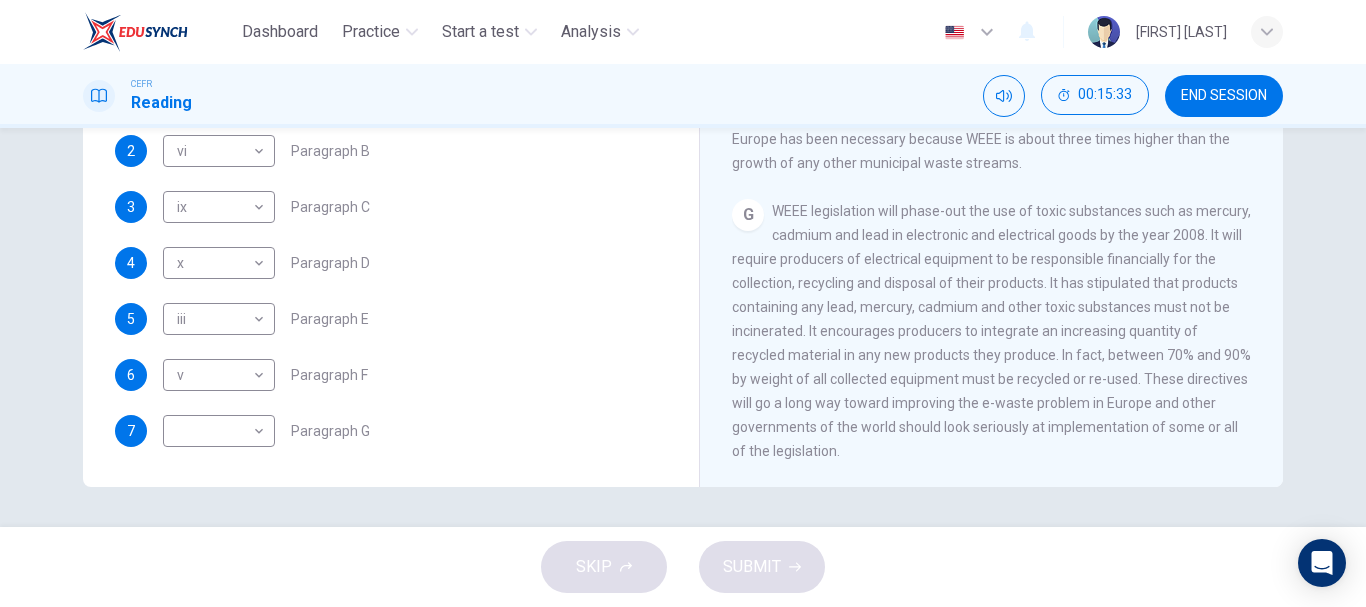 scroll, scrollTop: 1932, scrollLeft: 0, axis: vertical 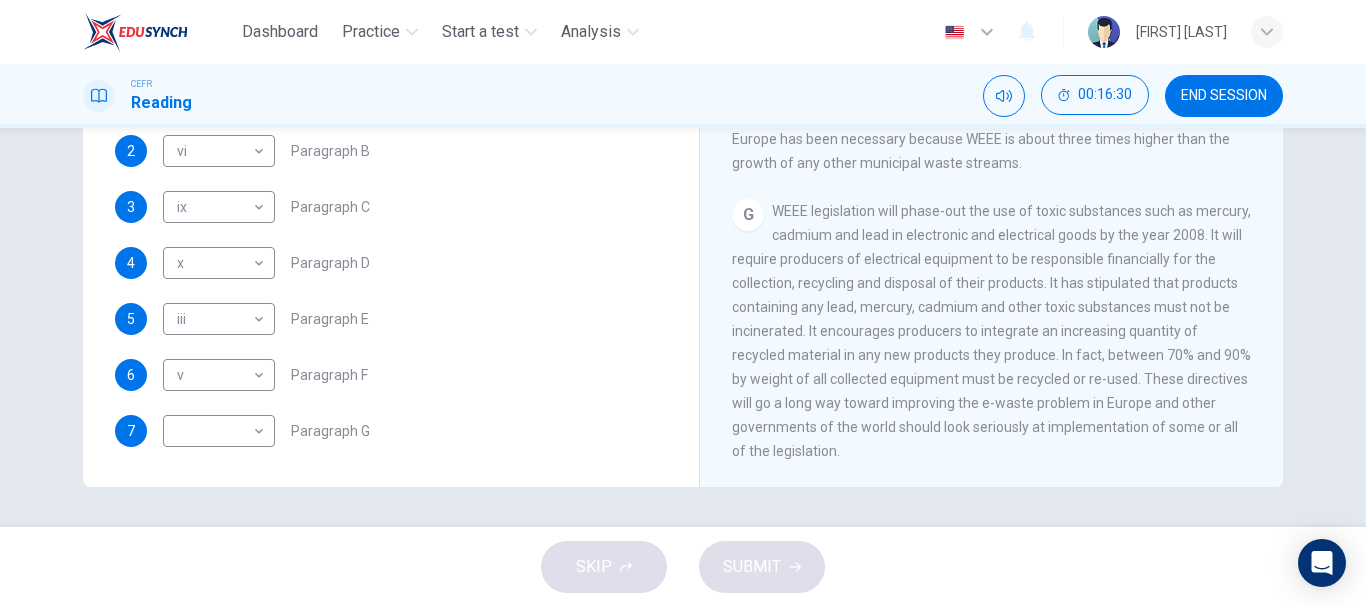 click on "Questions 1 - 7 The Reading Passage has 7 paragraphs,  A-G .
Choose the correct heading for each paragraph from the list of headings below.
Write the correct number,  i-x , in the boxes below. List of Headings i Exporting e-waste ii The hazards of burning computer junk iii Blame developed countries for e-waste iv Landfills are not satisfactory v Producer’s legal responsibility vi The dangers of computer circuit boards vii Electronic changes bring waste viii European e-waste laws ix The dangerous substances found in computers x Landfills and mercury leaching 1 vii vii ​ Paragraph A 2 vi vi ​ Paragraph B 3 ix ix ​ Paragraph C 4 x x ​ Paragraph D 5 iii iii ​ Paragraph E 6 v v ​ Paragraph F 7 ​ ​ Paragraph G The Intense Rate of Change in the World CLICK TO ZOOM Click to Zoom A B C D E F G" at bounding box center (683, 139) 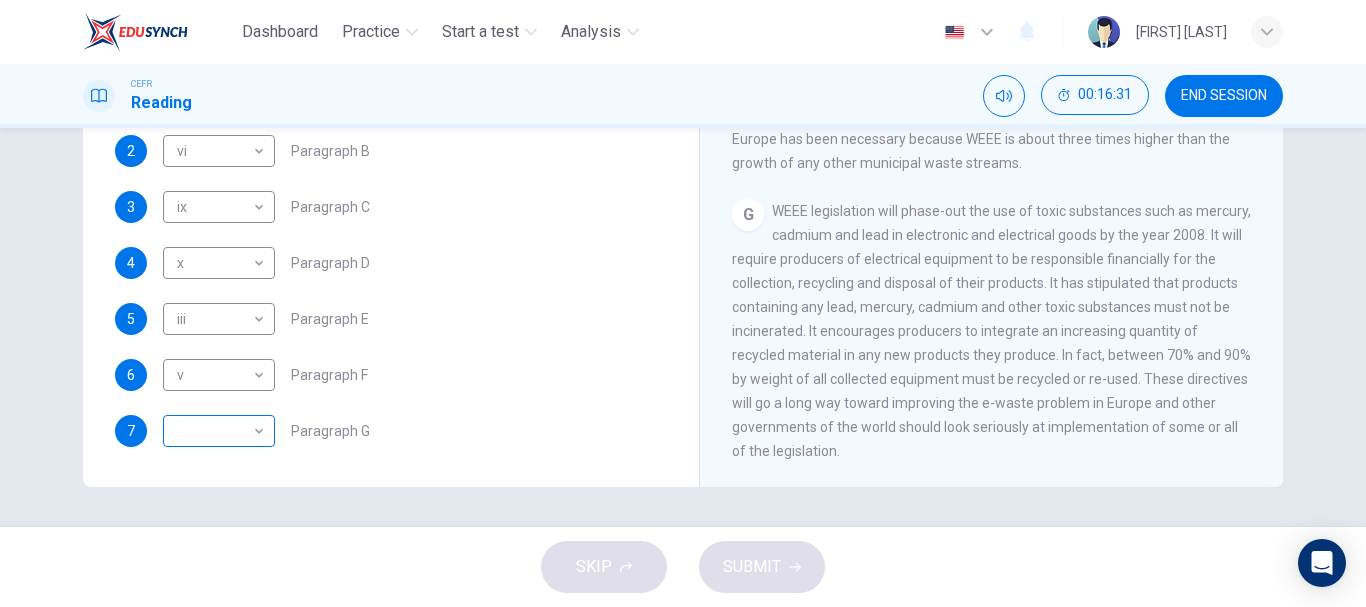 click on "Dashboard Practice Start a test Analysis English en ​ [FIRST] [LAST] CEFR Reading 00:16:31 END SESSION Questions 1 - 7 The Reading Passage has 7 paragraphs,  A-G .
Choose the correct heading for each paragraph from the list of headings below.
Write the correct number,  i-x , in the boxes below. List of Headings i Exporting e-waste ii The hazards of burning computer junk iii Blame developed countries for e-waste iv Landfills are not satisfactory v Producer’s legal responsibility vi The dangers of computer circuit boards vii Electronic changes bring waste viii European e-waste laws ix The dangerous substances found in computers x Landfills and mercury leaching 1 vii vii ​ Paragraph A 2 vi vi ​ Paragraph B 3 ix ix ​ Paragraph C 4 x x ​ Paragraph D 5 iii iii ​ Paragraph E 6 v v ​ Paragraph F 7 ​ ​ Paragraph G The Intense Rate of Change in the World CLICK TO ZOOM Click to Zoom A B C D E F G SKIP SUBMIT EduSynch - Online Language Proficiency Testing
Dashboard Practice" at bounding box center (683, 303) 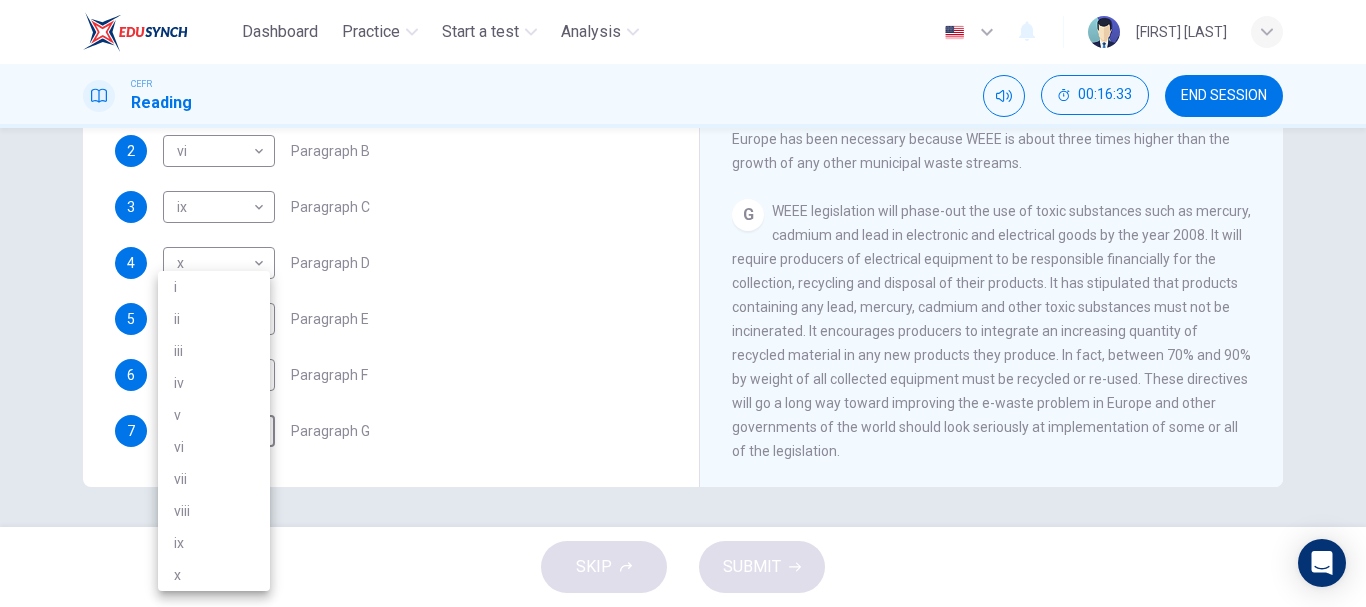 click on "viii" at bounding box center [214, 511] 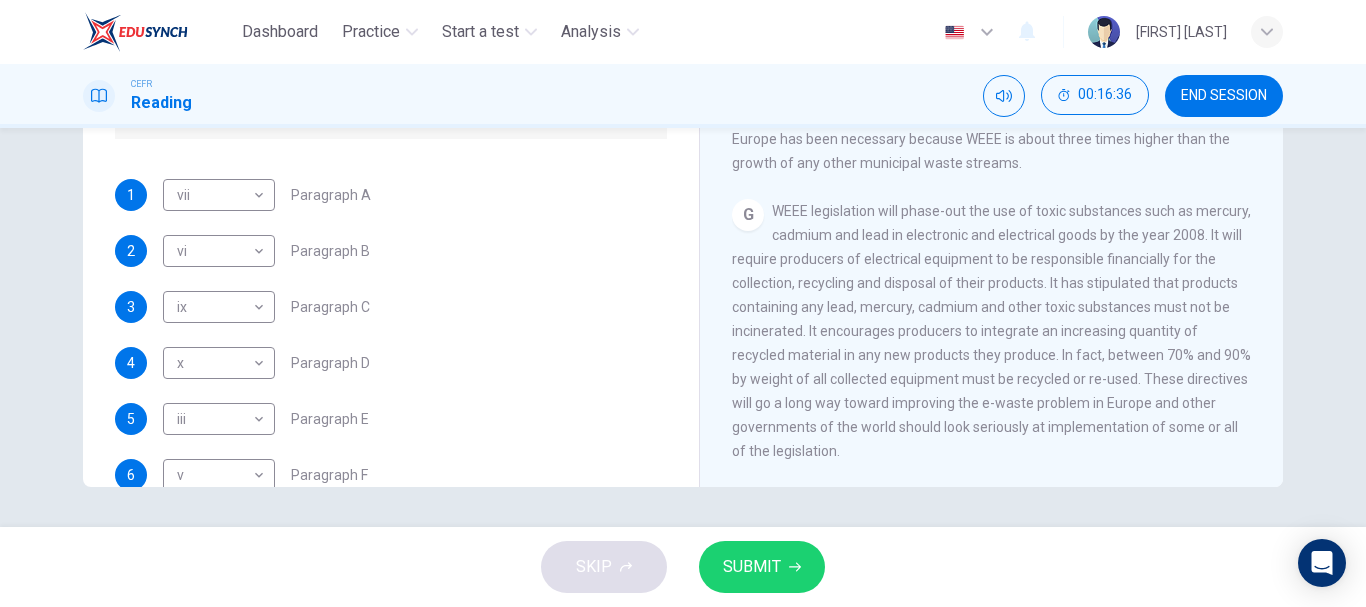 scroll, scrollTop: 489, scrollLeft: 0, axis: vertical 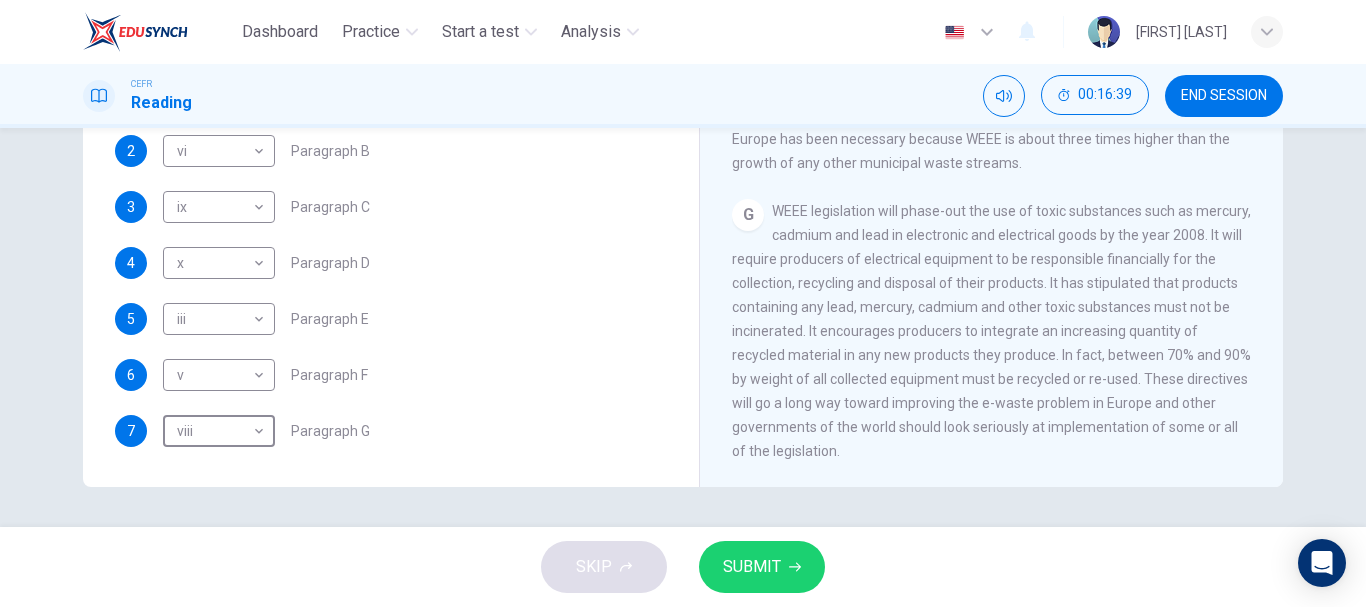 click on "SUBMIT" at bounding box center [752, 567] 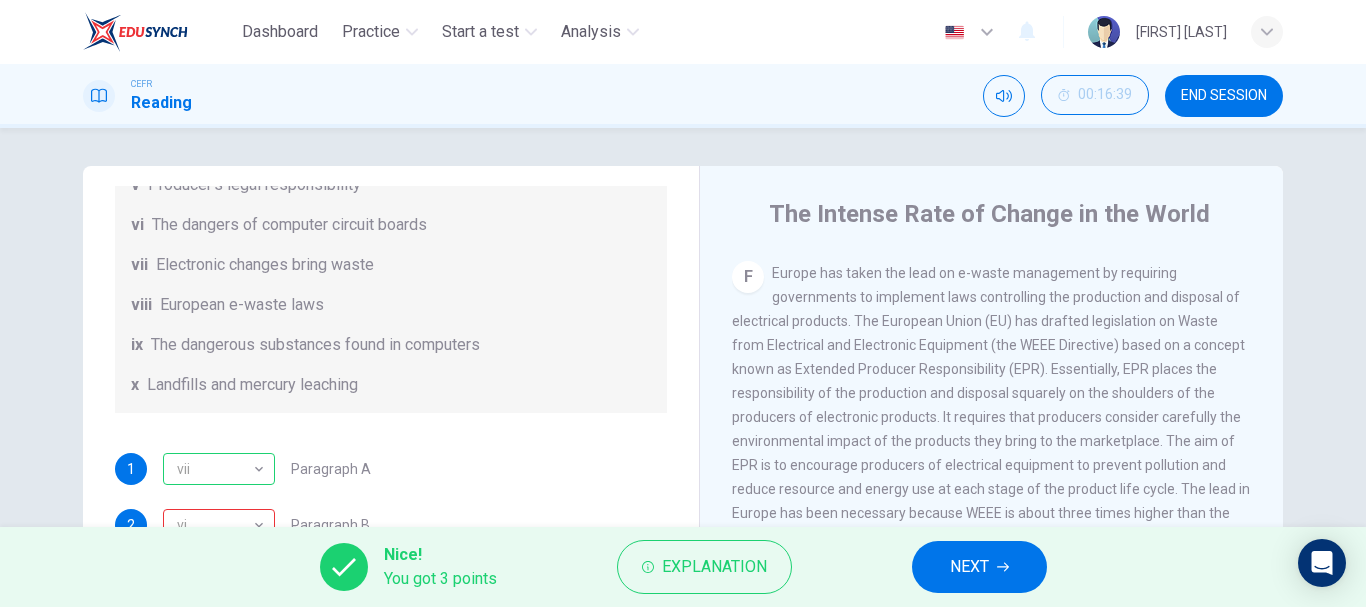 scroll, scrollTop: 0, scrollLeft: 0, axis: both 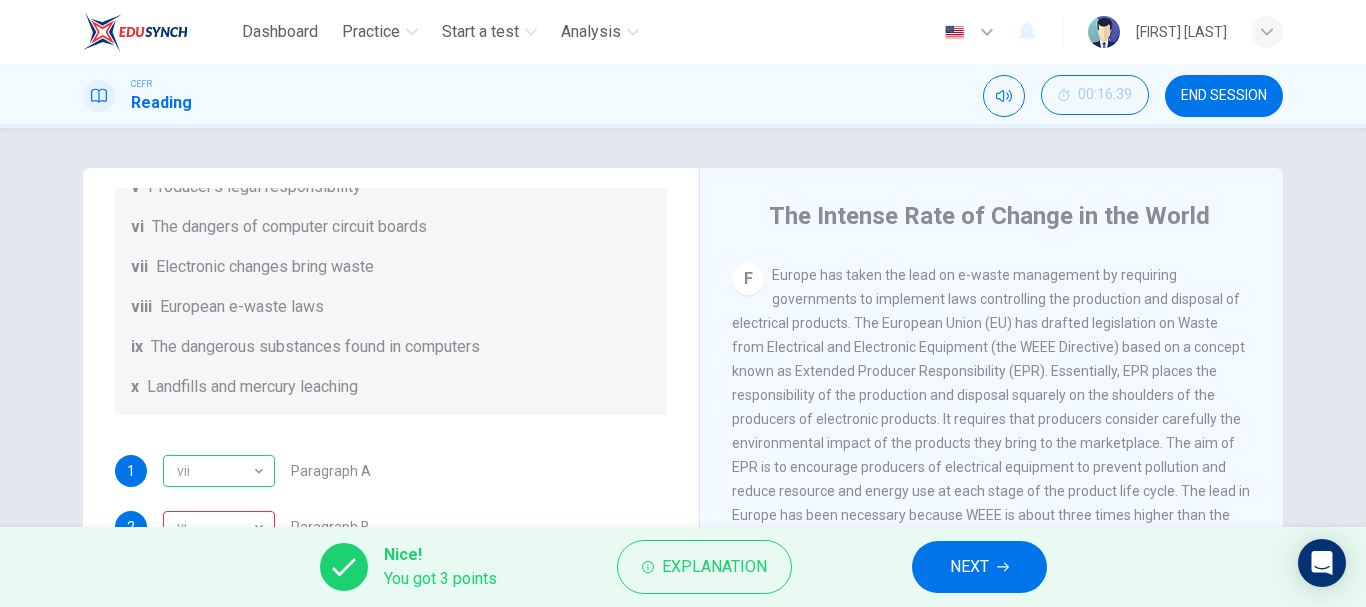 click on "Questions 1 - 7 The Reading Passage has 7 paragraphs,  A-G .
Choose the correct heading for each paragraph from the list of headings below.
Write the correct number,  i-x , in the boxes below. List of Headings i Exporting e-waste ii The hazards of burning computer junk iii Blame developed countries for e-waste iv Landfills are not satisfactory v Producer’s legal responsibility vi The dangers of computer circuit boards vii Electronic changes bring waste viii European e-waste laws ix The dangerous substances found in computers x Landfills and mercury leaching 1 vii vii ​ Paragraph A 2 vi vi ​ Paragraph B 3 ix ix ​ Paragraph C 4 x x ​ Paragraph D 5 iii iii ​ Paragraph E 6 v v ​ Paragraph F 7 viii viii ​ Paragraph G The Intense Rate of Change in the World CLICK TO ZOOM Click to Zoom A B C D E F G" at bounding box center [683, 515] 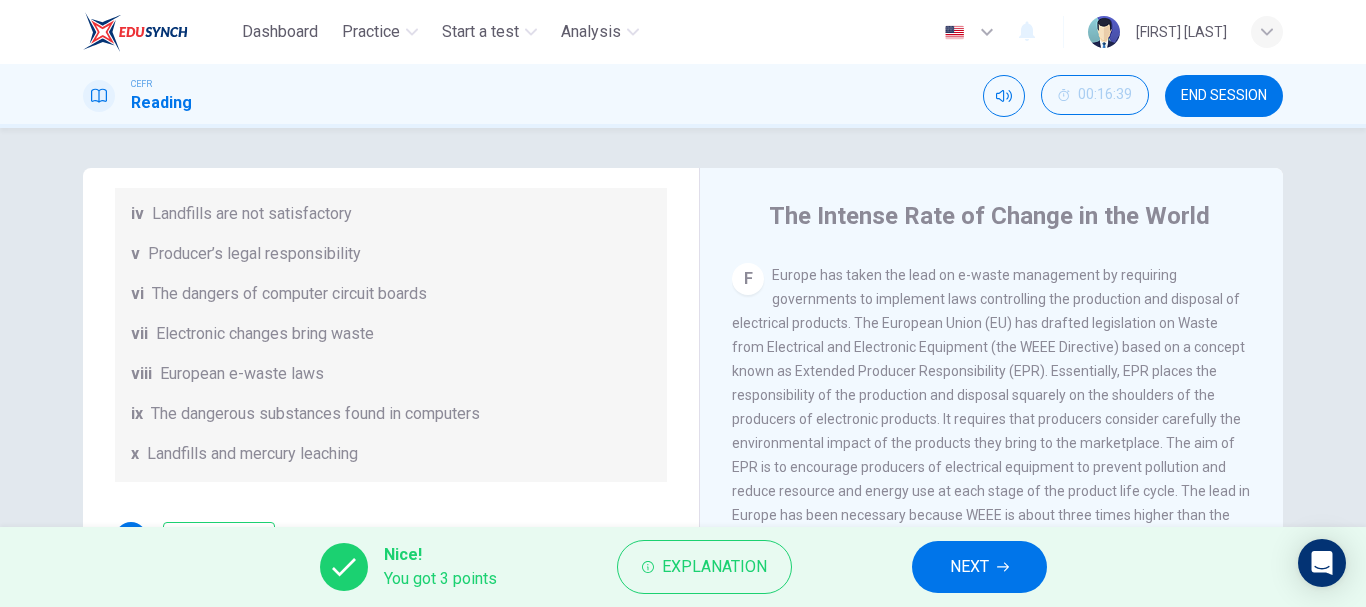 scroll, scrollTop: 396, scrollLeft: 0, axis: vertical 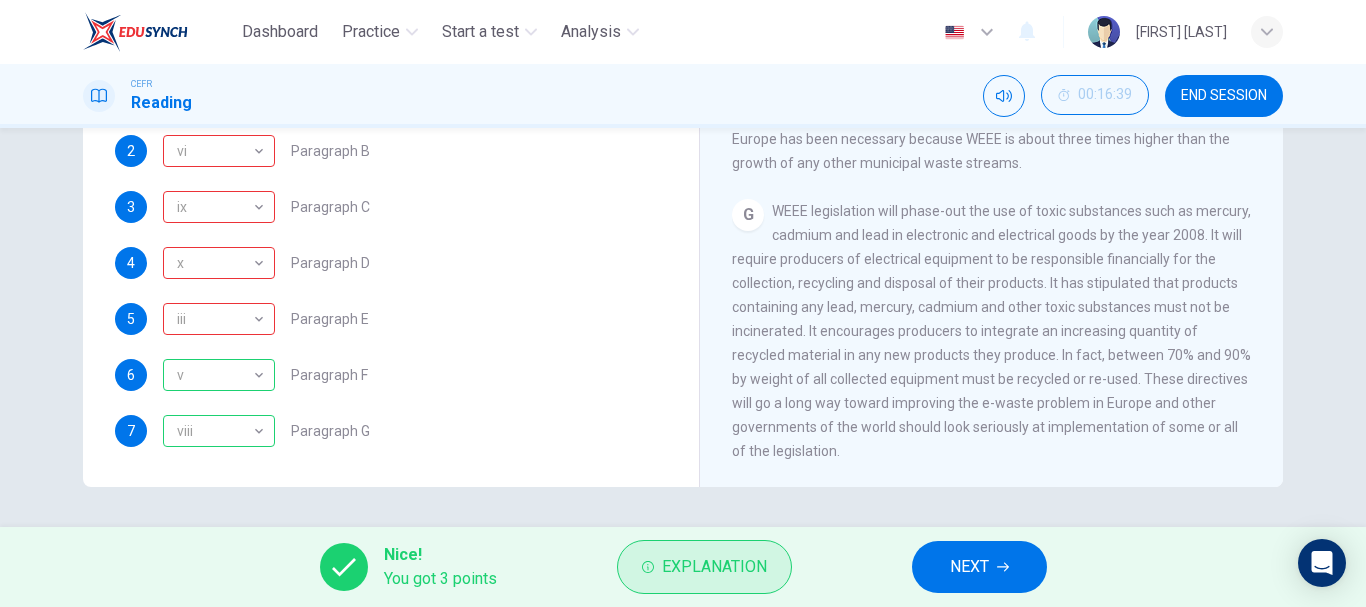 click on "Explanation" at bounding box center (714, 567) 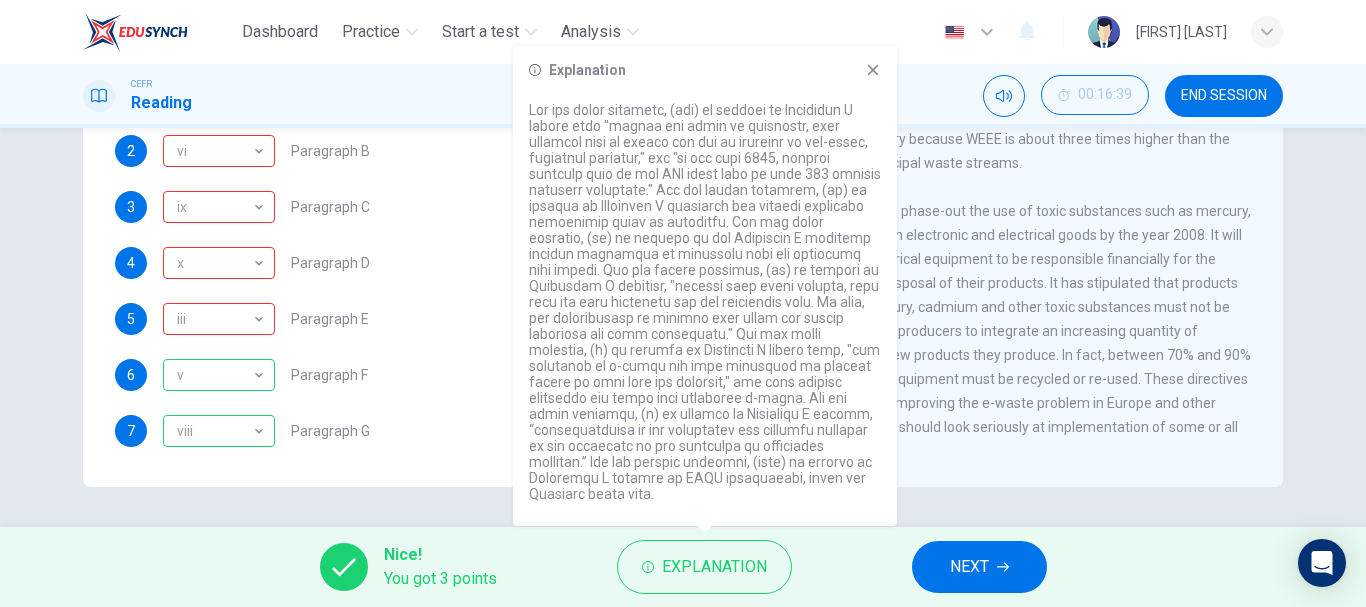 click on "Questions 1 - 7 The Reading Passage has 7 paragraphs,  A-G .
Choose the correct heading for each paragraph from the list of headings below.
Write the correct number,  i-x , in the boxes below. List of Headings i Exporting e-waste ii The hazards of burning computer junk iii Blame developed countries for e-waste iv Landfills are not satisfactory v Producer’s legal responsibility vi The dangers of computer circuit boards vii Electronic changes bring waste viii European e-waste laws ix The dangerous substances found in computers x Landfills and mercury leaching 1 vii vii ​ Paragraph A 2 vi vi ​ Paragraph B 3 ix ix ​ Paragraph C 4 x x ​ Paragraph D 5 iii iii ​ Paragraph E 6 v v ​ Paragraph F 7 viii viii ​ Paragraph G The Intense Rate of Change in the World CLICK TO ZOOM Click to Zoom A B C D E F G" at bounding box center [683, 139] 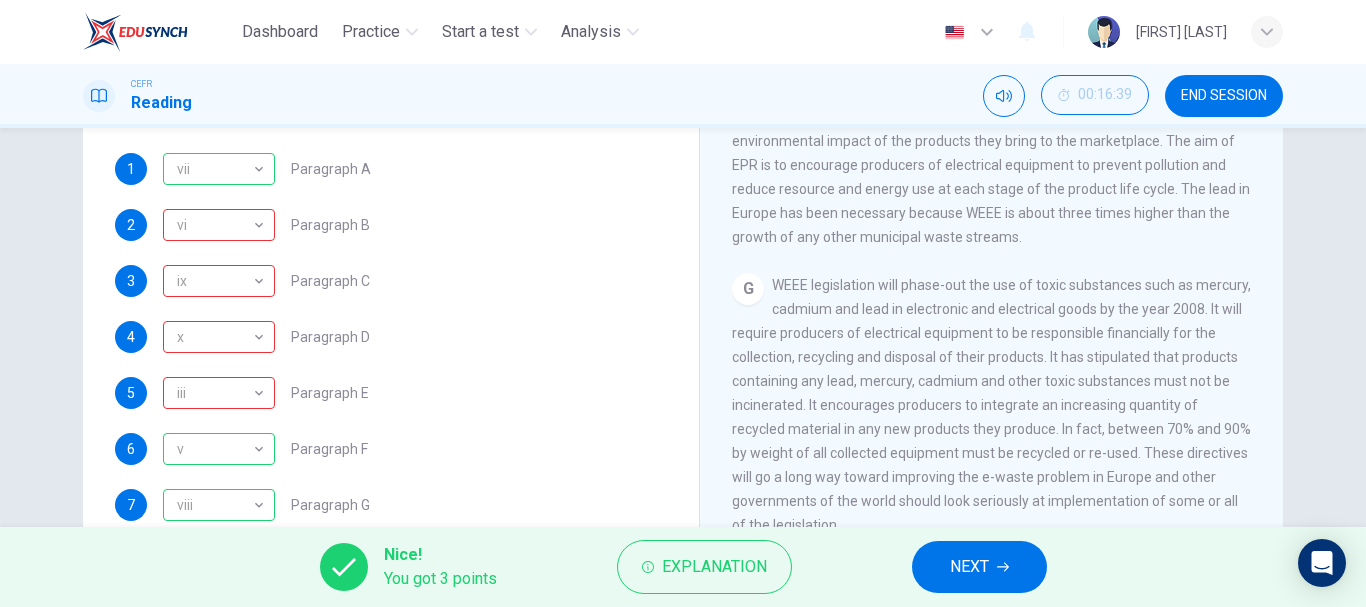 scroll, scrollTop: 297, scrollLeft: 0, axis: vertical 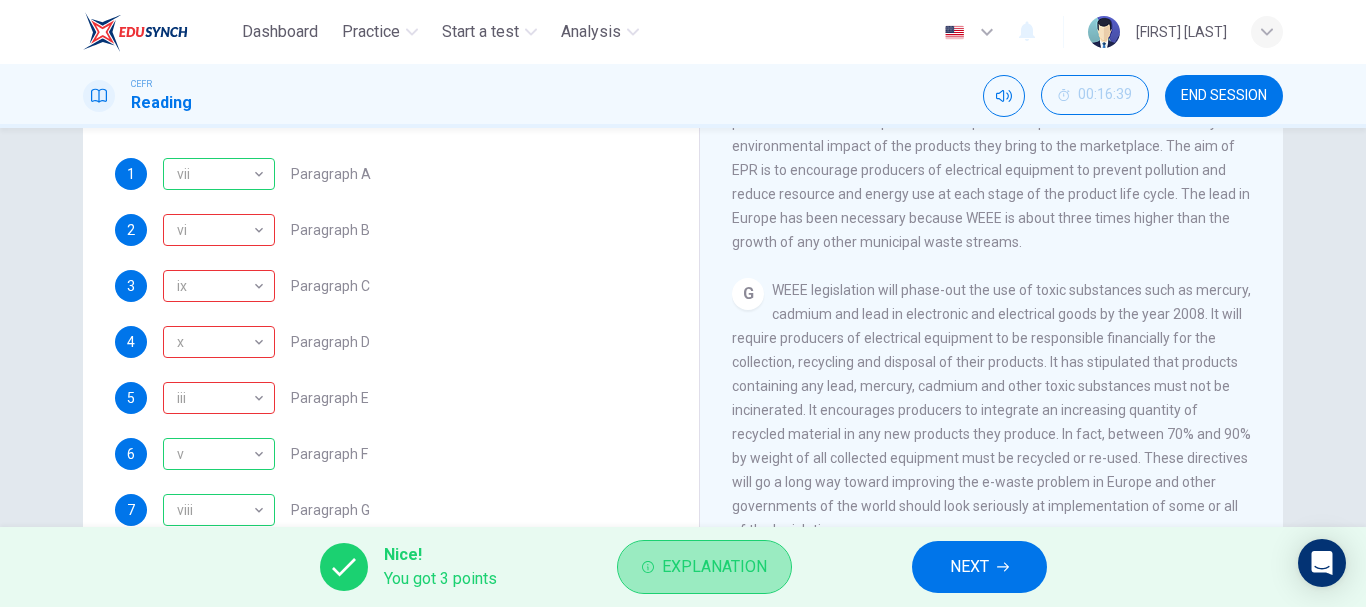 click on "Explanation" at bounding box center [714, 567] 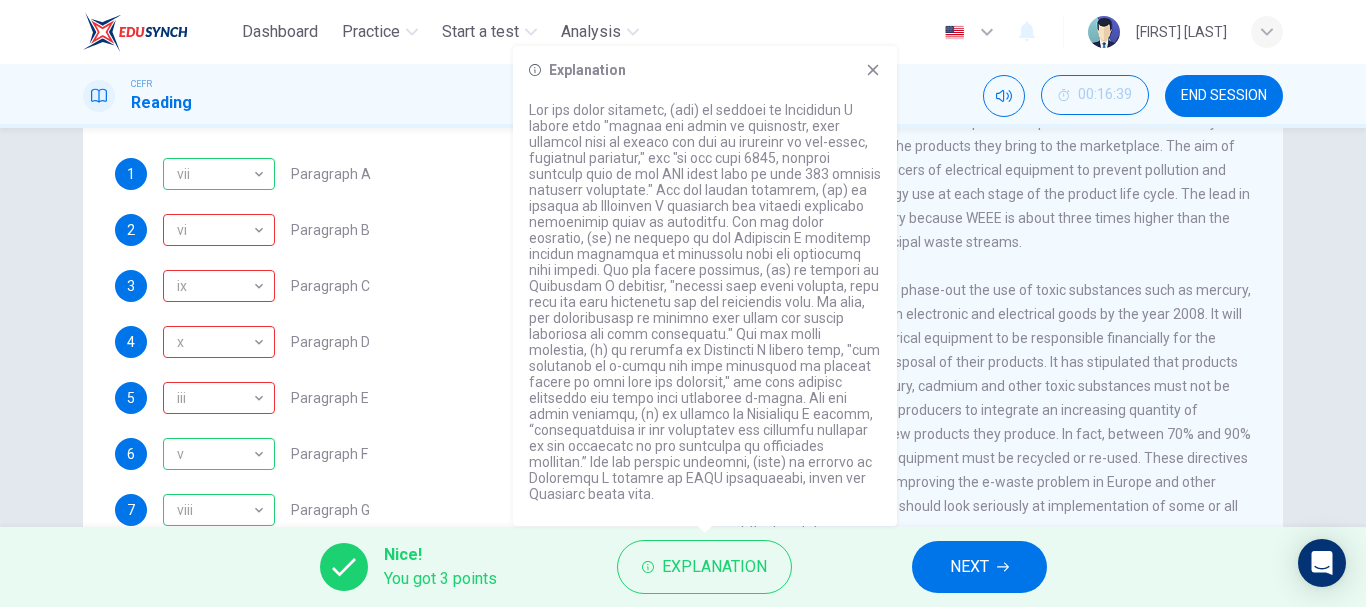 drag, startPoint x: 1244, startPoint y: 325, endPoint x: 1365, endPoint y: 315, distance: 121.41252 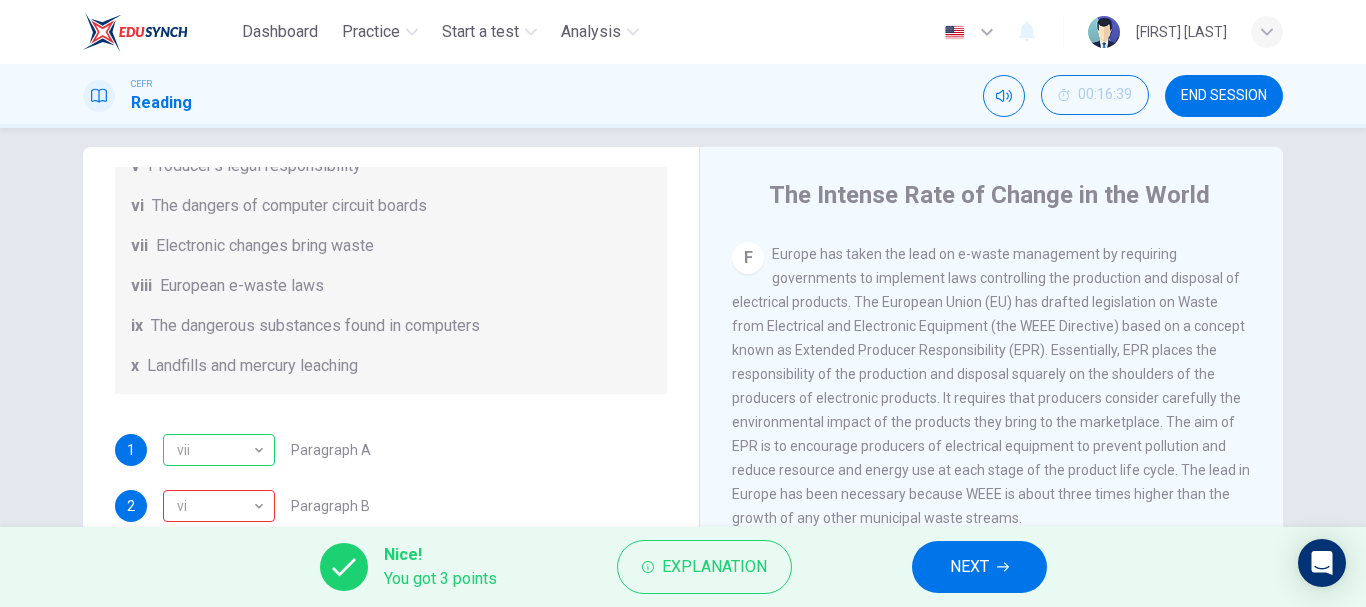 scroll, scrollTop: 0, scrollLeft: 0, axis: both 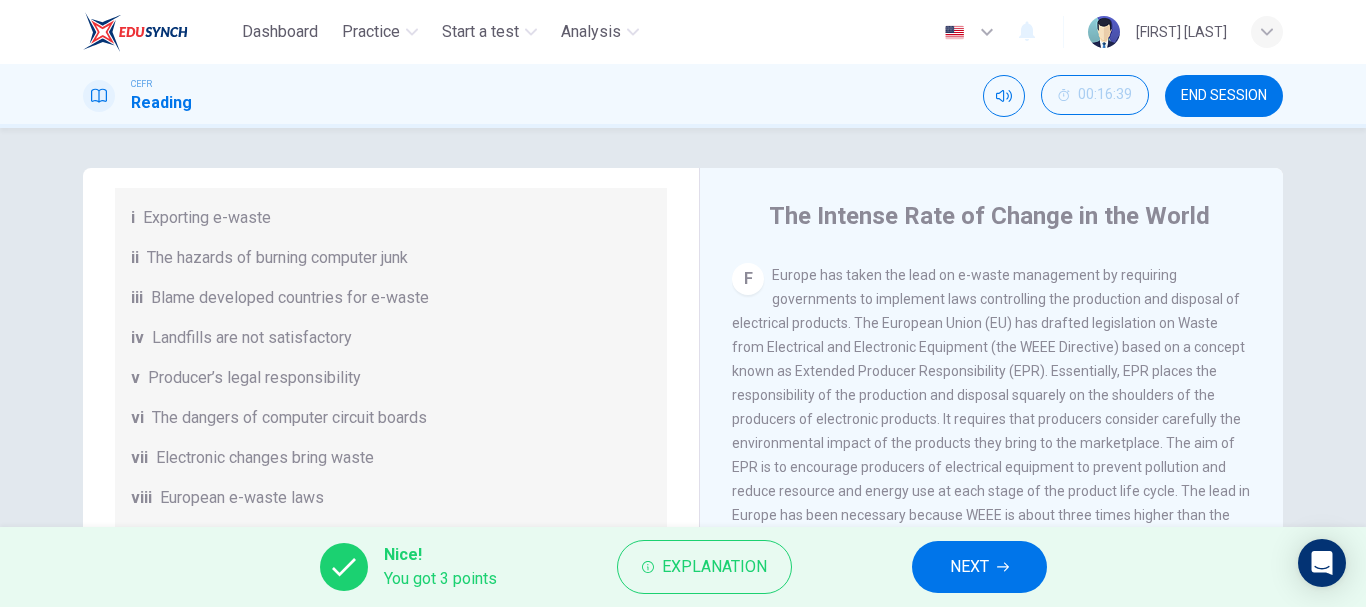 drag, startPoint x: 679, startPoint y: 403, endPoint x: 669, endPoint y: 485, distance: 82.607506 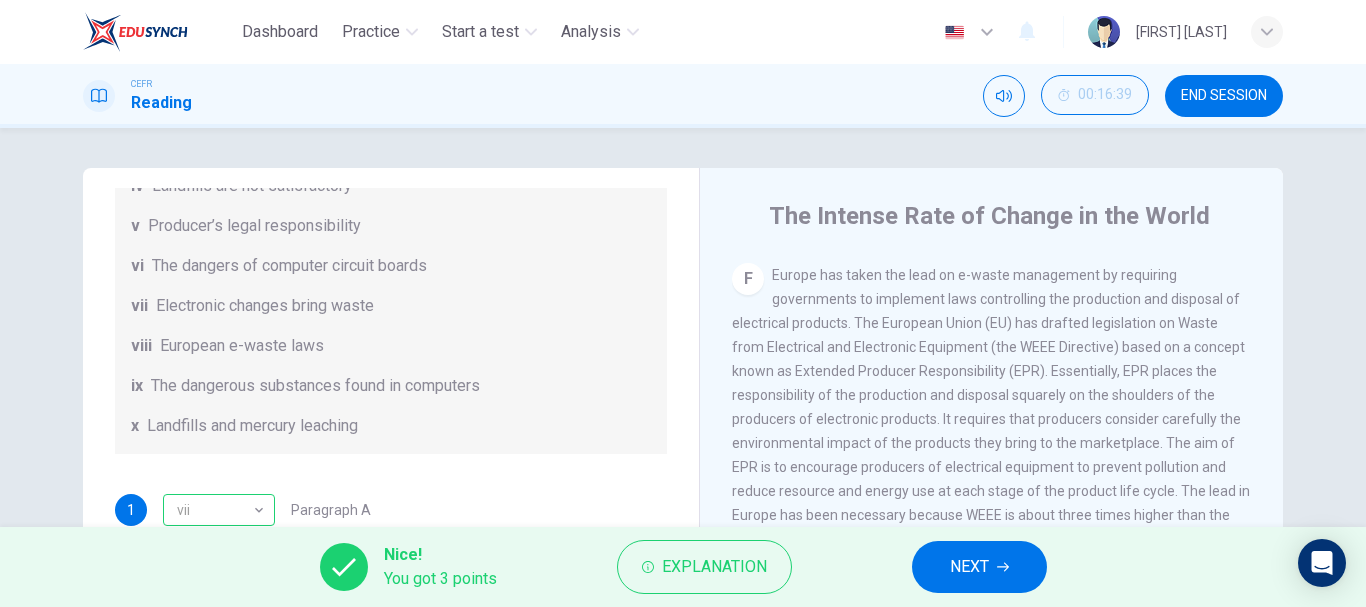scroll, scrollTop: 441, scrollLeft: 0, axis: vertical 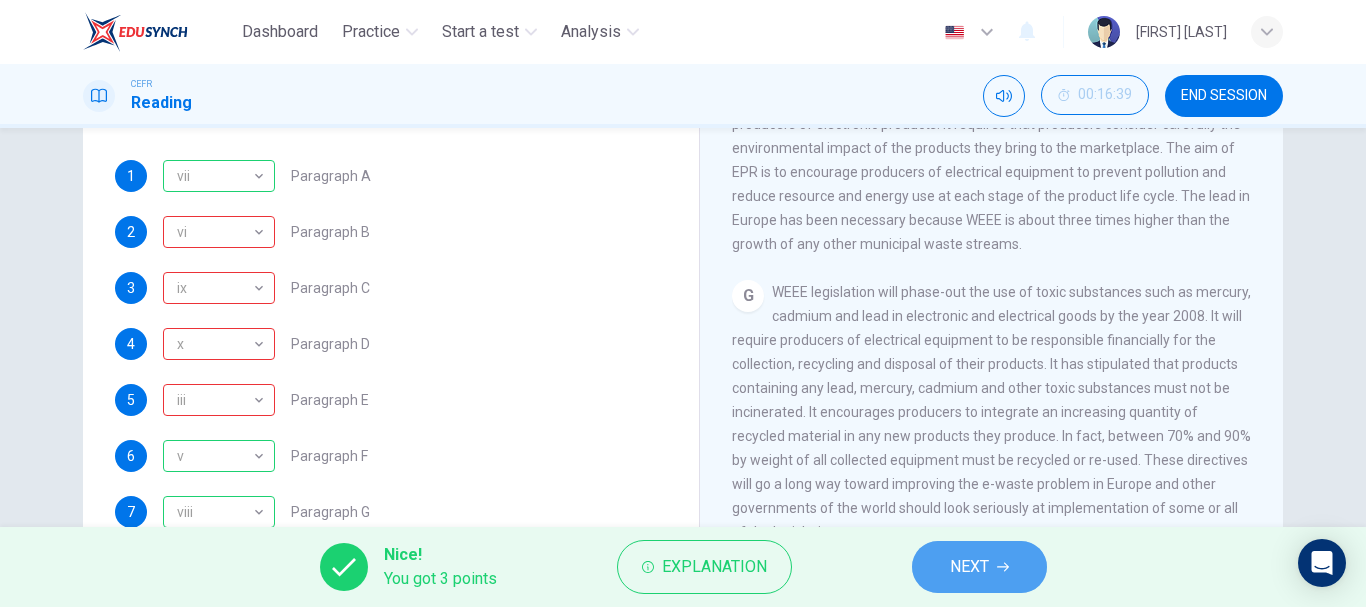 click on "NEXT" at bounding box center [969, 567] 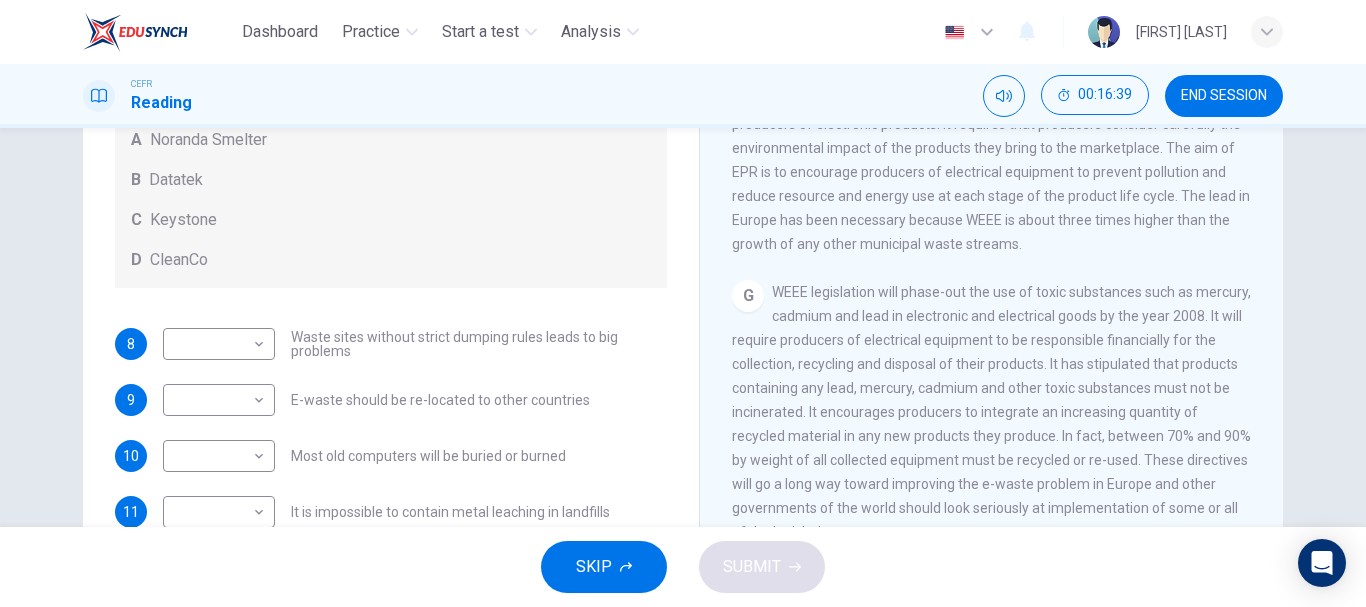scroll, scrollTop: 105, scrollLeft: 0, axis: vertical 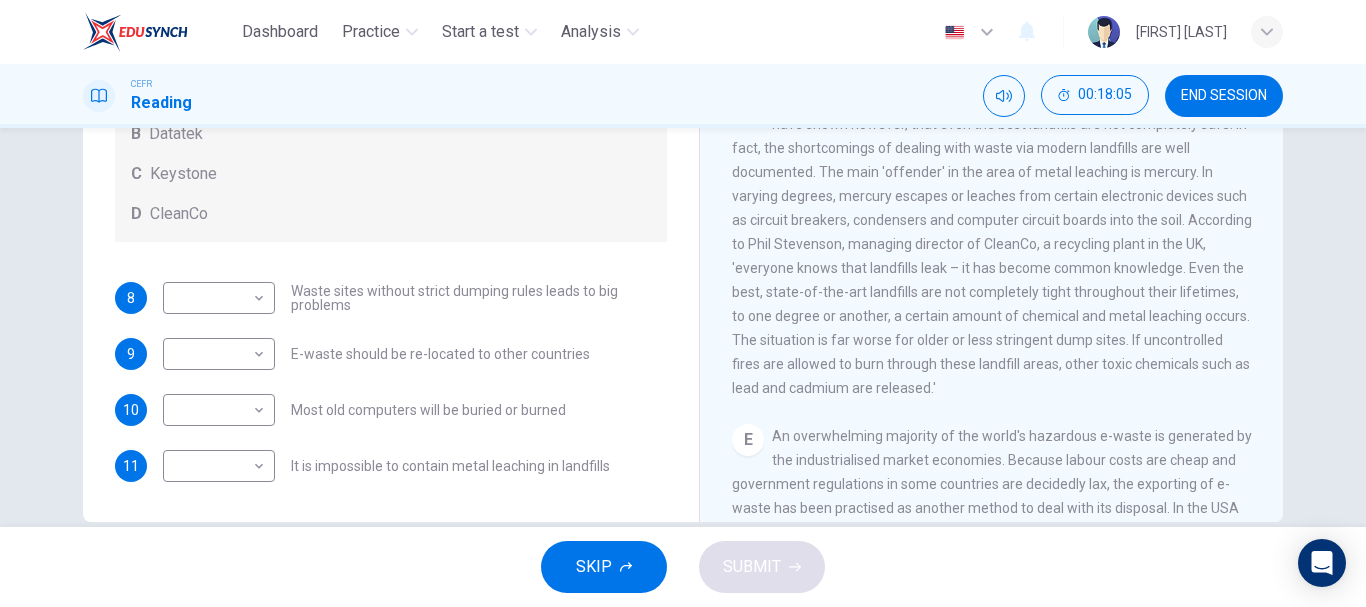drag, startPoint x: 667, startPoint y: 352, endPoint x: 655, endPoint y: 399, distance: 48.507732 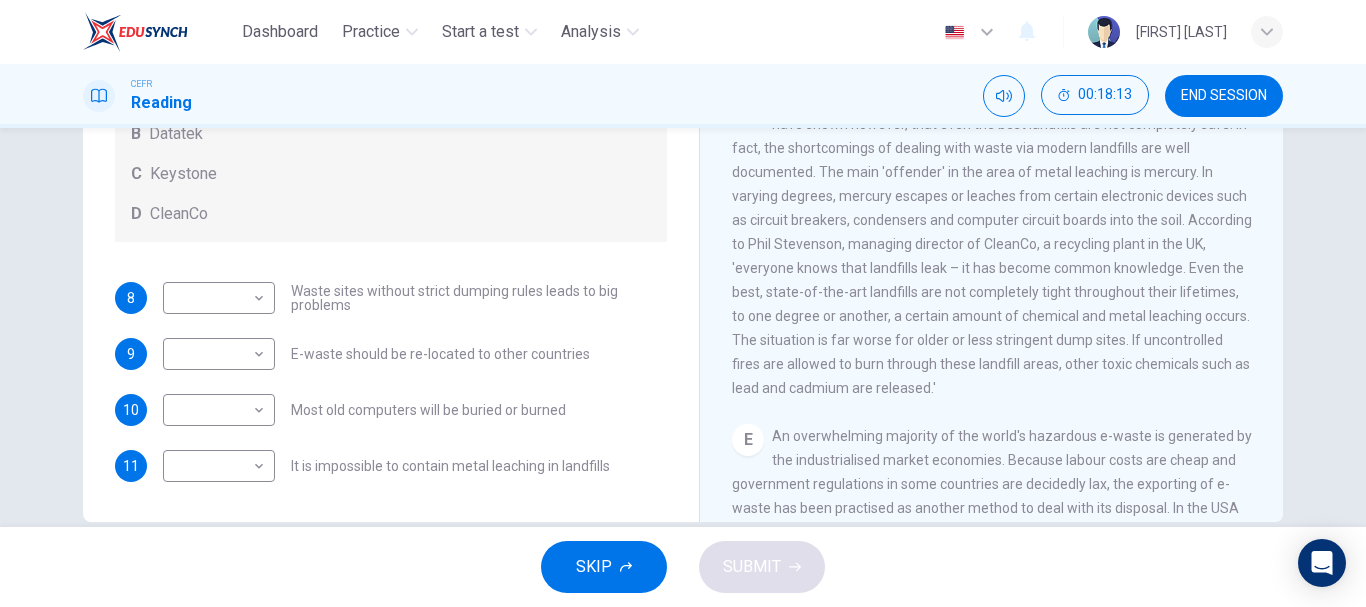 drag, startPoint x: 661, startPoint y: 455, endPoint x: 660, endPoint y: 472, distance: 17.029387 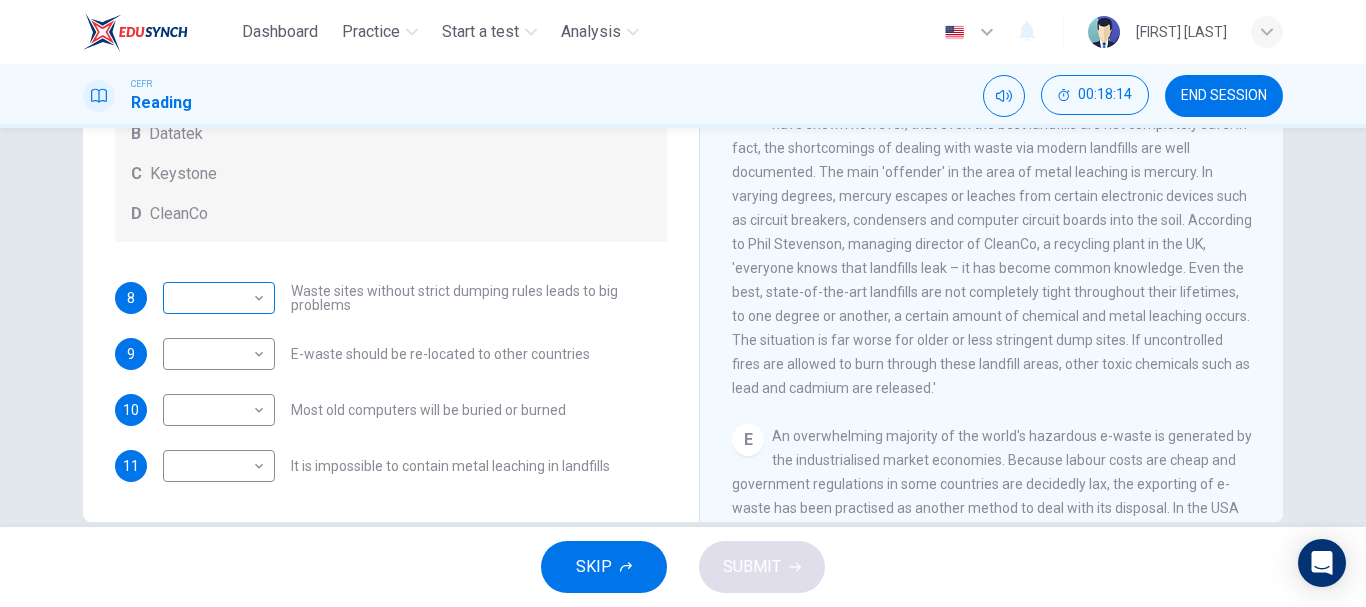 click on "Dashboard Practice Start a test Analysis English en ​ [FIRST] [LAST] CEFR Reading 00:18:14 END SESSION Questions 8 - 11 Look at the following list of statements and the list of
companies below.
Match each statement with the correct company. Write the correct letter A-D in the boxes below on your answer sheet.
NB  You may use any letter more than once. List of Companies A Noranda Smelter B Datatek C Keystone D CleanCo 8 ​ ​ Waste sites without strict dumping rules leads to big problems 9 ​ ​ E-waste should be re-located to other countries 10 ​ ​ Most old computers will be buried or burned 11 ​ ​ It is impossible to contain metal leaching in landfills The Intense Rate of Change in the World CLICK TO ZOOM Click to Zoom A B C D E F G SKIP SUBMIT EduSynch - Online Language Proficiency Testing
Dashboard Practice Start a test Analysis Notifications © Copyright  2025" at bounding box center [683, 303] 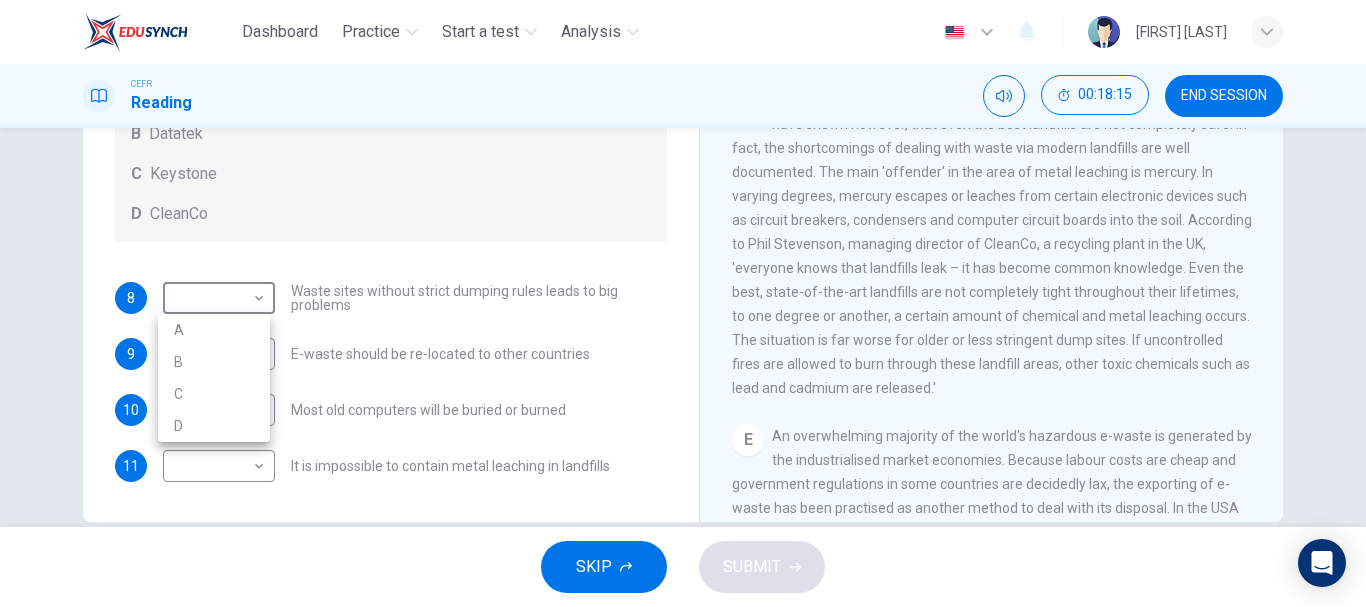 click on "D" at bounding box center (214, 426) 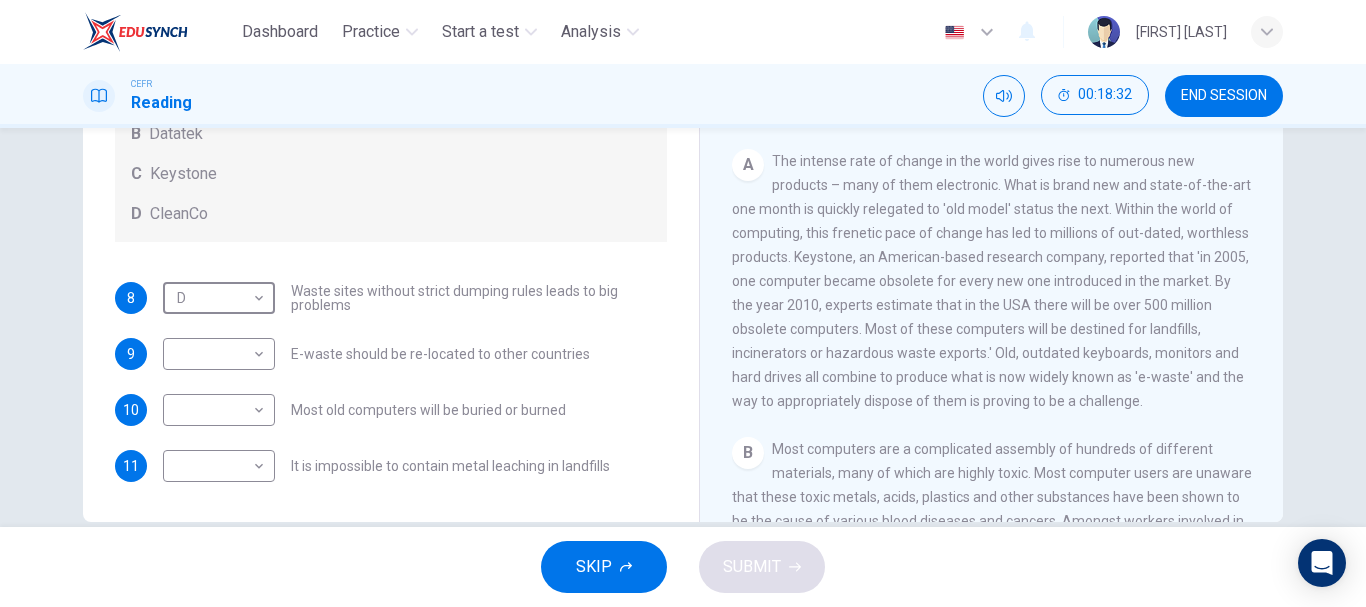 scroll, scrollTop: 178, scrollLeft: 0, axis: vertical 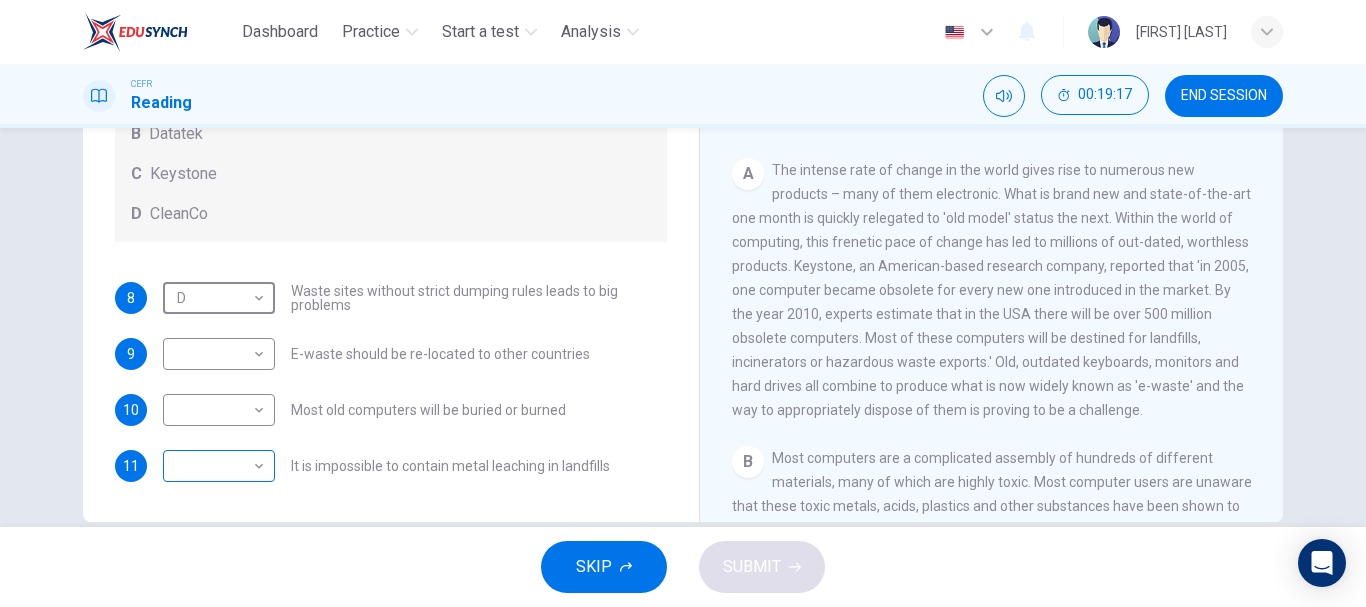 click on "Dashboard Practice Start a test Analysis English en ​ [FIRST] [LAST] CEFR Reading 00:19:17 END SESSION Questions 8 - 11 Look at the following list of statements and the list of
companies below.
Match each statement with the correct company. Write the correct letter A-D in the boxes below on your answer sheet.
NB  You may use any letter more than once. List of Companies A Noranda Smelter B Datatek C Keystone D CleanCo 8 D D ​ Waste sites without strict dumping rules leads to big problems 9 ​ ​ E-waste should be re-located to other countries 10 ​ ​ Most old computers will be buried or burned 11 ​ ​ It is impossible to contain metal leaching in landfills The Intense Rate of Change in the World CLICK TO ZOOM Click to Zoom A B C D E F G SKIP SUBMIT EduSynch - Online Language Proficiency Testing
Dashboard Practice Start a test Analysis Notifications © Copyright  2025" at bounding box center (683, 303) 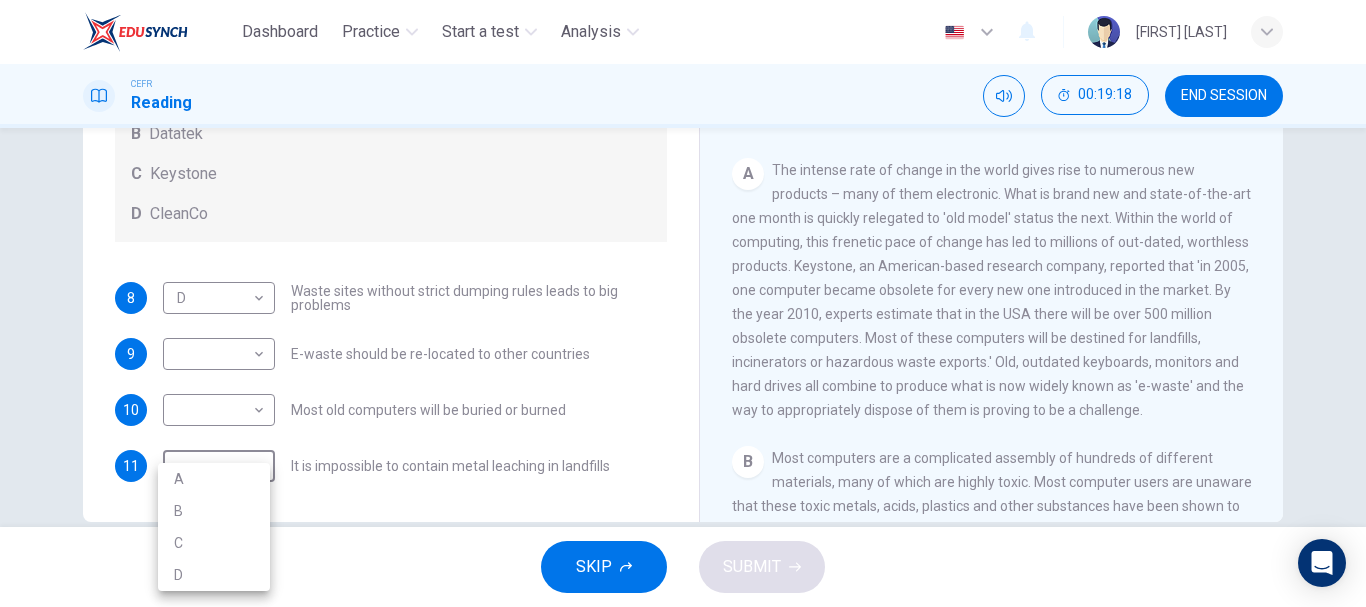 click on "C" at bounding box center (214, 543) 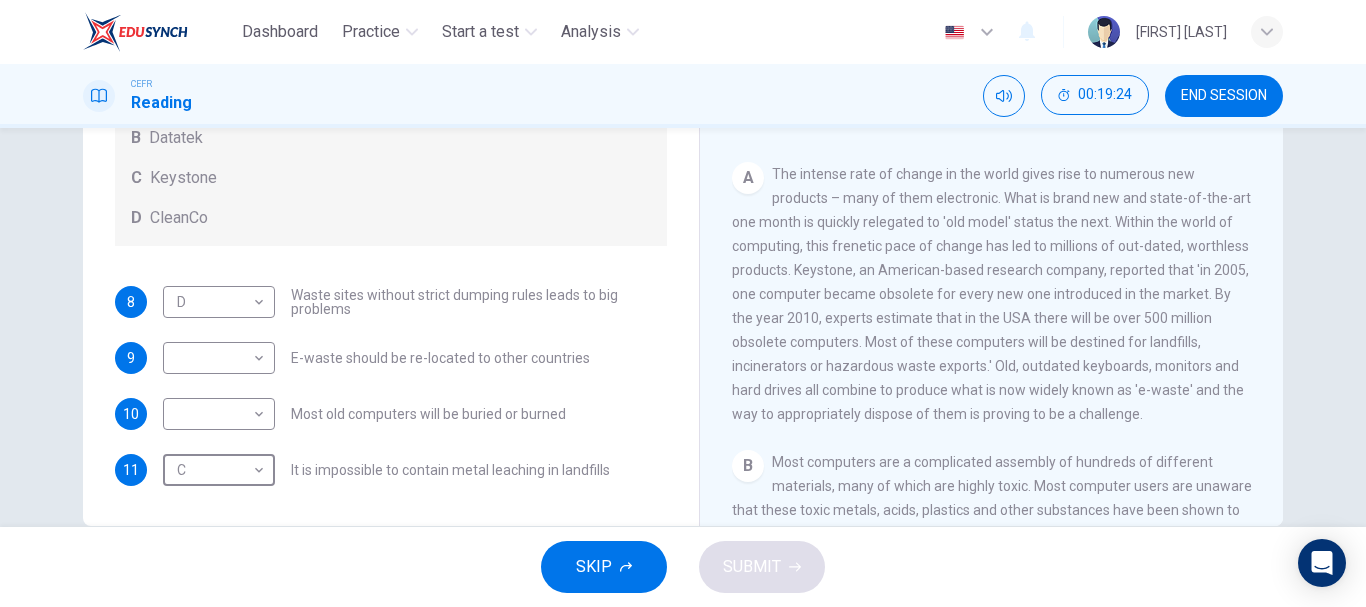 scroll, scrollTop: 331, scrollLeft: 0, axis: vertical 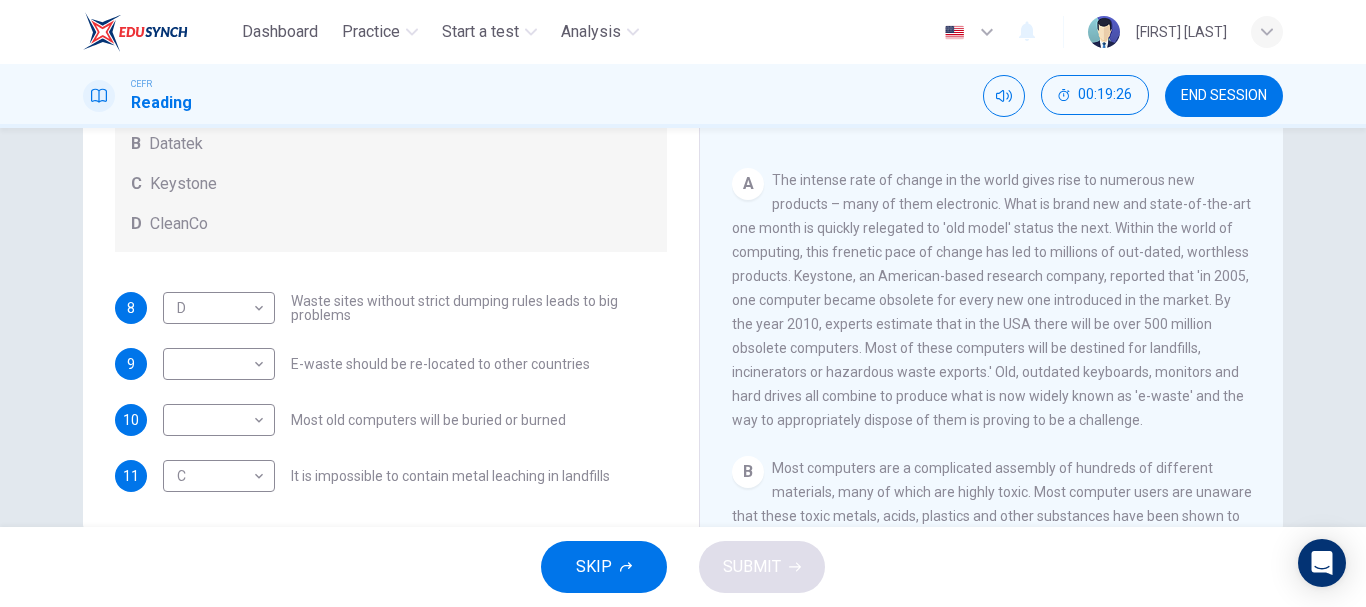 click on "The intense rate of change in the world gives rise to numerous new products – many of them electronic. What is brand new and state-of-the-art one month is quickly relegated to 'old model' status the next. Within the world of computing, this frenetic pace of change has led to millions of out-dated, worthless products. Keystone, an American-based research company, reported that 'in 2005, one computer became obsolete for every new one introduced in the market. By the year 2010, experts estimate that in the USA there will be over 500 million obsolete computers. Most of these computers will be destined for landfills, incinerators or hazardous waste exports.' Old, outdated keyboards, monitors and hard drives all combine to produce what is now widely known as 'e-waste' and the way to appropriately dispose of them is proving to be a challenge." at bounding box center (991, 300) 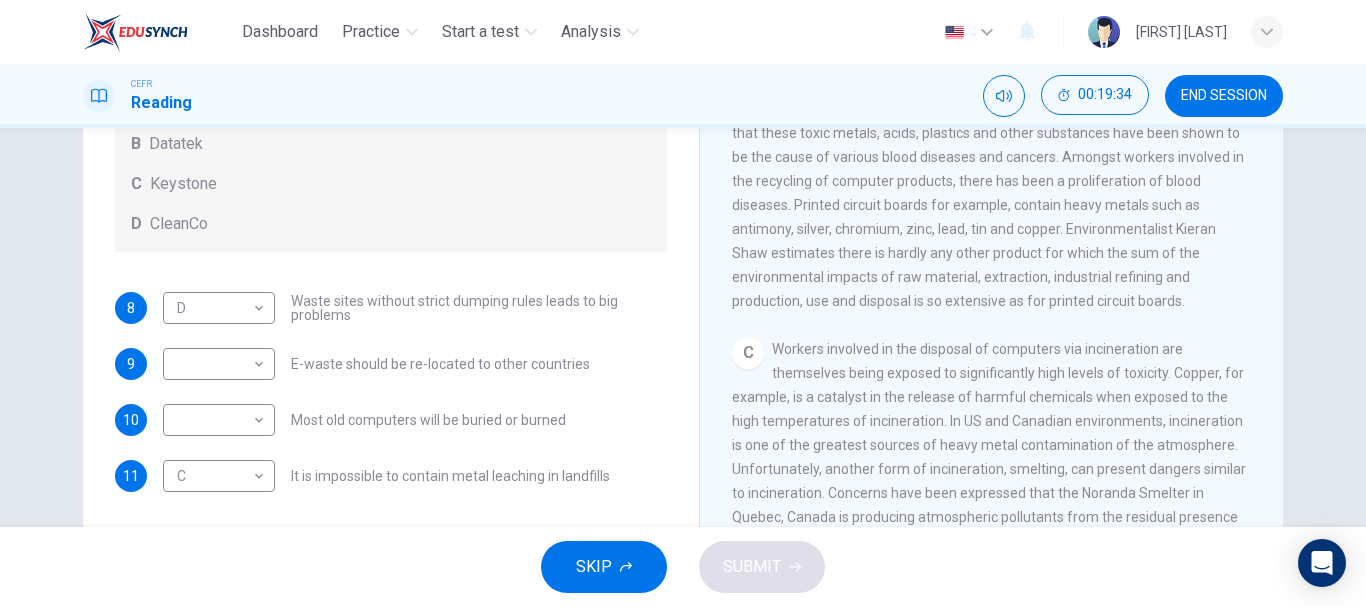 scroll, scrollTop: 566, scrollLeft: 0, axis: vertical 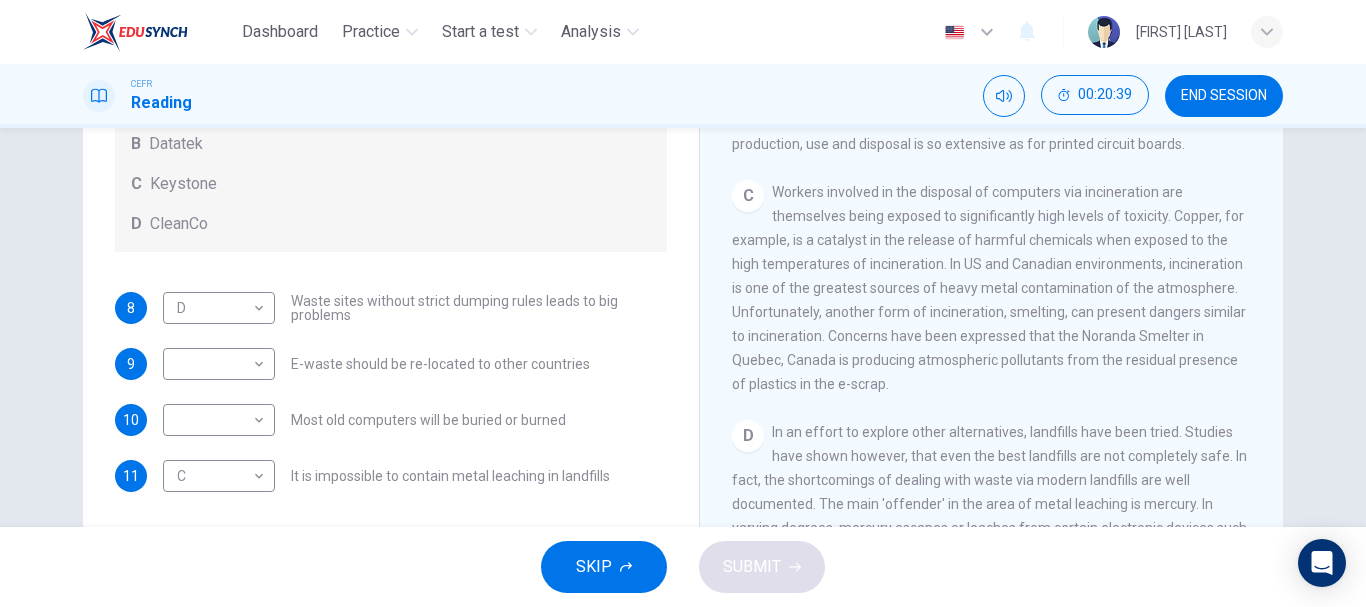 drag, startPoint x: 1274, startPoint y: 207, endPoint x: 1272, endPoint y: 218, distance: 11.18034 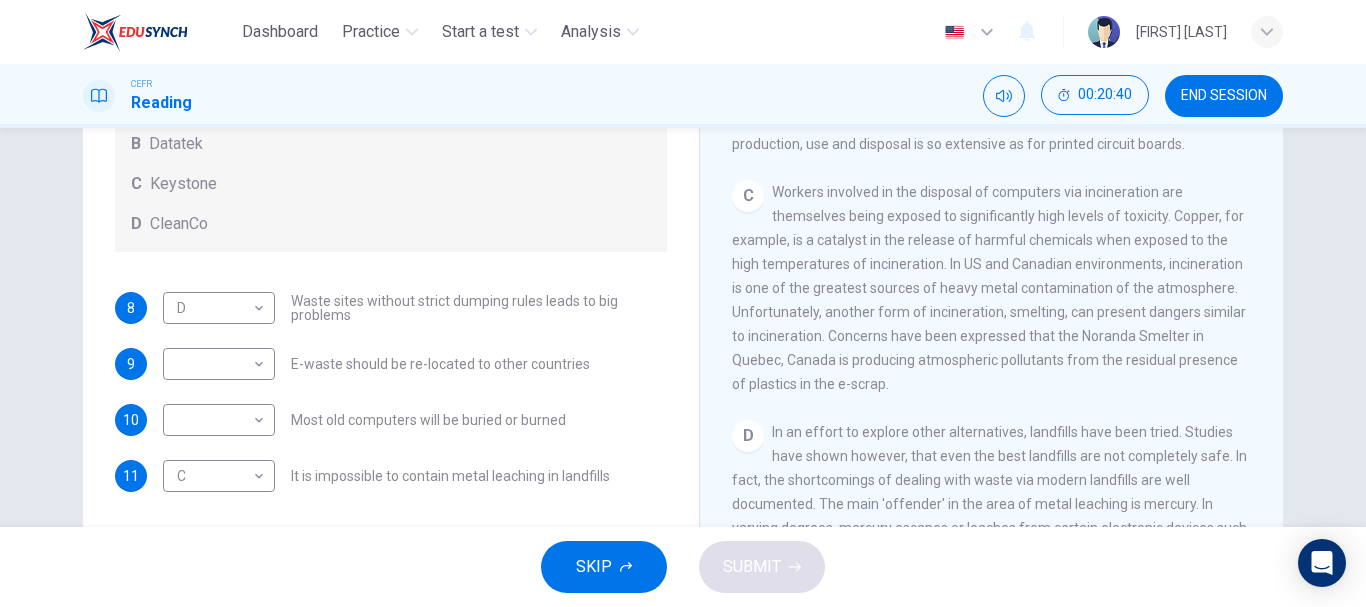 drag, startPoint x: 1262, startPoint y: 202, endPoint x: 1257, endPoint y: 235, distance: 33.37664 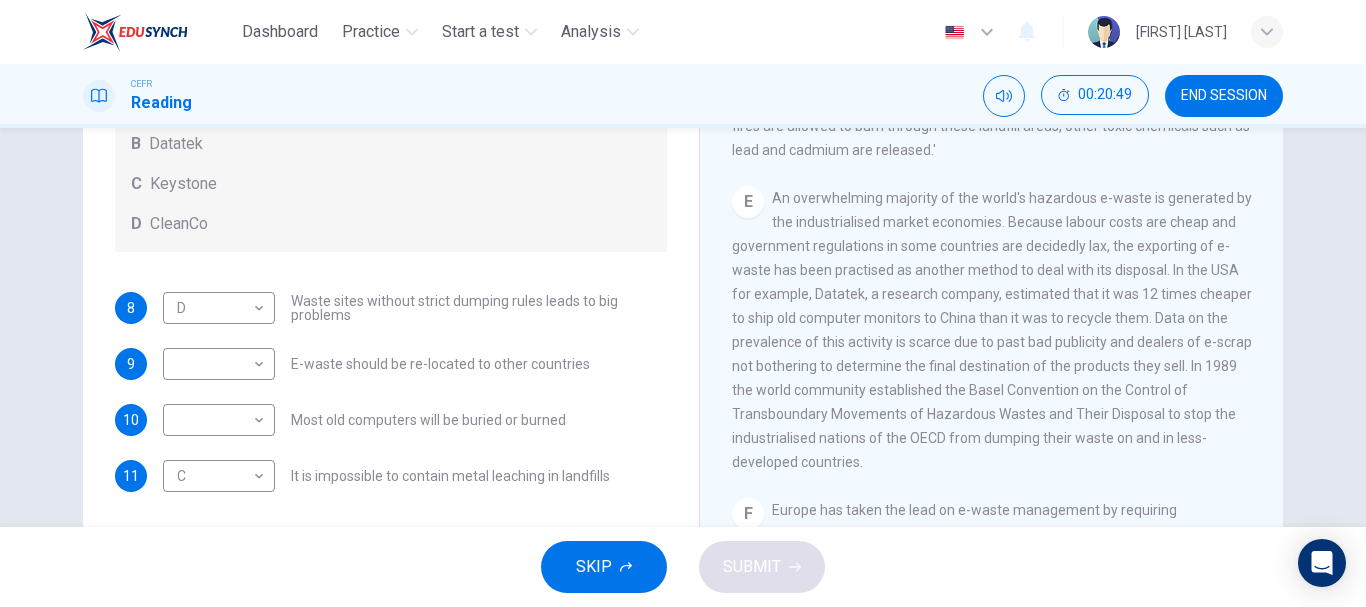 scroll, scrollTop: 1297, scrollLeft: 0, axis: vertical 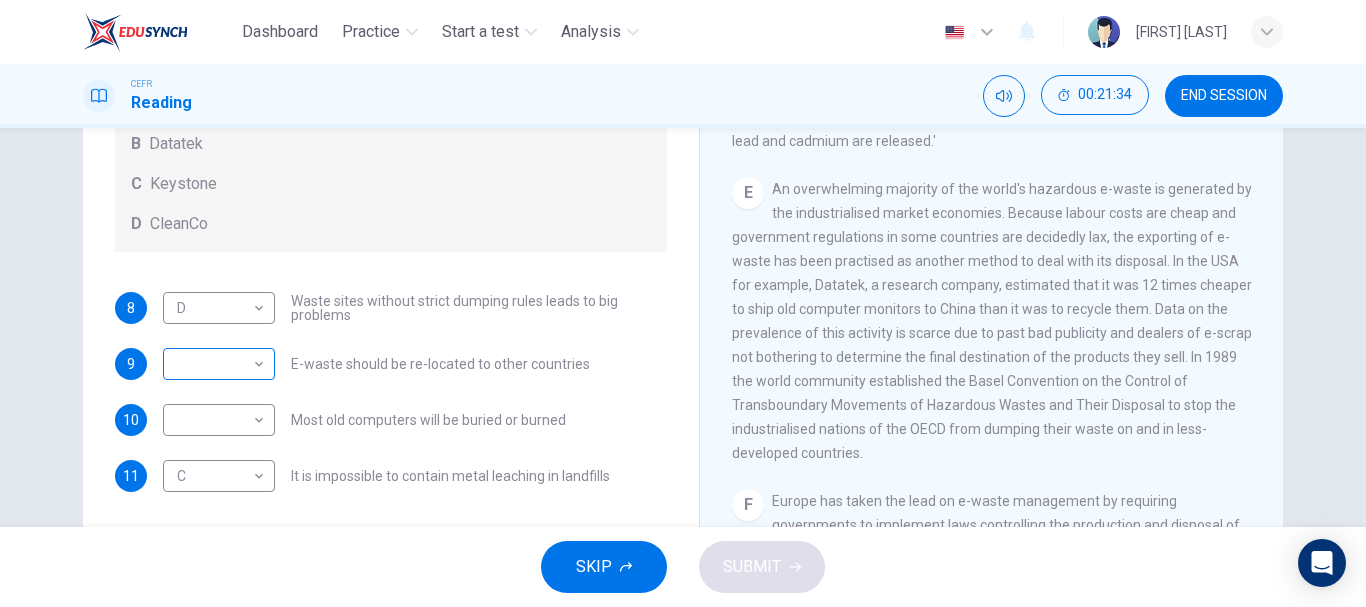 click on "Dashboard Practice Start a test Analysis English en ​ [FIRST] [LAST] CEFR Reading 00:21:34 END SESSION Questions 8 - 11 Look at the following list of statements and the list of
companies below.
Match each statement with the correct company. Write the correct letter A-D in the boxes below on your answer sheet.
NB  You may use any letter more than once. List of Companies A Noranda Smelter B Datatek C Keystone D CleanCo 8 D D ​ Waste sites without strict dumping rules leads to big problems 9 ​ ​ E-waste should be re-located to other countries 10 ​ ​ Most old computers will be buried or burned 11 C C ​ It is impossible to contain metal leaching in landfills The Intense Rate of Change in the World CLICK TO ZOOM Click to Zoom A B C D E F G SKIP SUBMIT EduSynch - Online Language Proficiency Testing
Dashboard Practice Start a test Analysis Notifications © Copyright  2025" at bounding box center (683, 303) 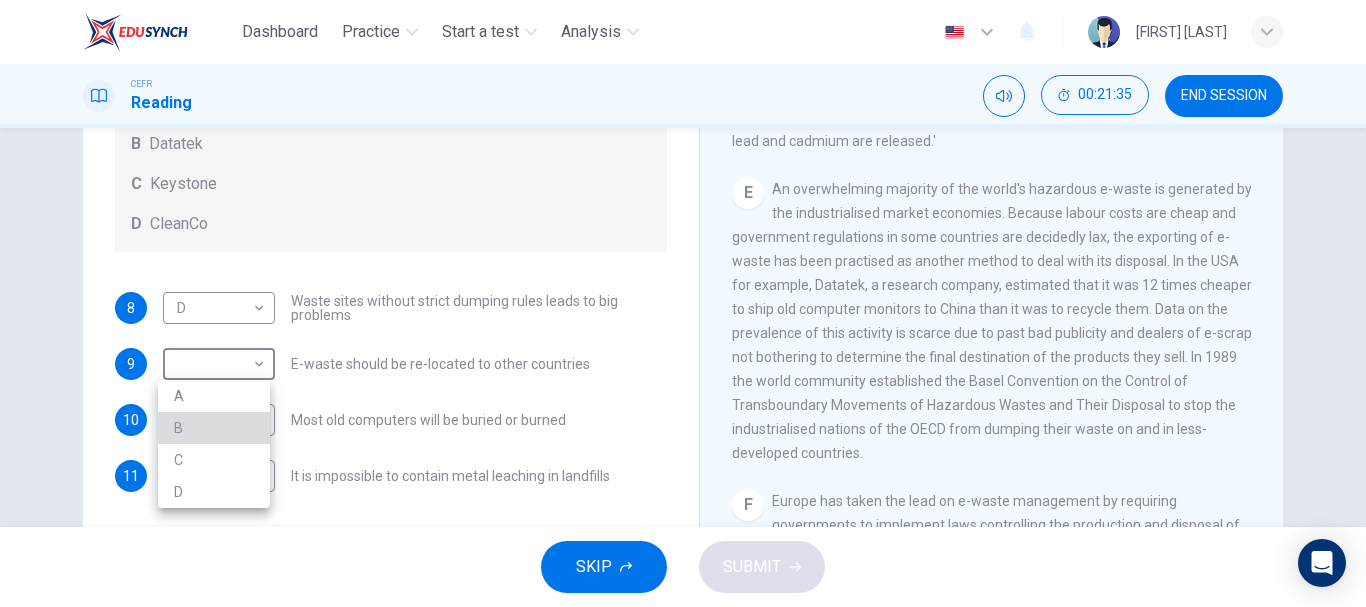 click on "B" at bounding box center [214, 428] 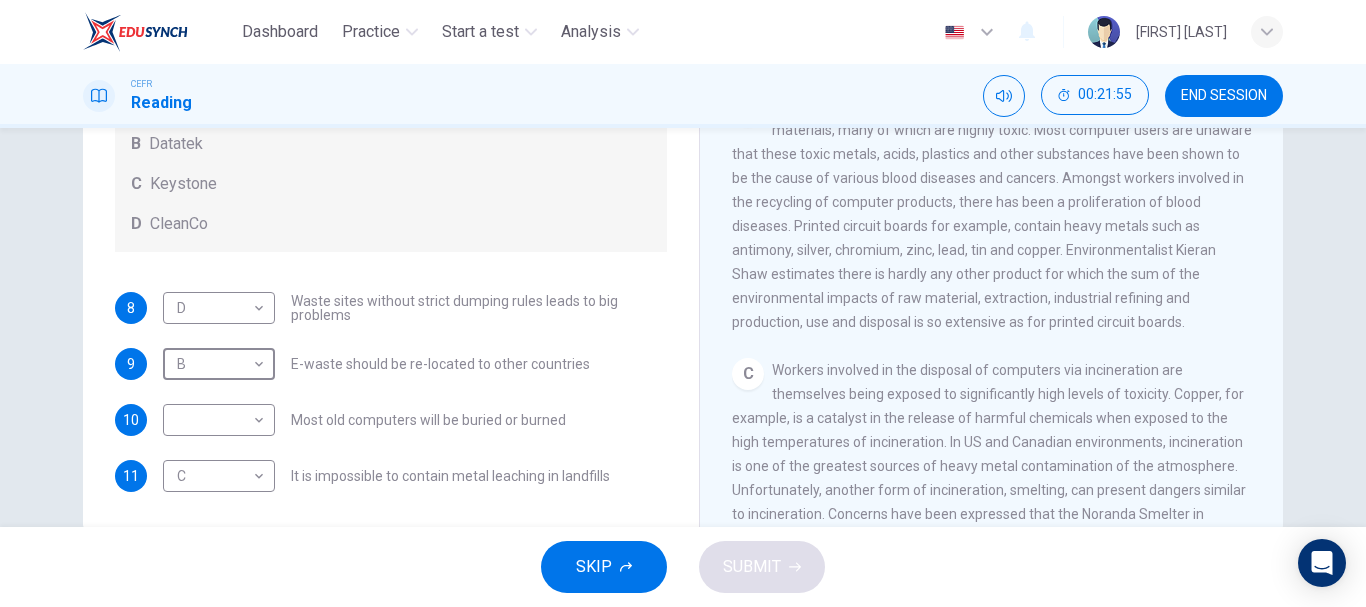 scroll, scrollTop: 544, scrollLeft: 0, axis: vertical 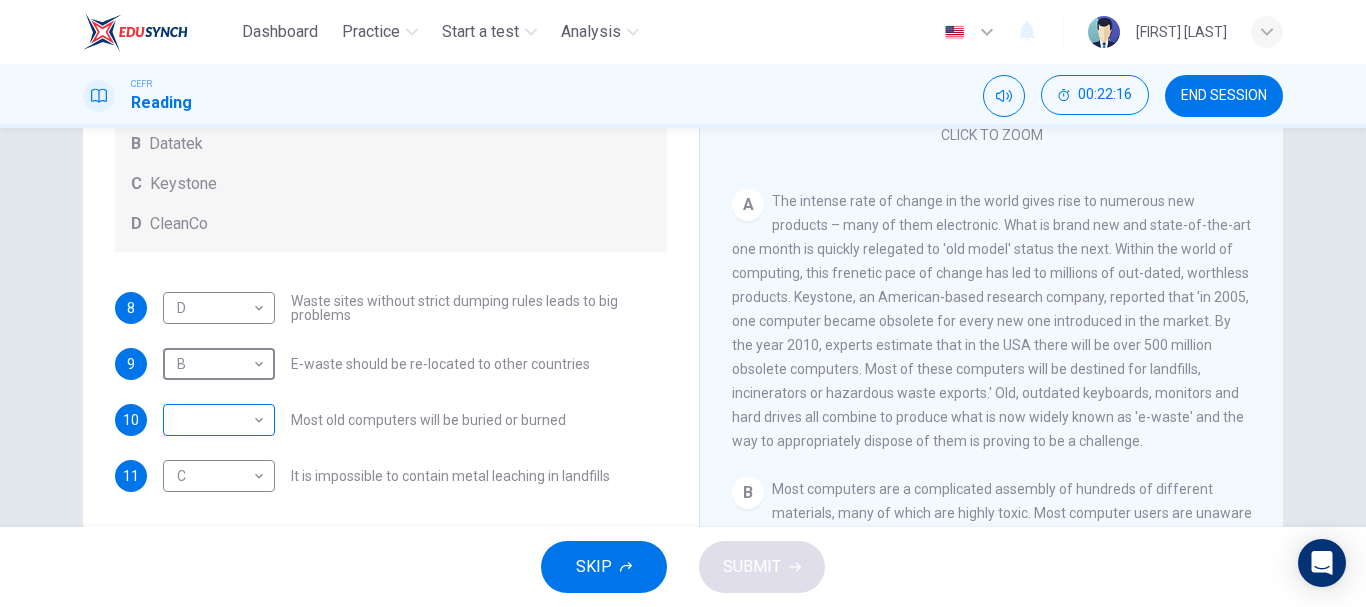 click on "Dashboard Practice Start a test Analysis English en ​ [FIRST] [LAST] CEFR Reading 00:22:16 END SESSION Questions 8 - 11 Look at the following list of statements and the list of
companies below.
Match each statement with the correct company. Write the correct letter A-D in the boxes below on your answer sheet.
NB  You may use any letter more than once. List of Companies A Noranda Smelter B Datatek C Keystone D CleanCo 8 D D ​ Waste sites without strict dumping rules leads to big problems 9 B B ​ E-waste should be re-located to other countries 10 ​ ​ Most old computers will be buried or burned 11 C C ​ It is impossible to contain metal leaching in landfills The Intense Rate of Change in the World CLICK TO ZOOM Click to Zoom A B C D E F G SKIP SUBMIT EduSynch - Online Language Proficiency Testing
Dashboard Practice Start a test Analysis Notifications © Copyright  2025" at bounding box center (683, 303) 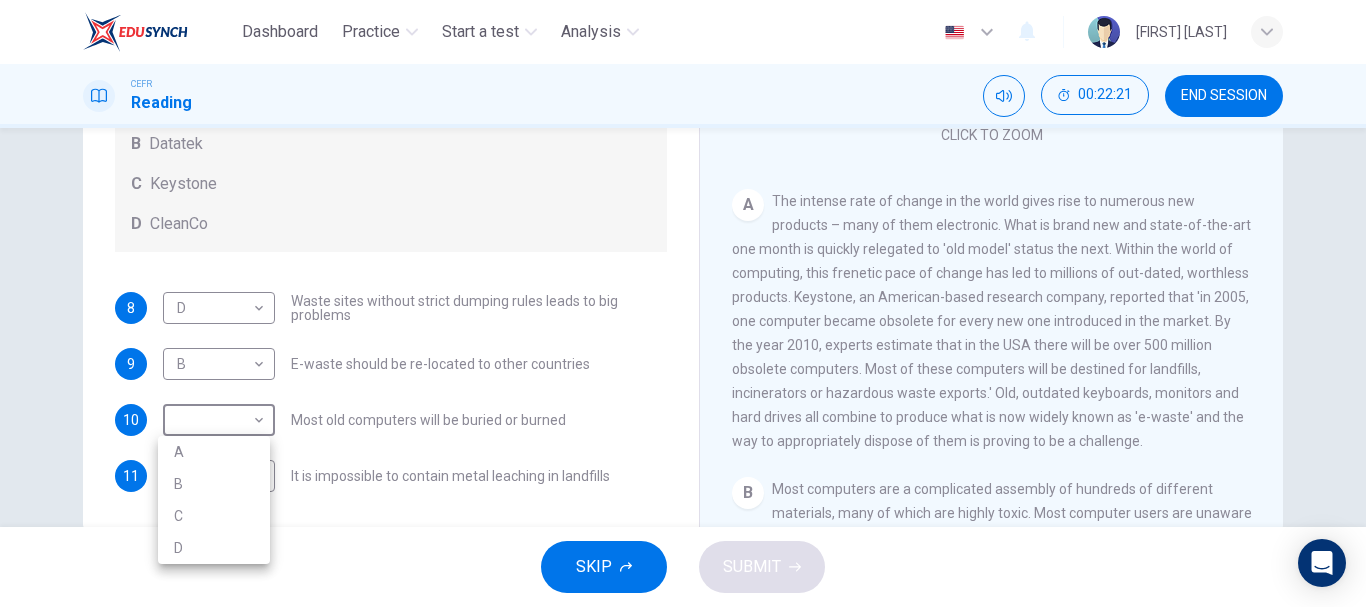 click on "C" at bounding box center (214, 516) 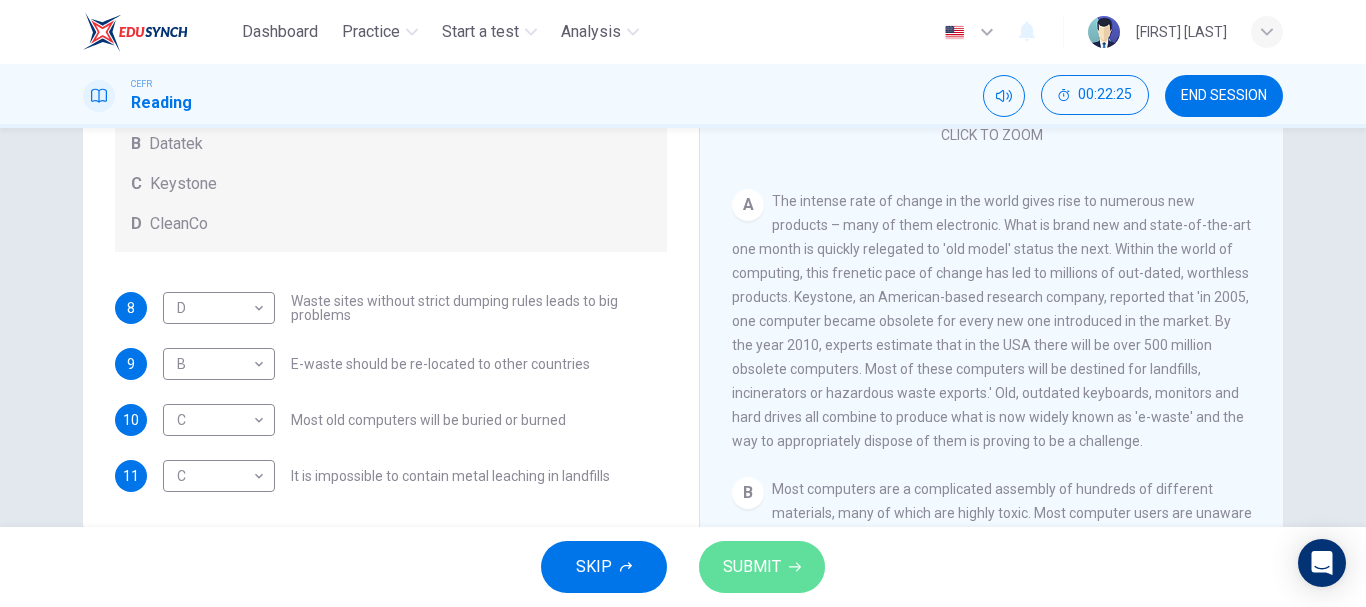 click on "SUBMIT" at bounding box center (762, 567) 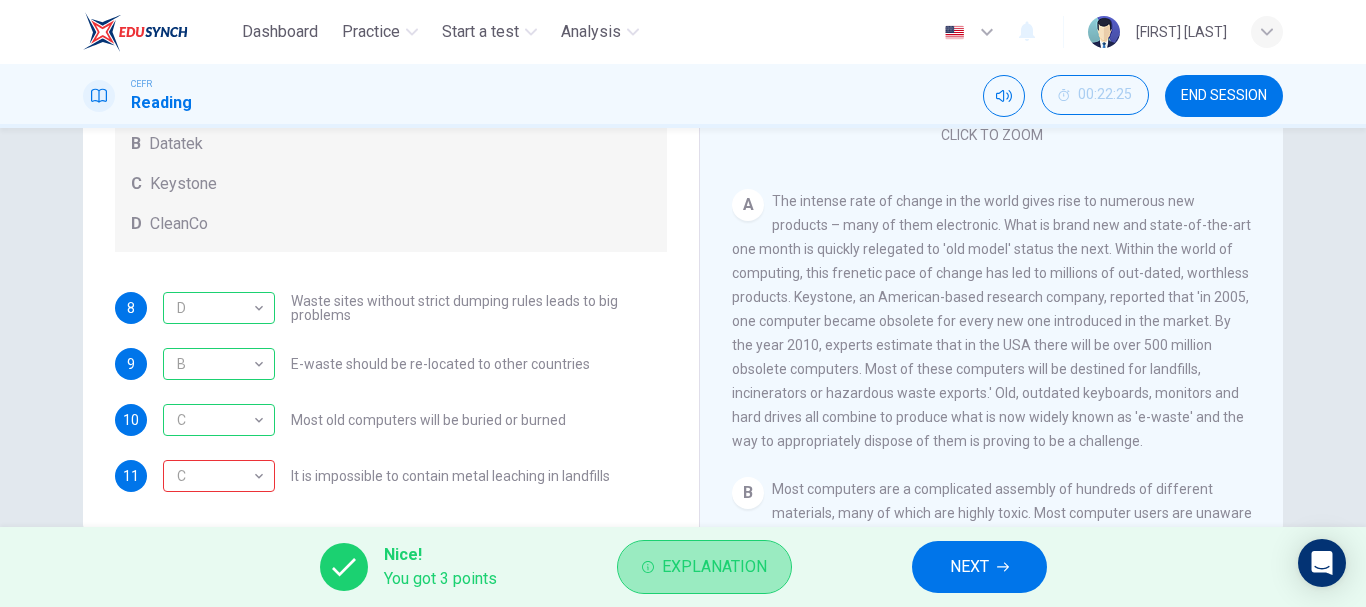 click on "Explanation" at bounding box center [714, 567] 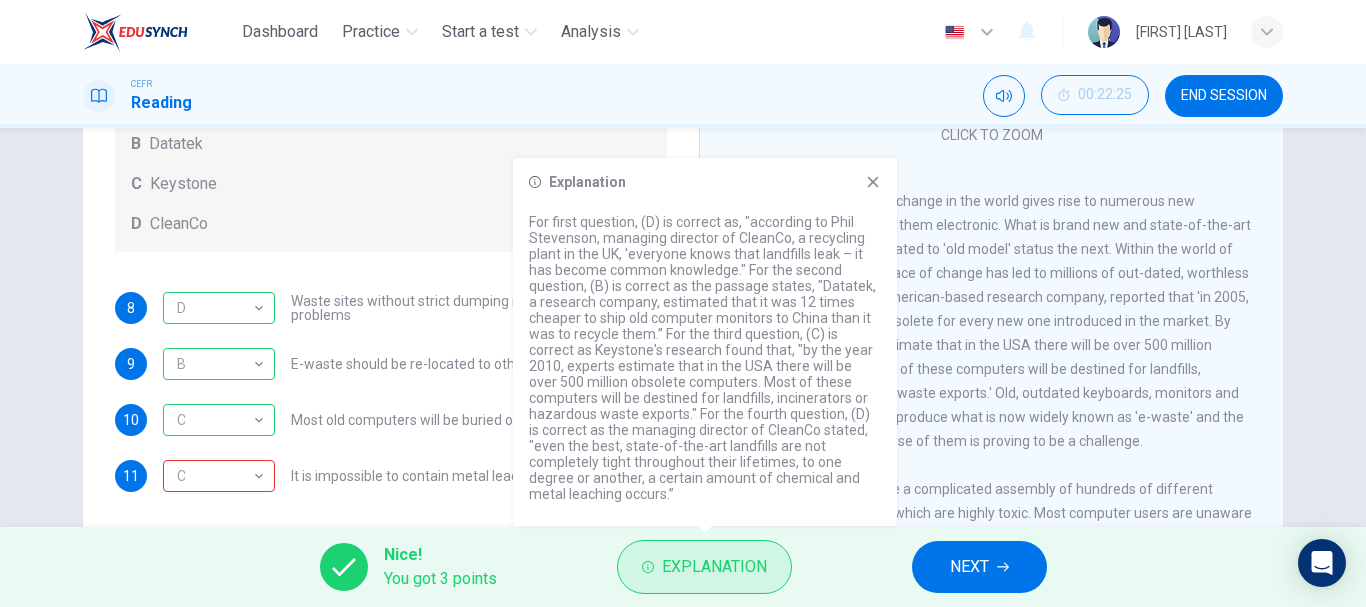 click on "Explanation" at bounding box center (704, 567) 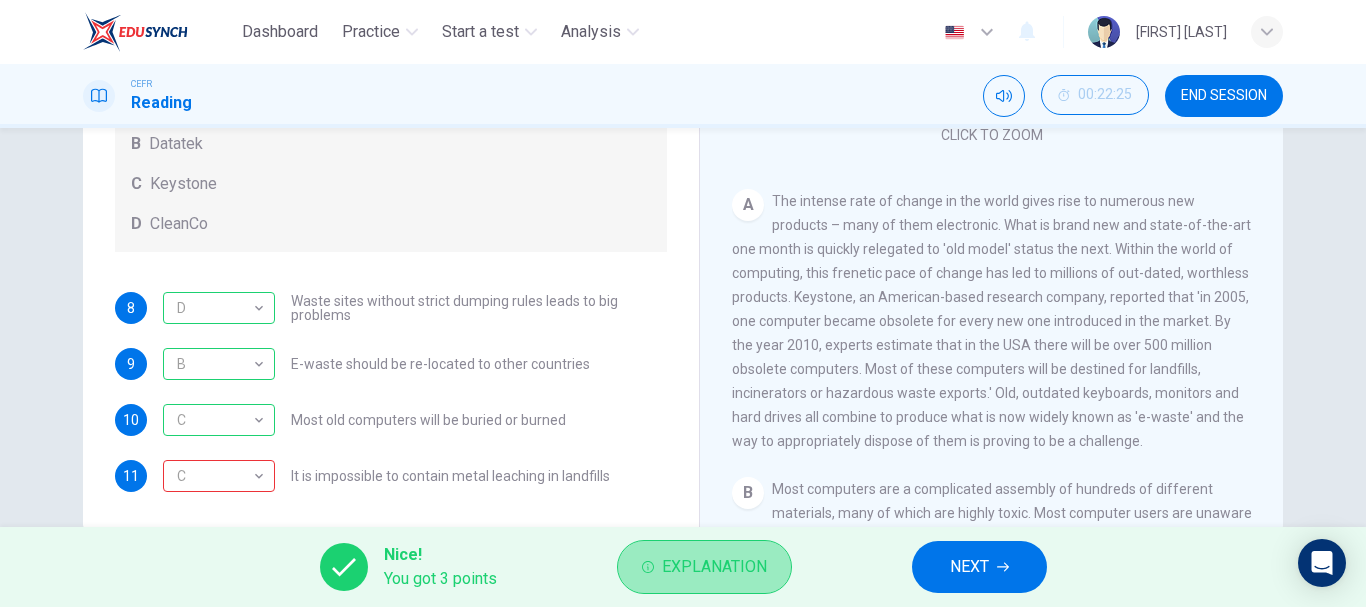 click on "Explanation" at bounding box center [704, 567] 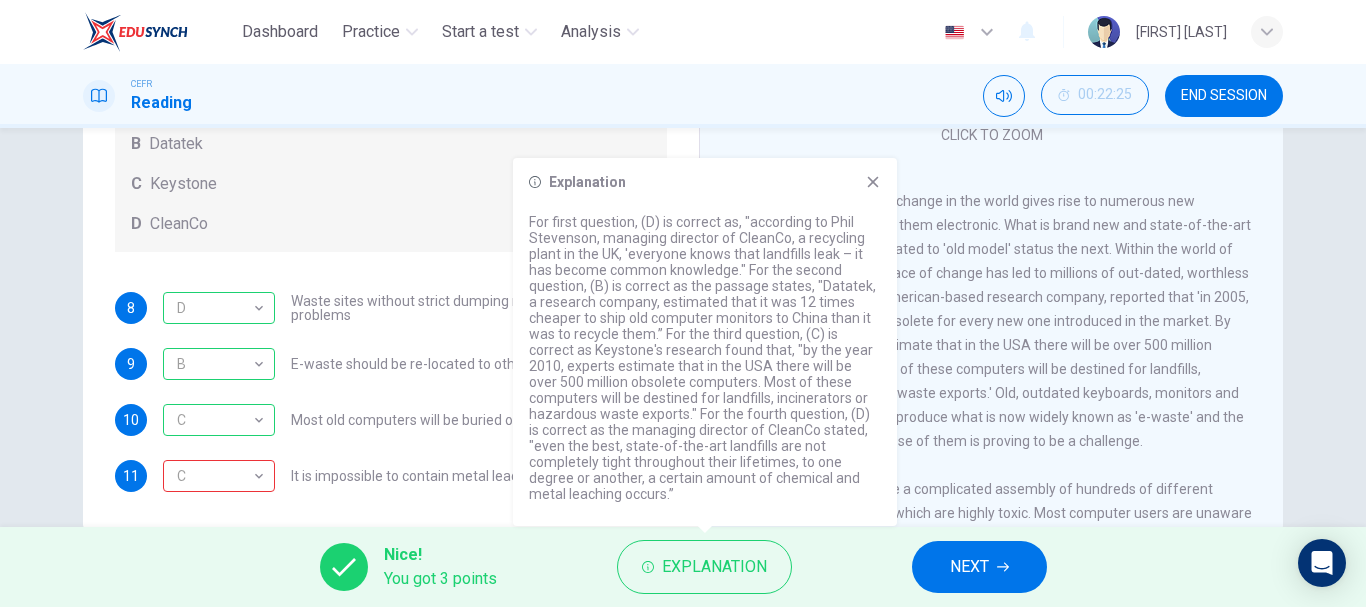 click on "C C ​ Most old computers will be buried or burned" at bounding box center [415, 308] 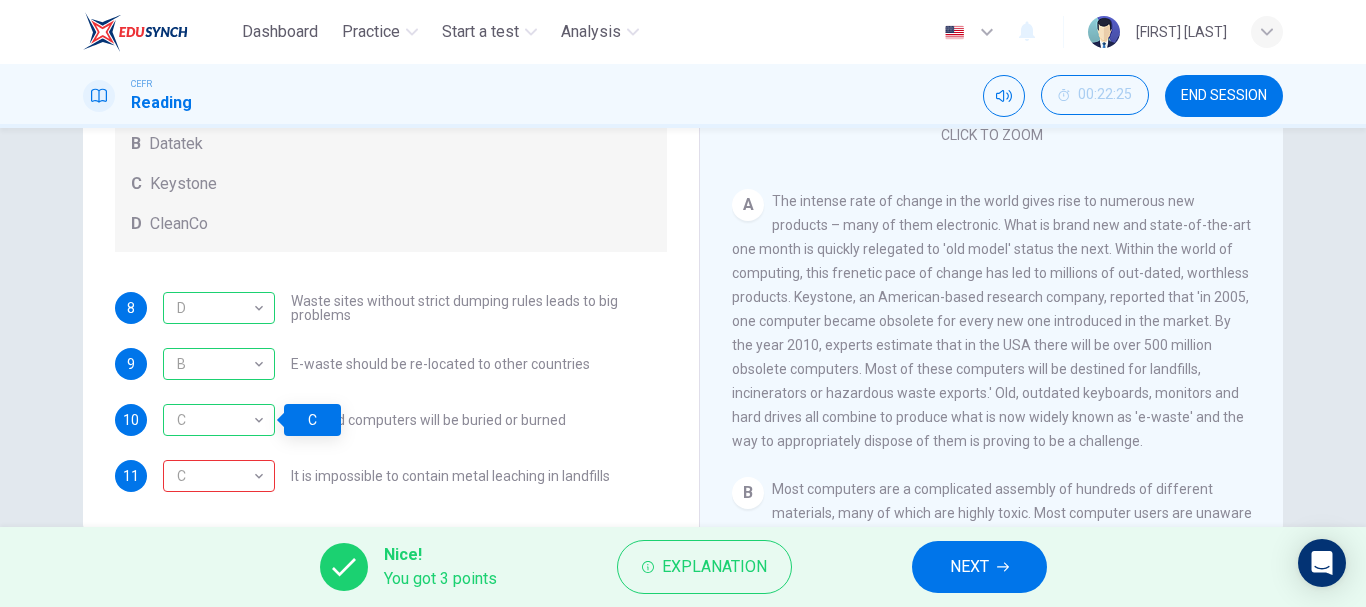 click on "NEXT" at bounding box center [979, 567] 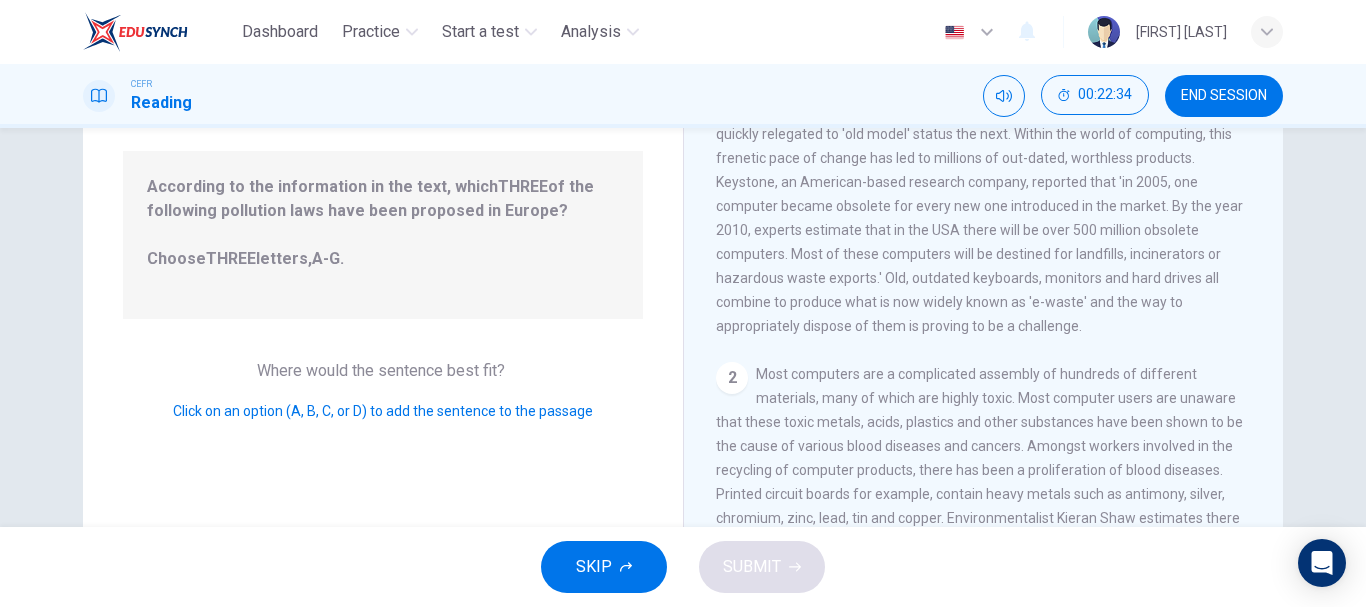 scroll, scrollTop: 193, scrollLeft: 0, axis: vertical 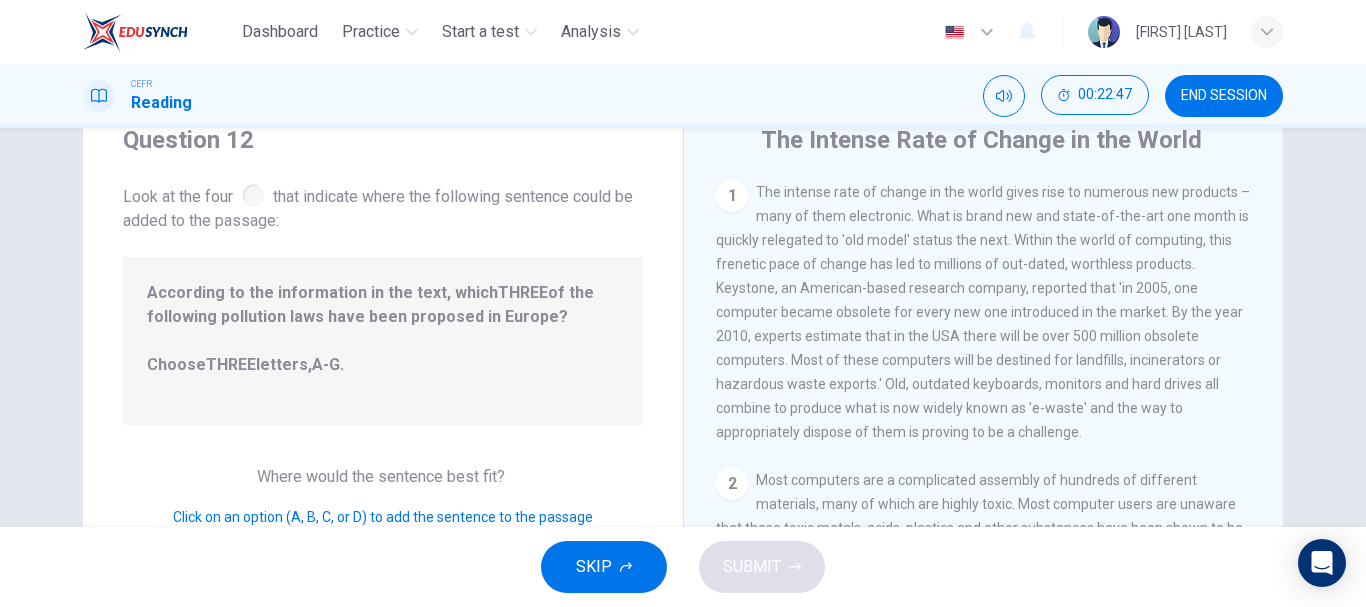 click on "According to the information in the text, which  THREE  of the following pollution laws have been proposed in Europe? Choose  THREE  letters,  A-G ." at bounding box center (383, 341) 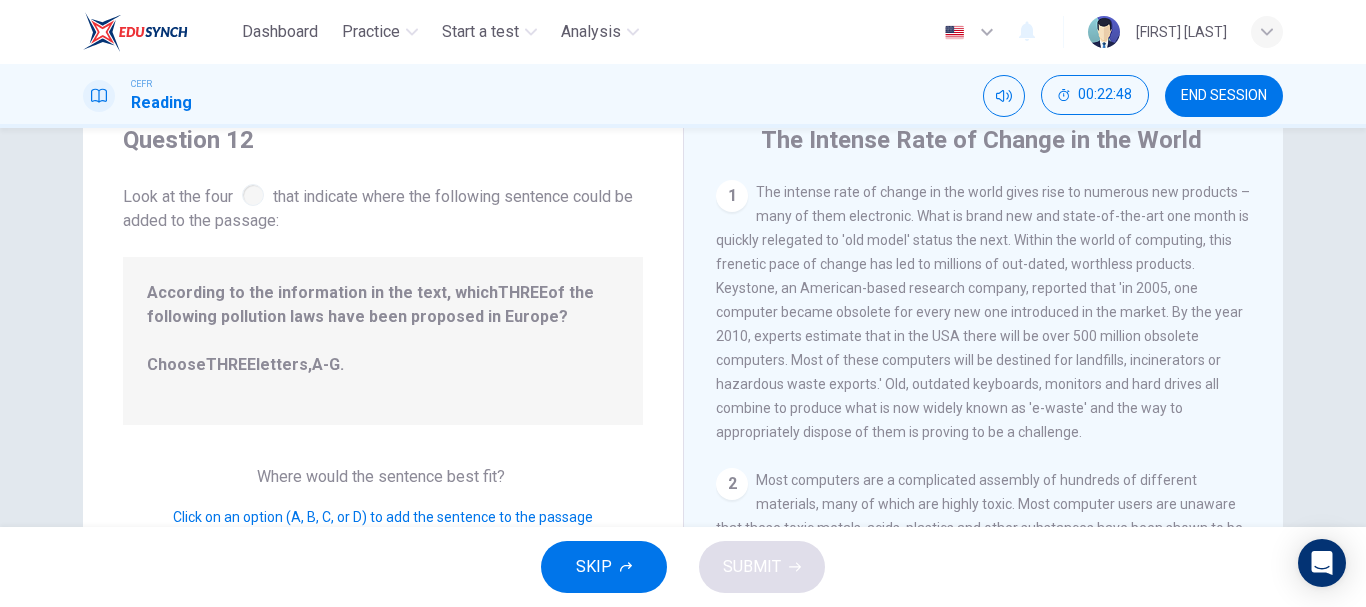 click at bounding box center [253, 195] 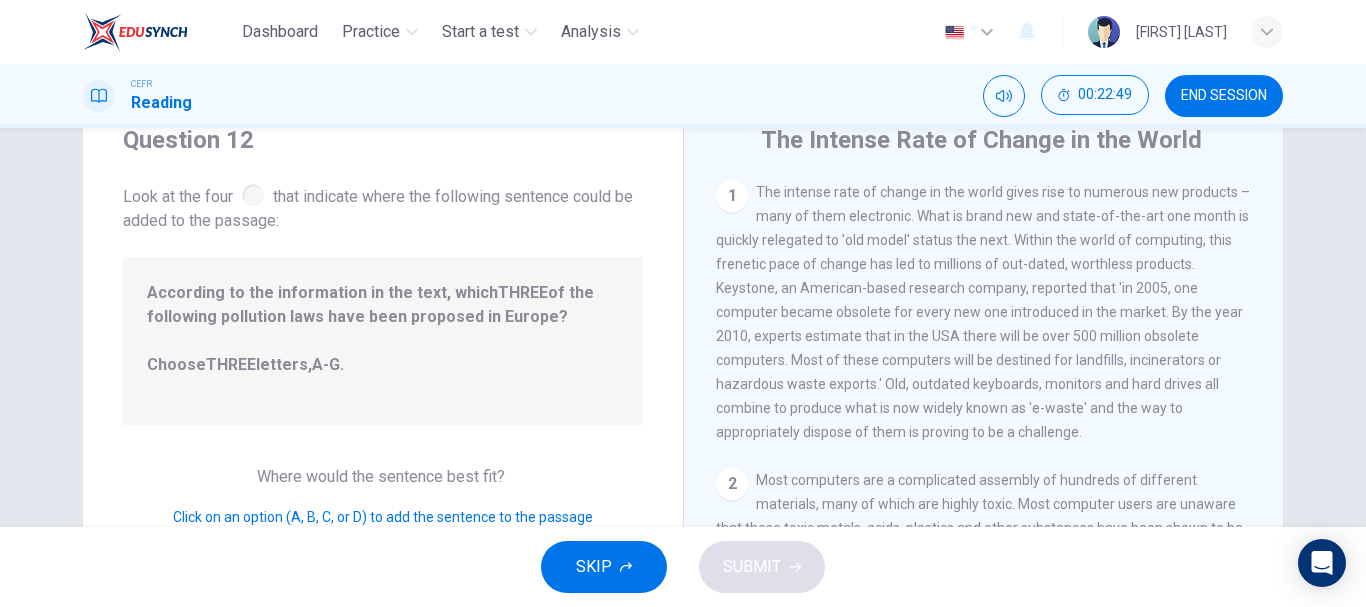 click on "Click on an option (A, B, C, or D) to add the sentence to the passage" at bounding box center [383, 517] 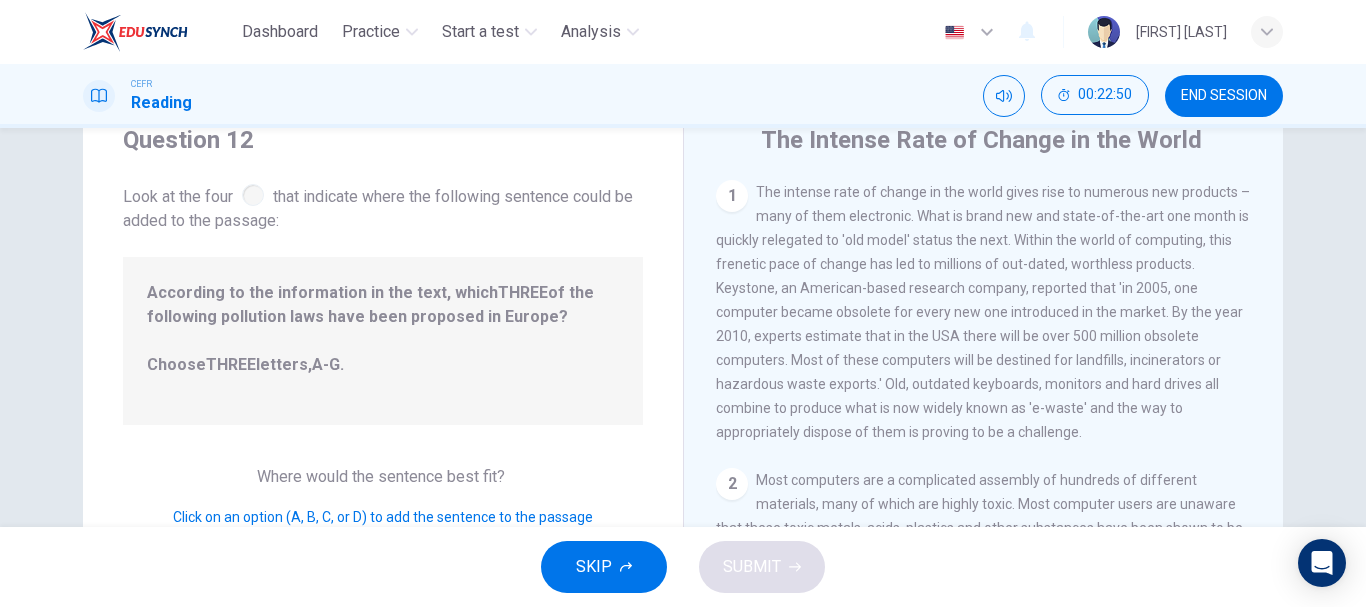 click on "A-G" at bounding box center [326, 364] 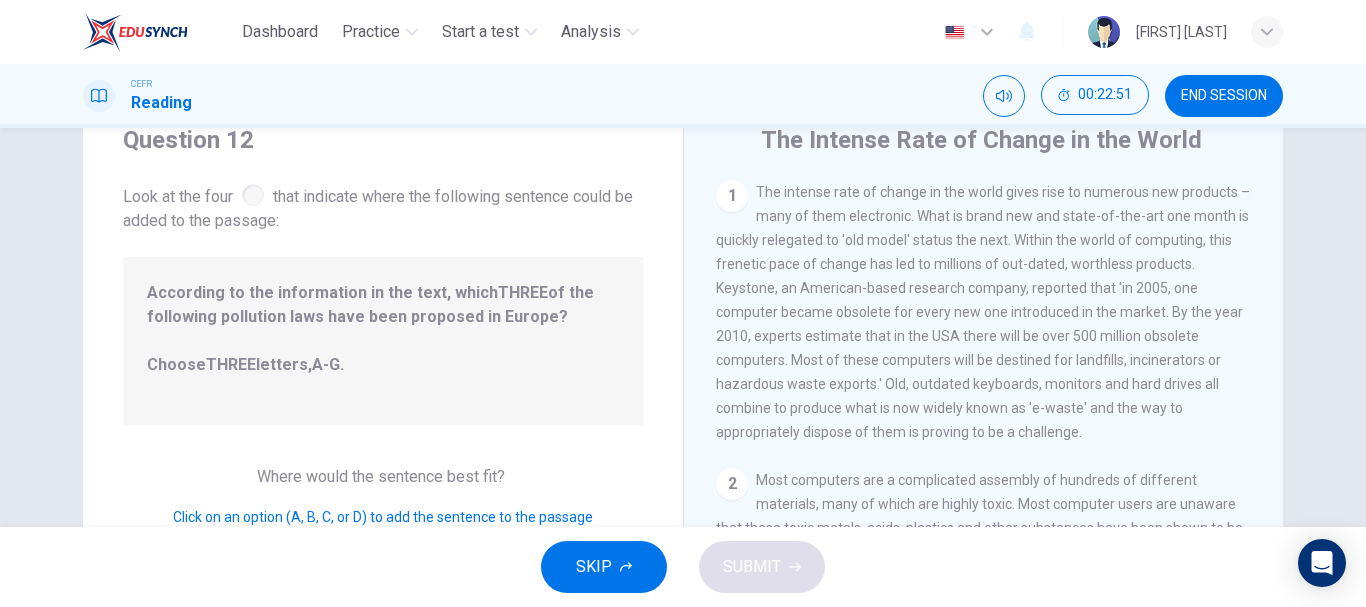 click on "1" at bounding box center [732, 196] 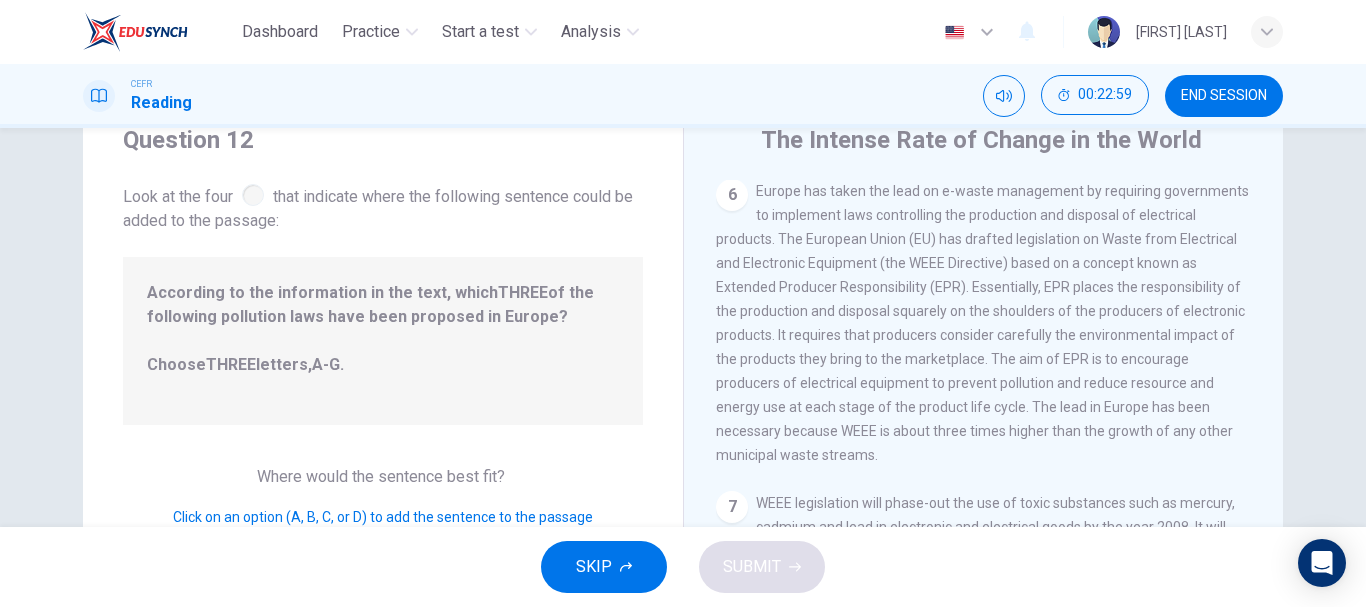 scroll, scrollTop: 1468, scrollLeft: 0, axis: vertical 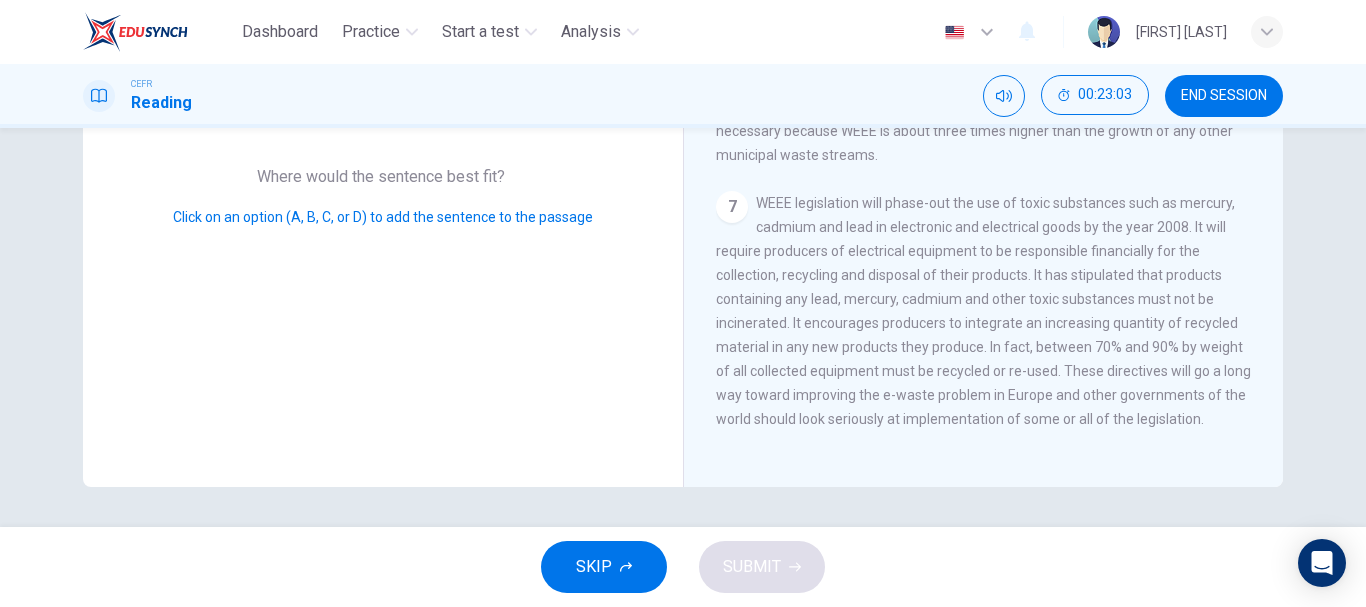 drag, startPoint x: 713, startPoint y: 196, endPoint x: 584, endPoint y: 194, distance: 129.0155 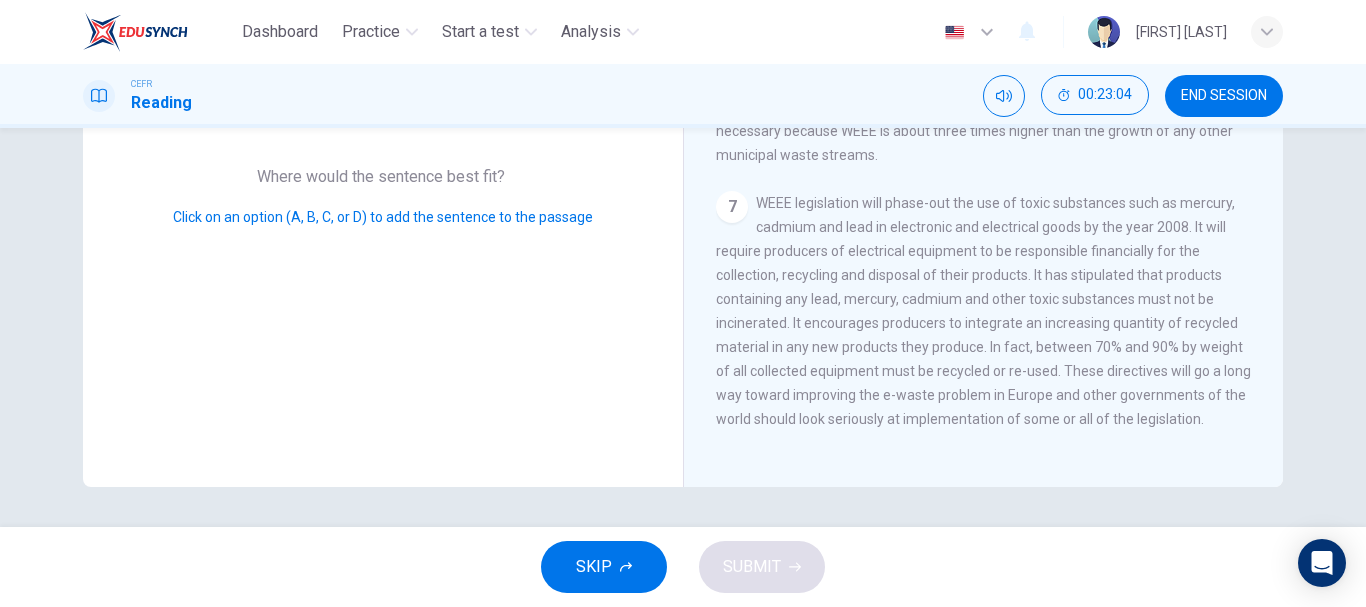 drag, startPoint x: 737, startPoint y: 197, endPoint x: 1359, endPoint y: 365, distance: 644.28876 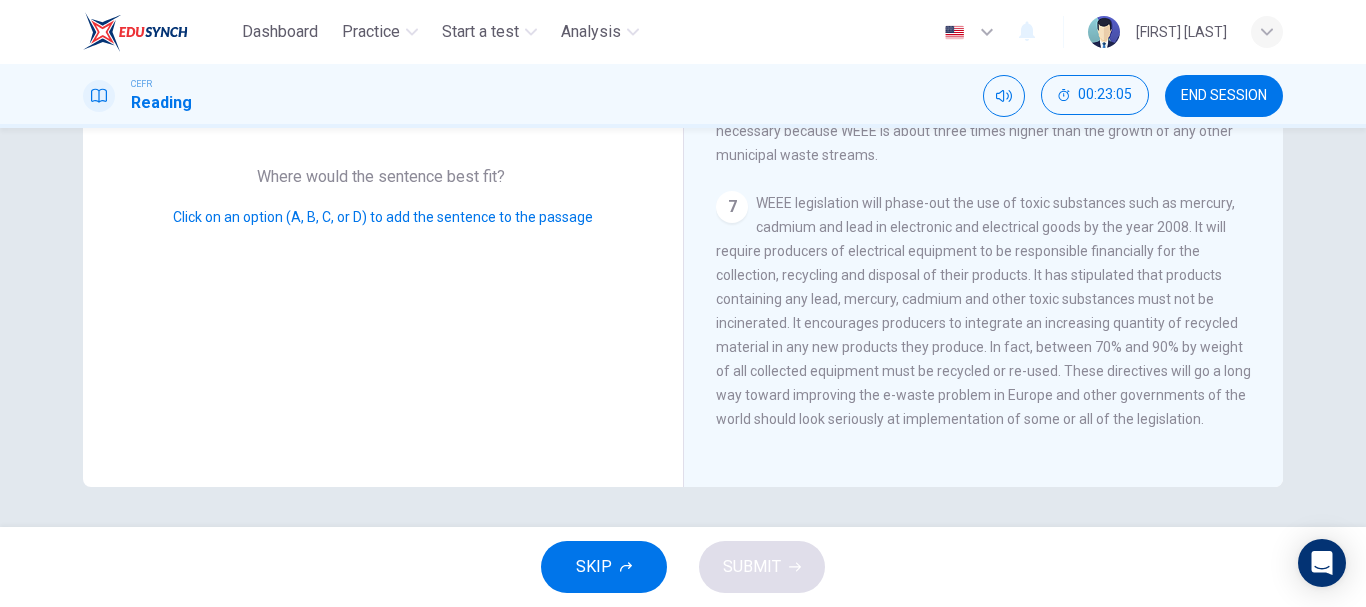 drag, startPoint x: 1351, startPoint y: 371, endPoint x: 1365, endPoint y: 381, distance: 17.20465 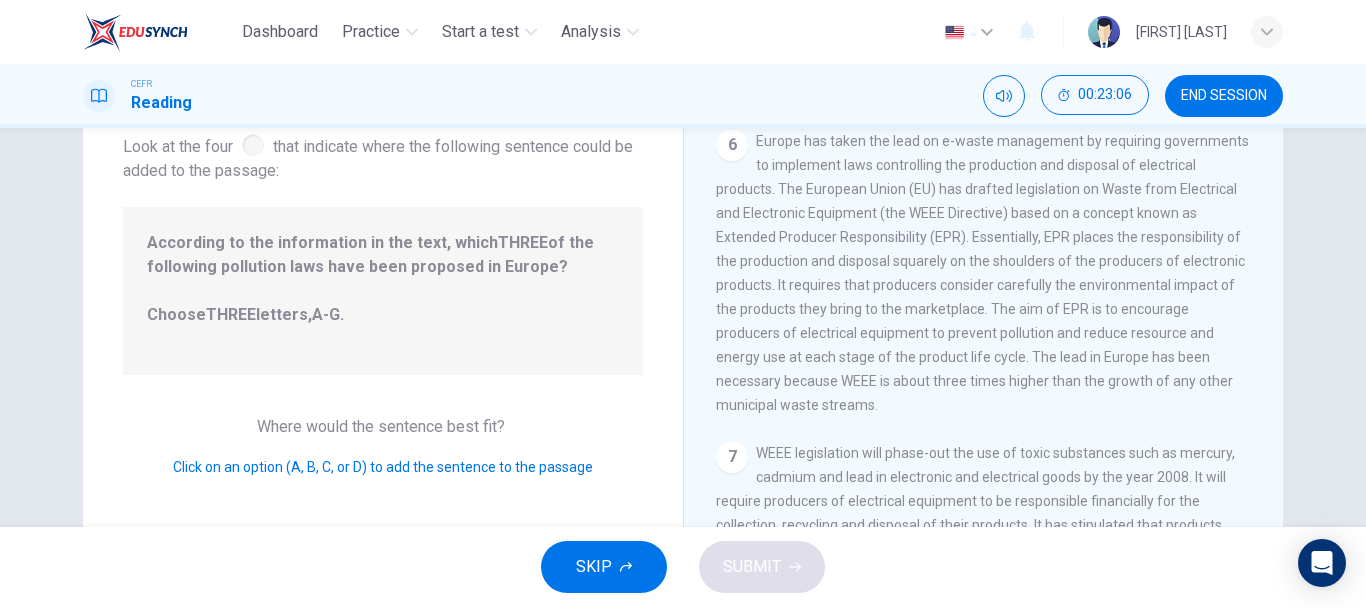 scroll, scrollTop: 0, scrollLeft: 0, axis: both 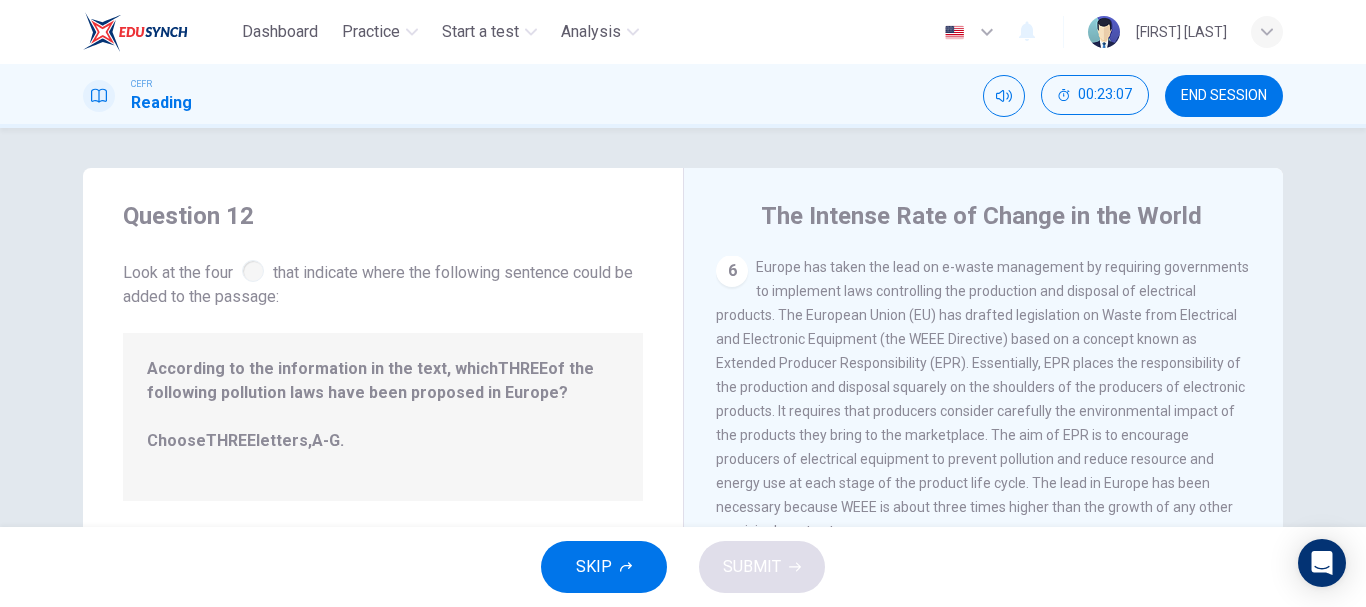drag, startPoint x: 485, startPoint y: 423, endPoint x: 608, endPoint y: 407, distance: 124.036285 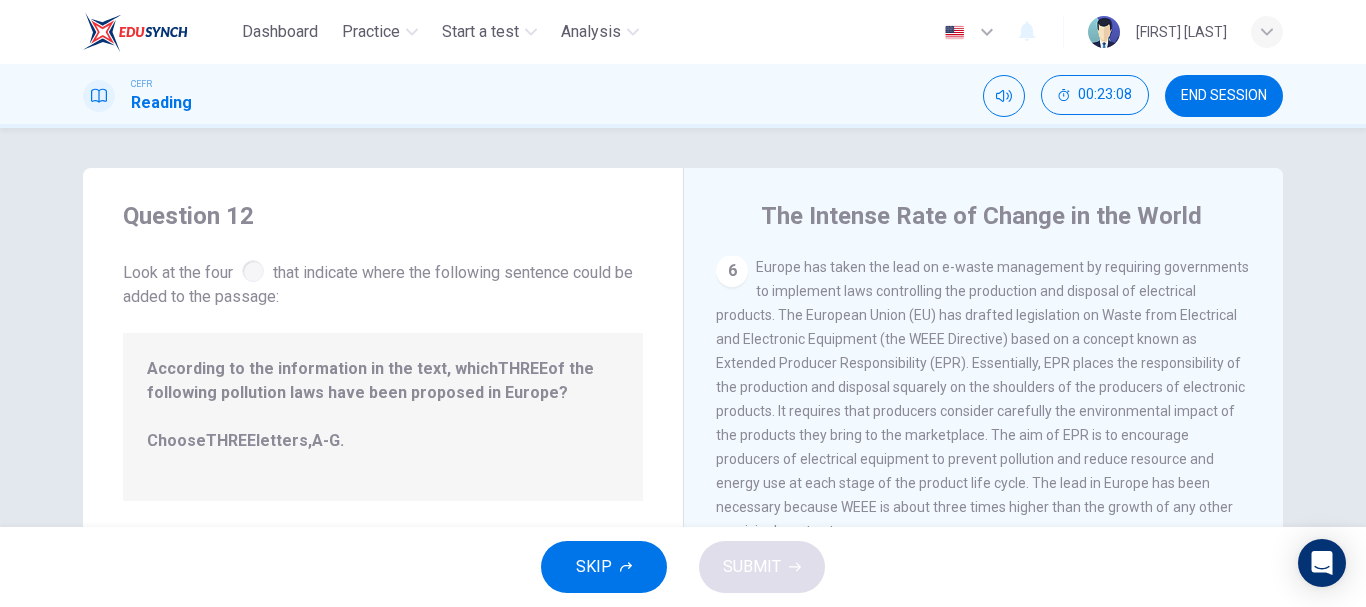 click on "THREE" at bounding box center [231, 440] 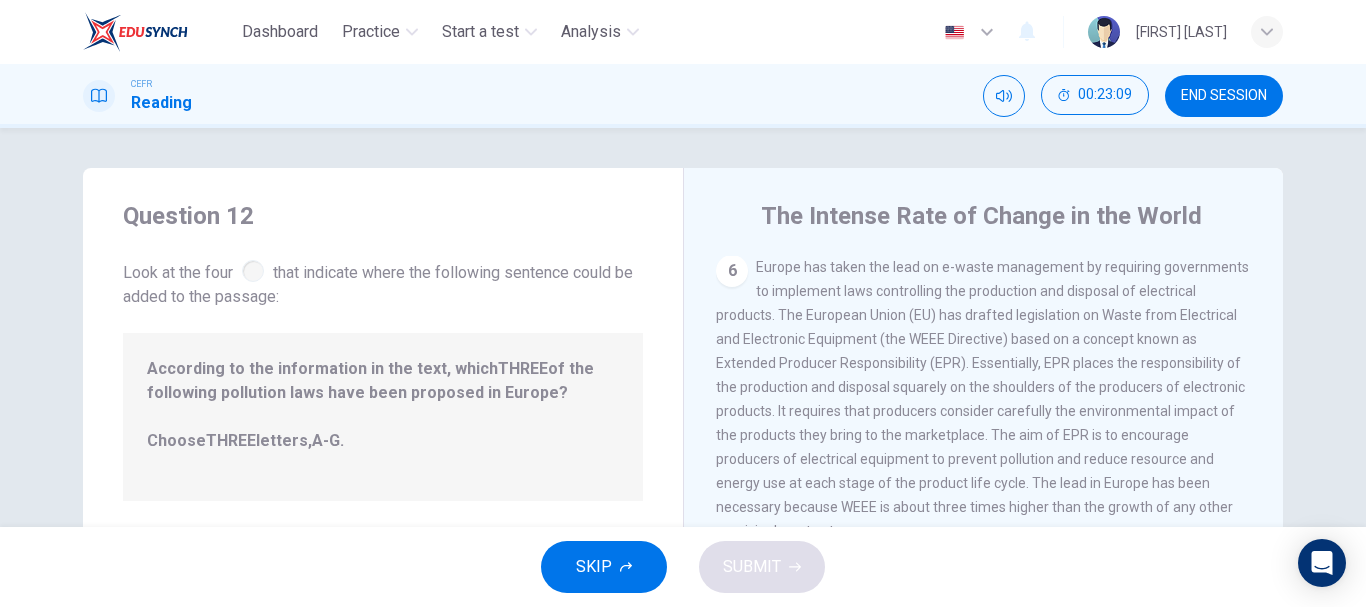 click on "A-G" at bounding box center (326, 440) 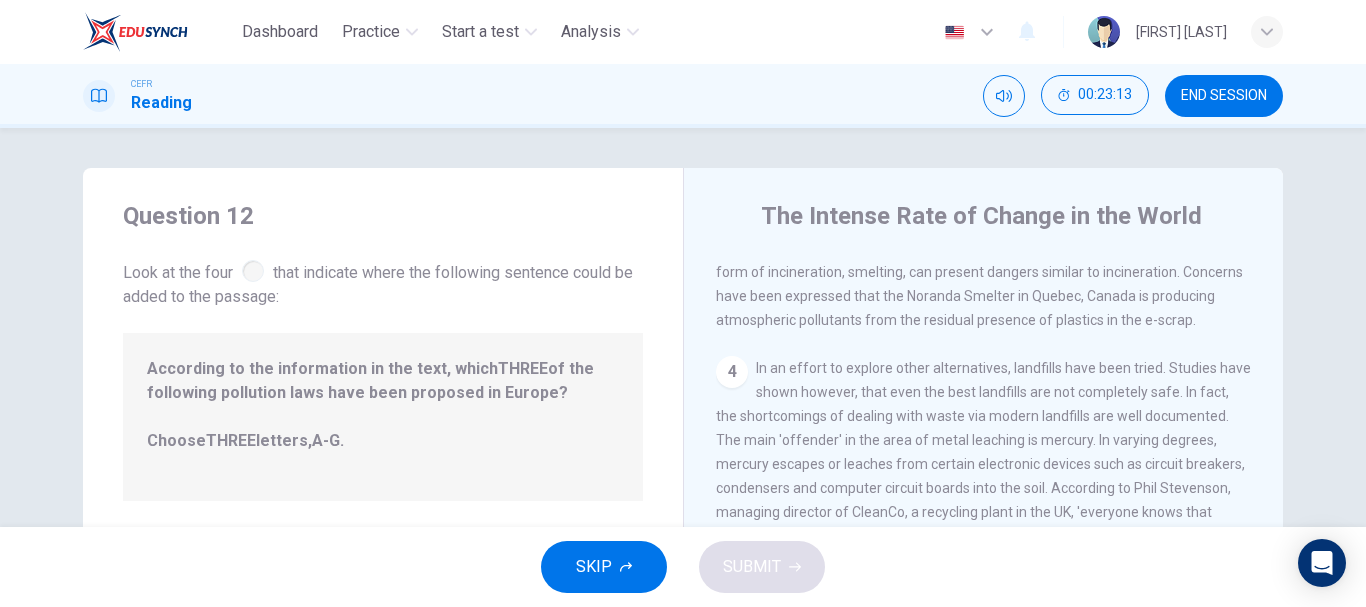 scroll, scrollTop: 168, scrollLeft: 0, axis: vertical 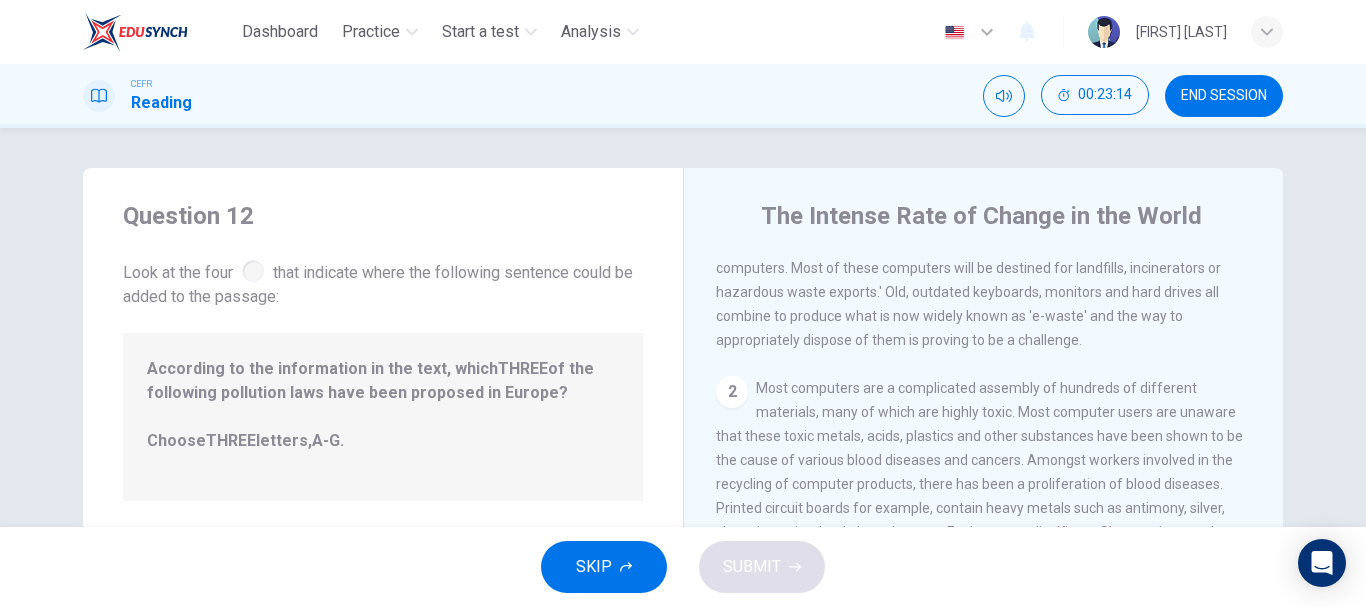 click on "2" at bounding box center [732, 104] 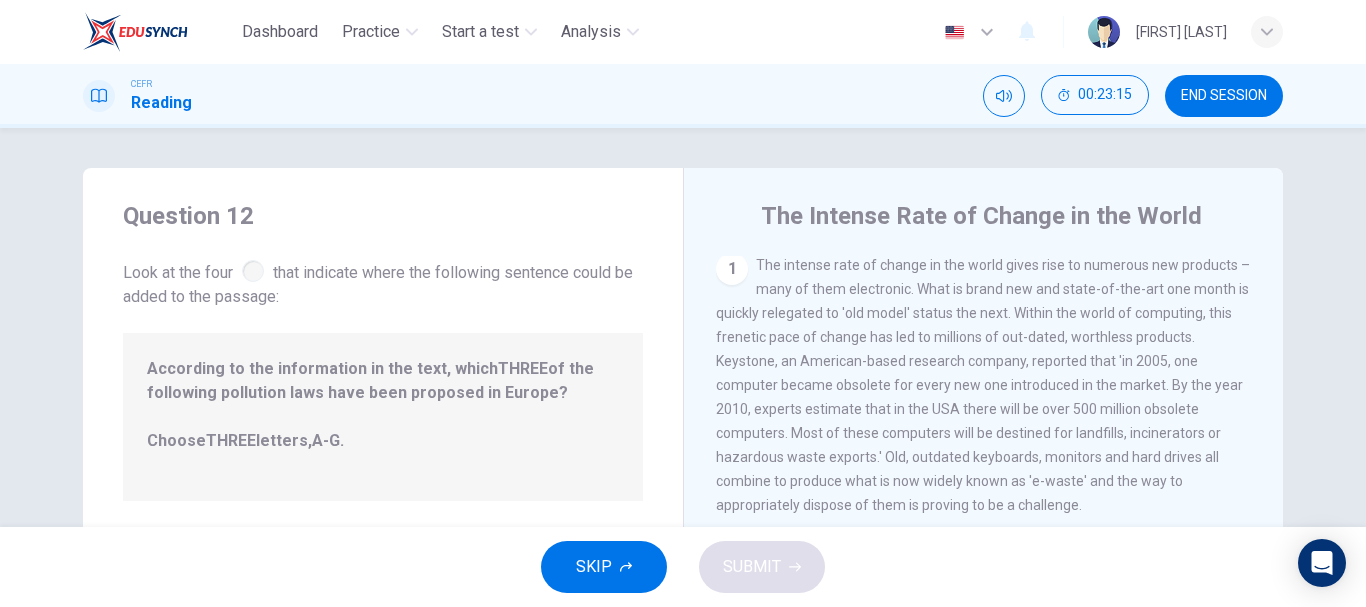 scroll, scrollTop: 0, scrollLeft: 0, axis: both 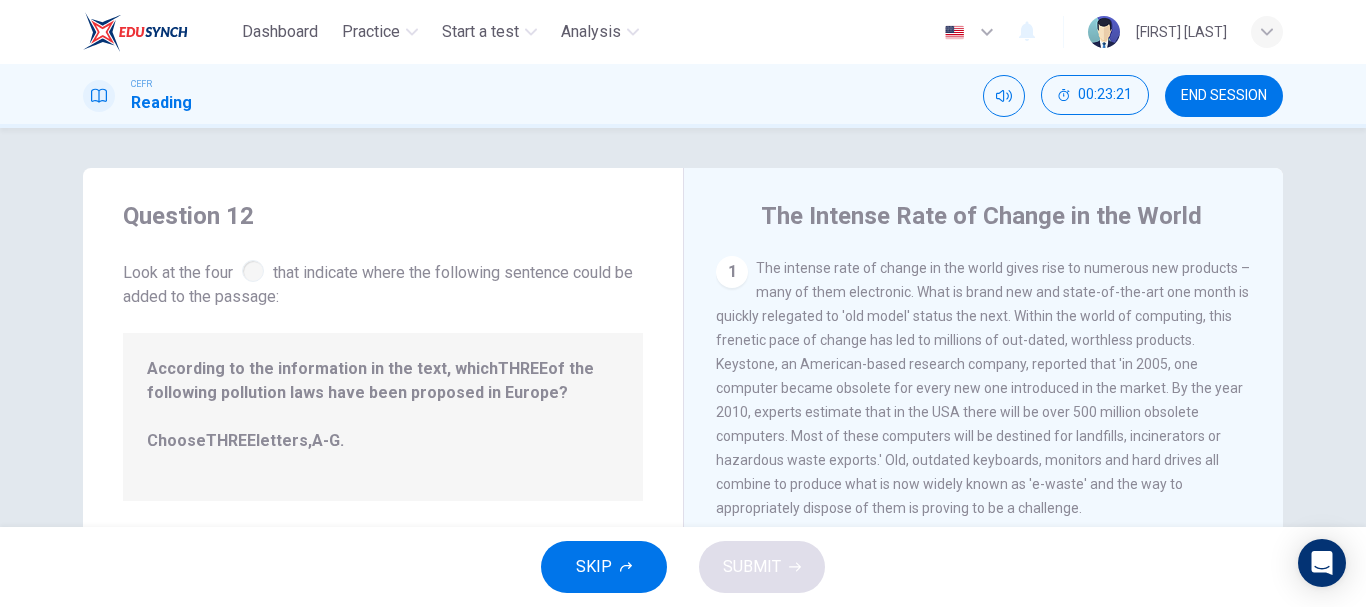 drag, startPoint x: 717, startPoint y: 284, endPoint x: 430, endPoint y: 401, distance: 309.93225 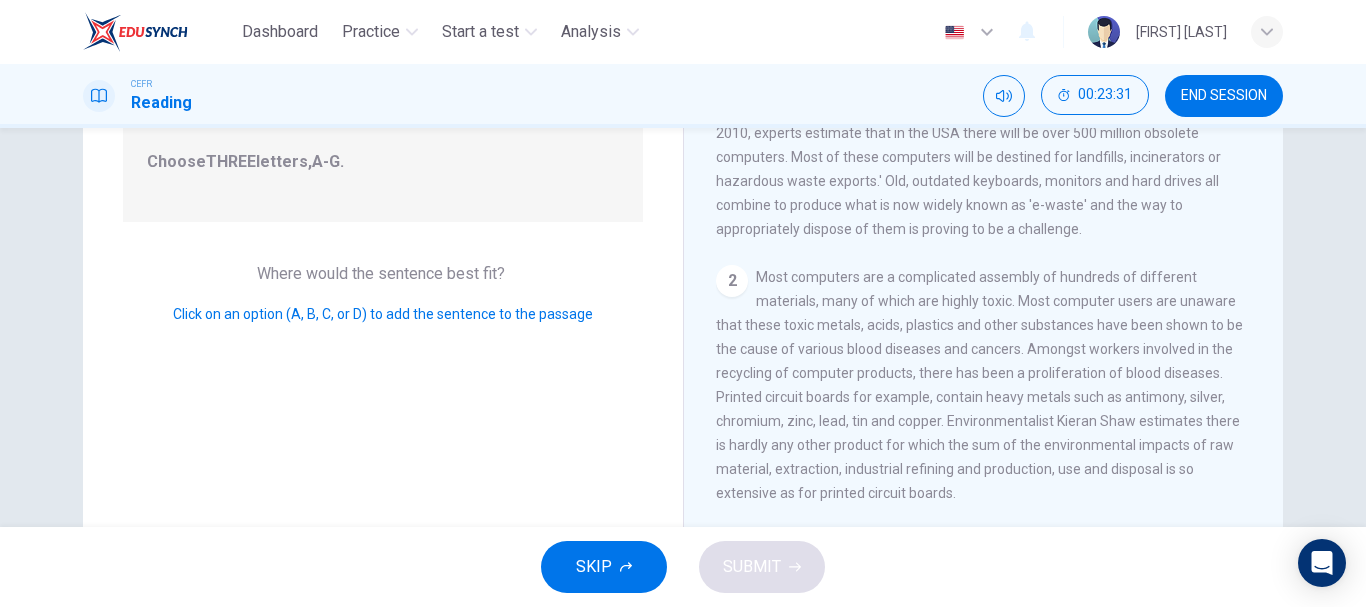 scroll, scrollTop: 293, scrollLeft: 0, axis: vertical 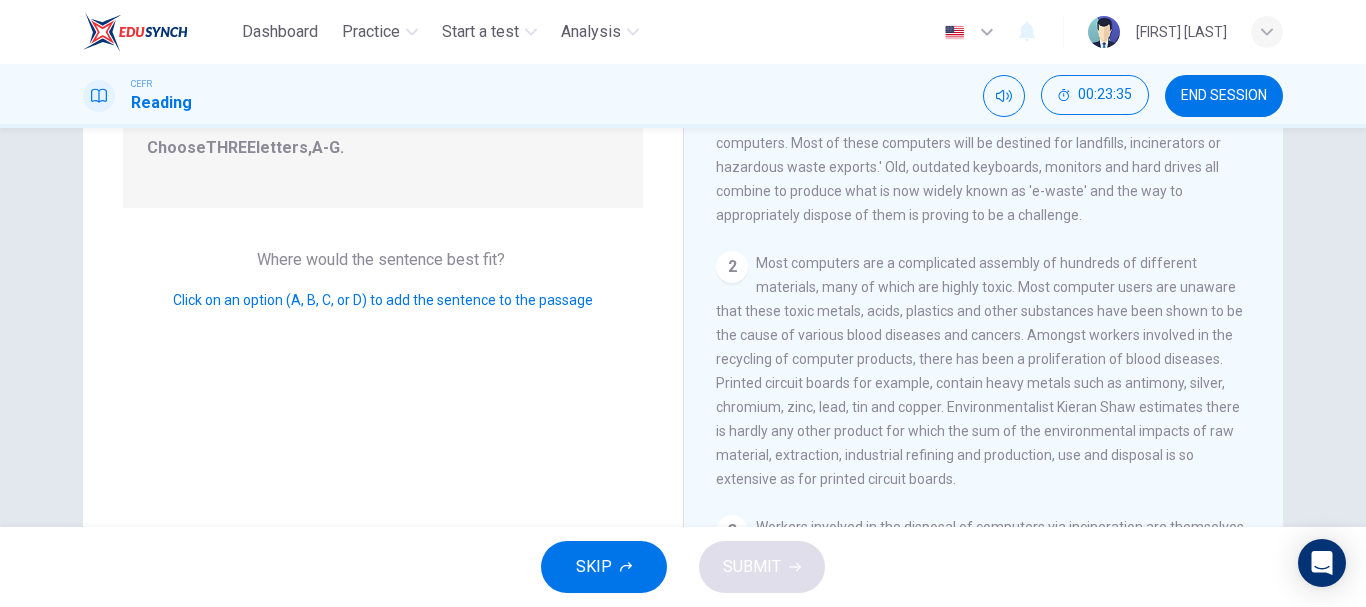 click on "Click on an option (A, B, C, or D) to add the sentence to the passage" at bounding box center [383, 300] 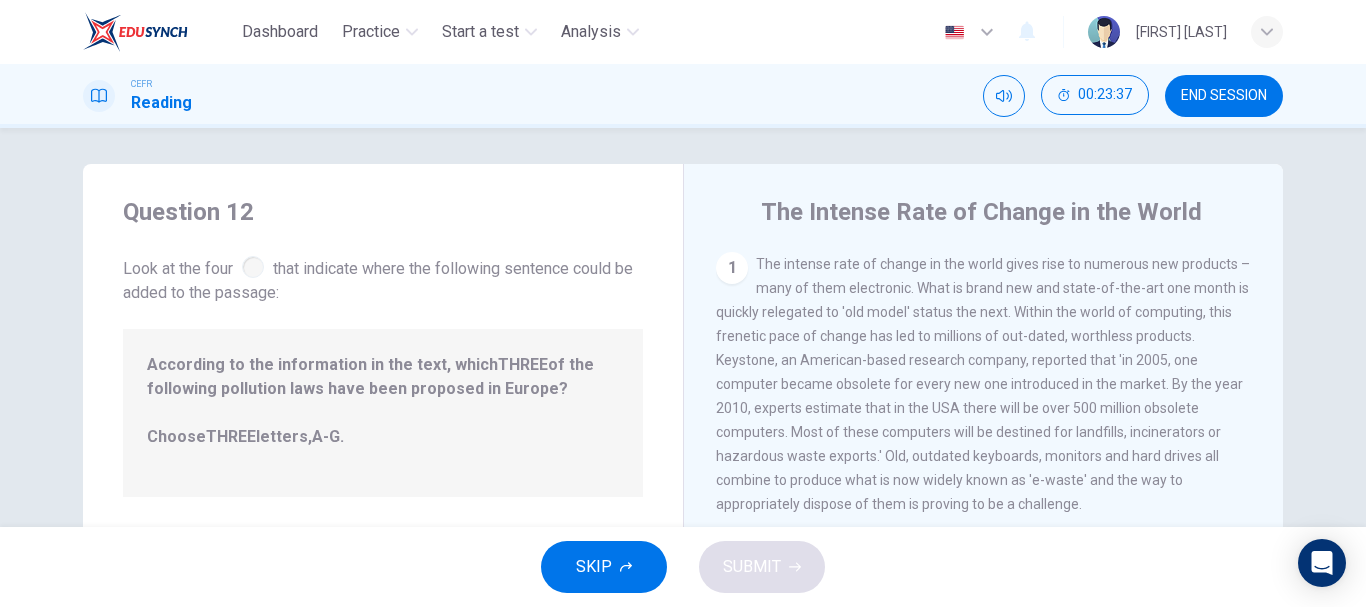 scroll, scrollTop: 0, scrollLeft: 0, axis: both 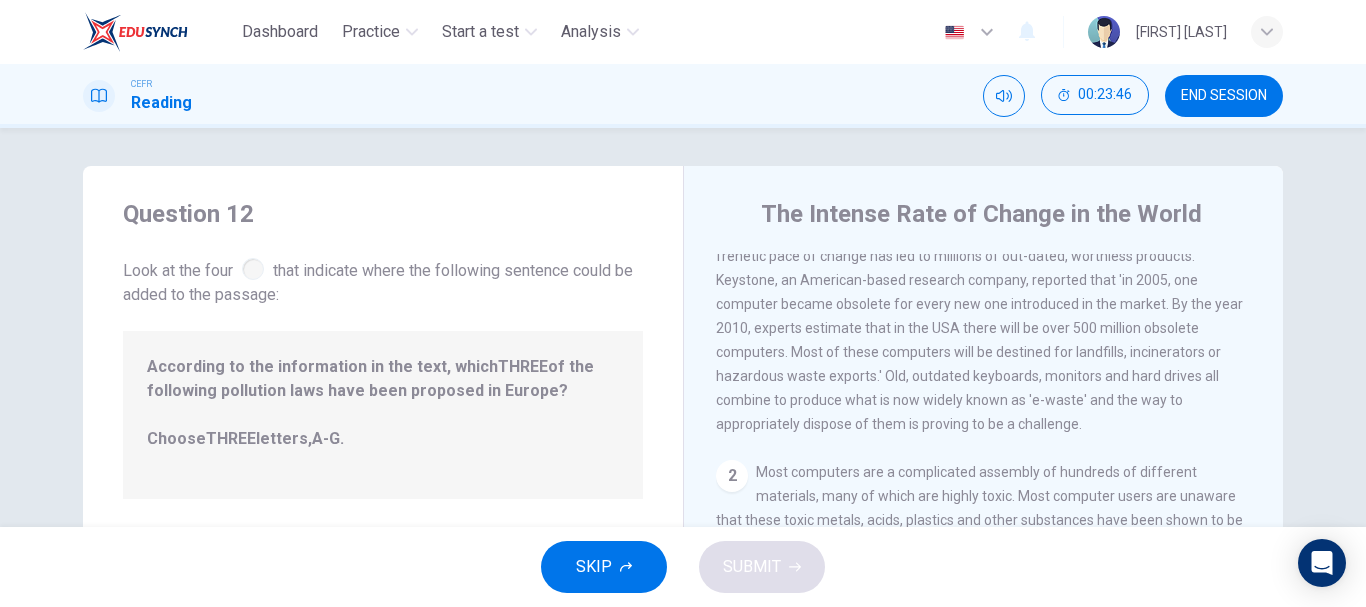 click on "SKIP" at bounding box center [604, 567] 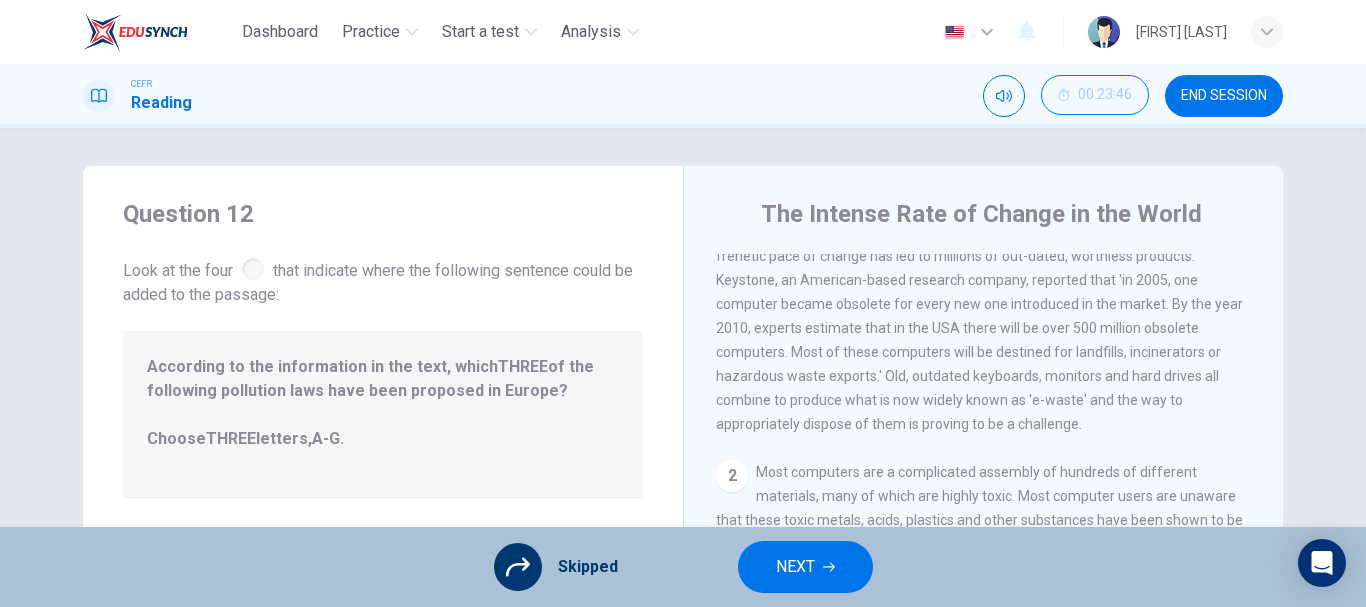 drag, startPoint x: 503, startPoint y: 572, endPoint x: 562, endPoint y: 536, distance: 69.115845 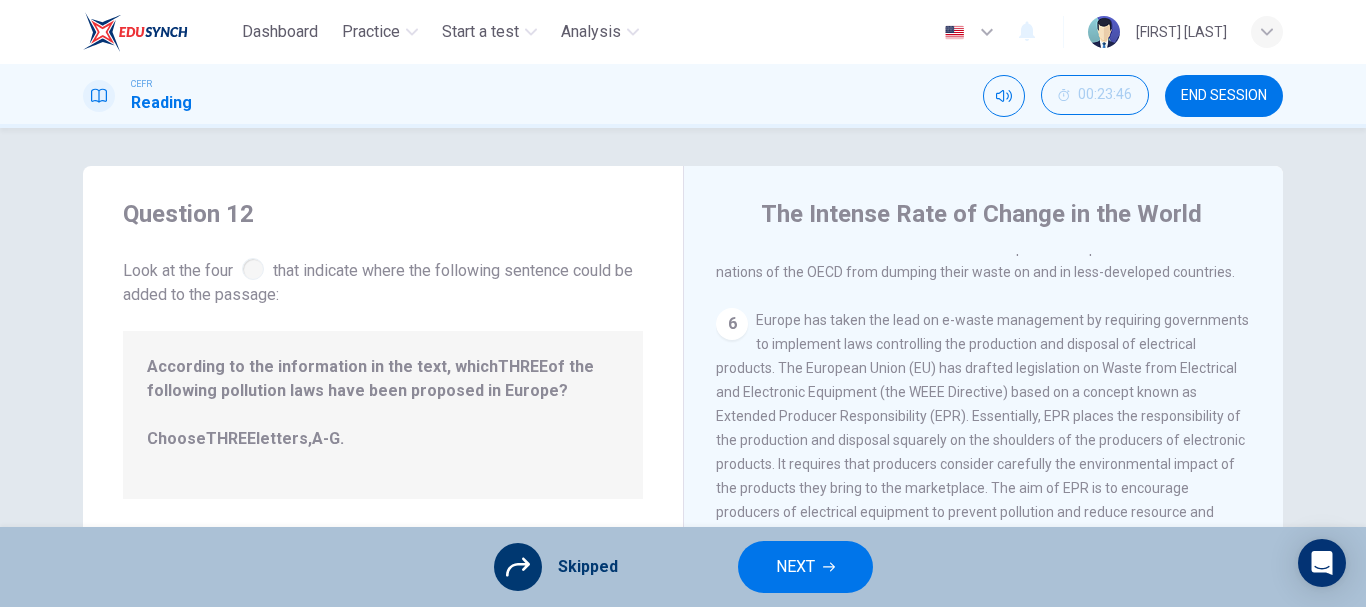 scroll, scrollTop: 1468, scrollLeft: 0, axis: vertical 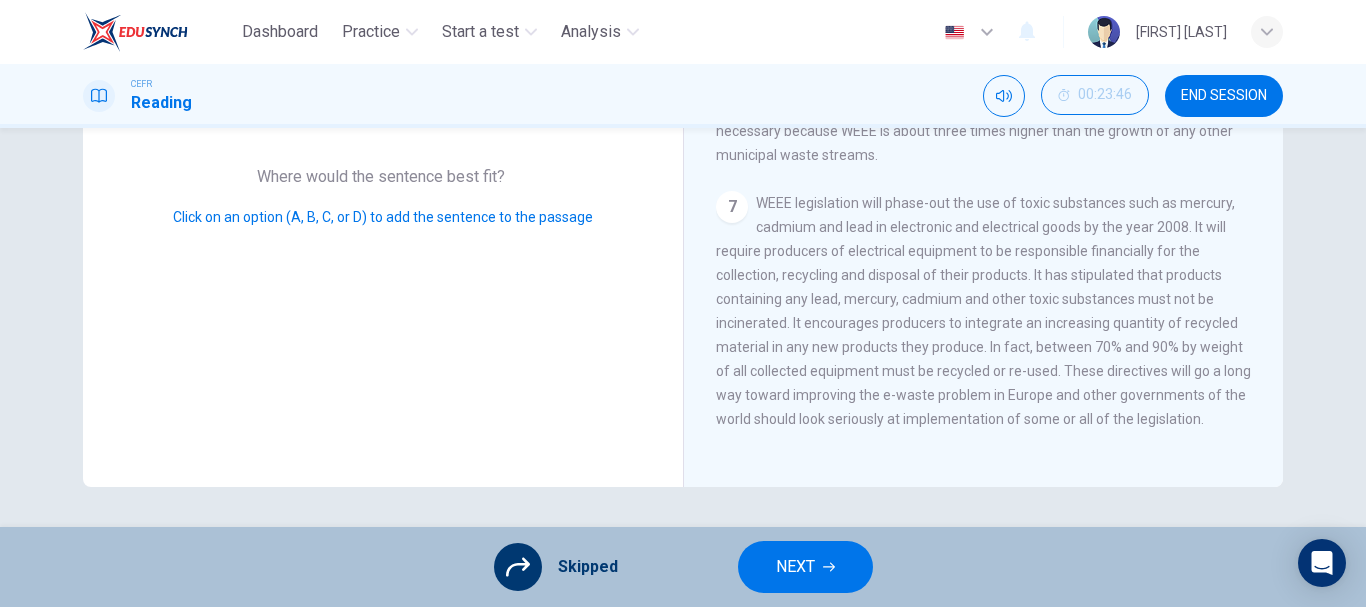 click on "NEXT" at bounding box center [805, 567] 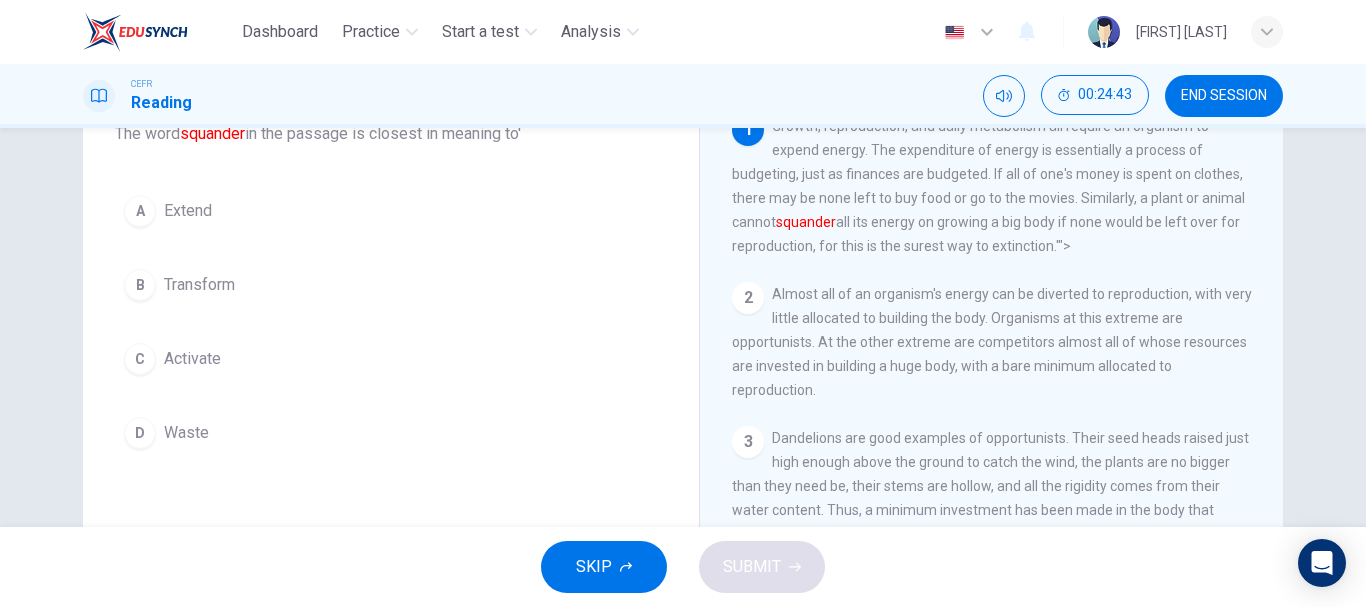 scroll, scrollTop: 76, scrollLeft: 0, axis: vertical 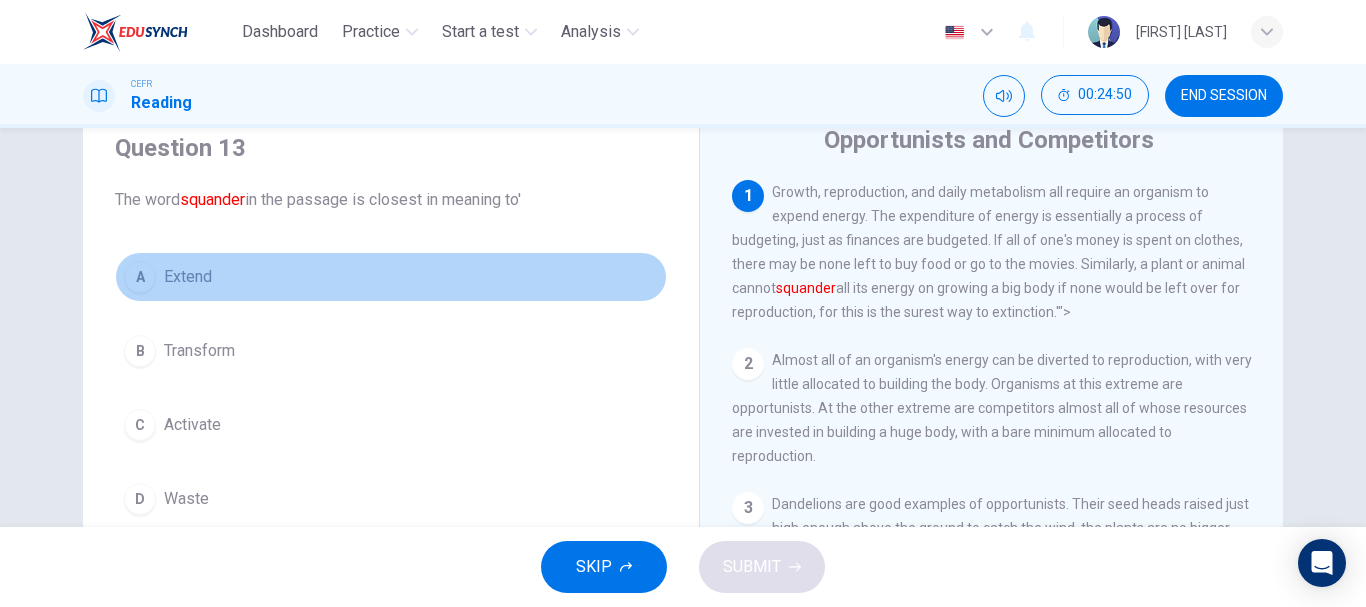 click on "A Extend" at bounding box center (391, 277) 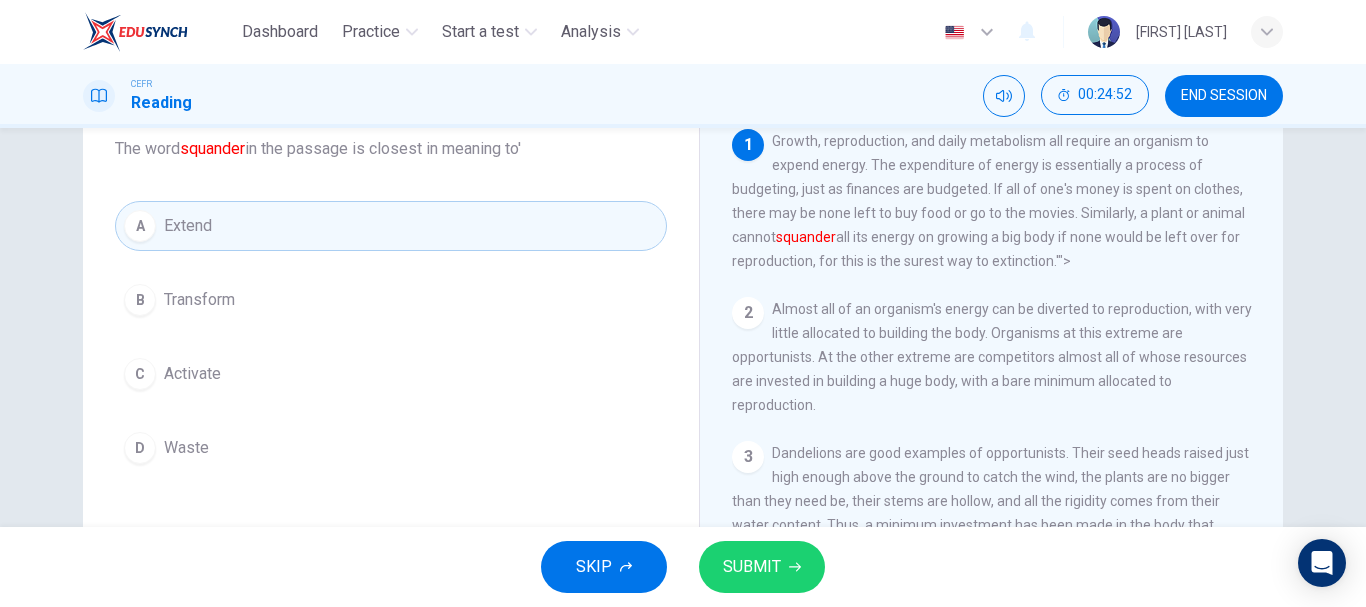 scroll, scrollTop: 276, scrollLeft: 0, axis: vertical 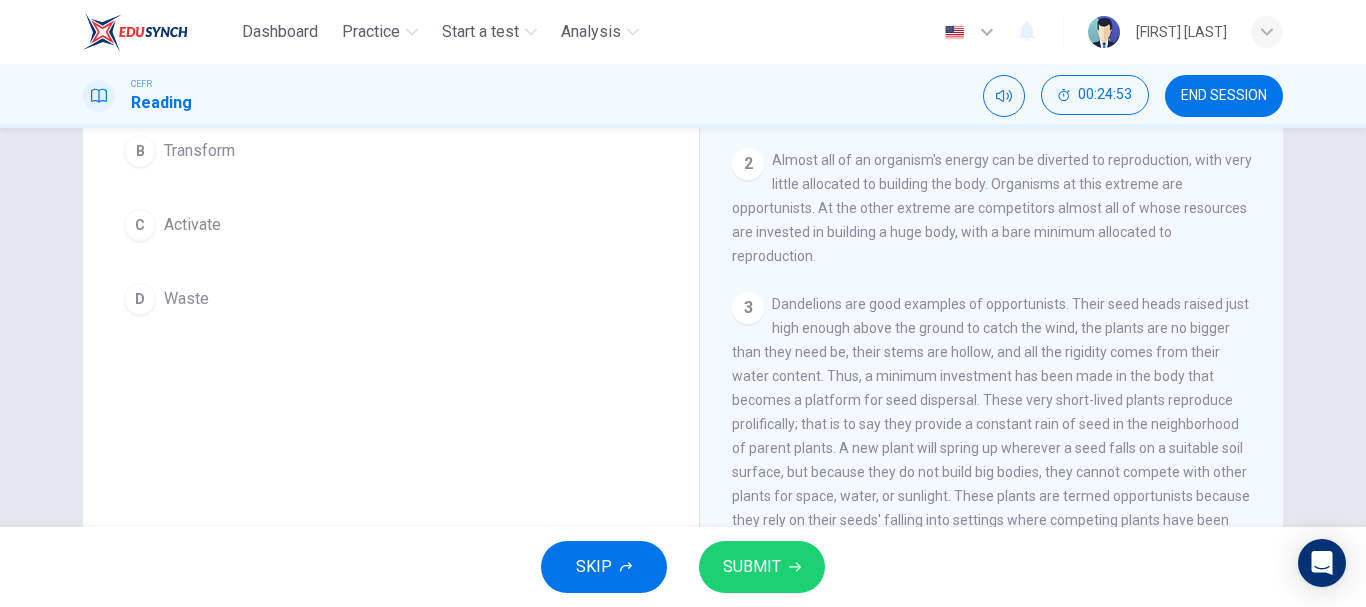 click on "SUBMIT" at bounding box center (762, 567) 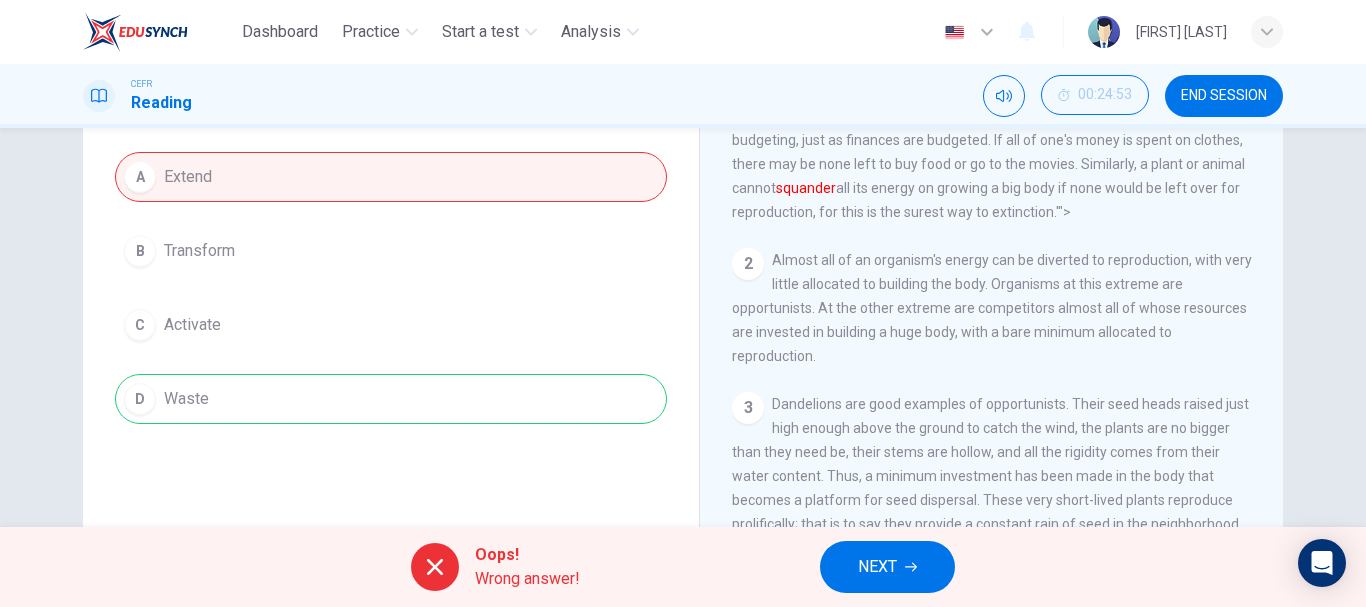 scroll, scrollTop: 0, scrollLeft: 0, axis: both 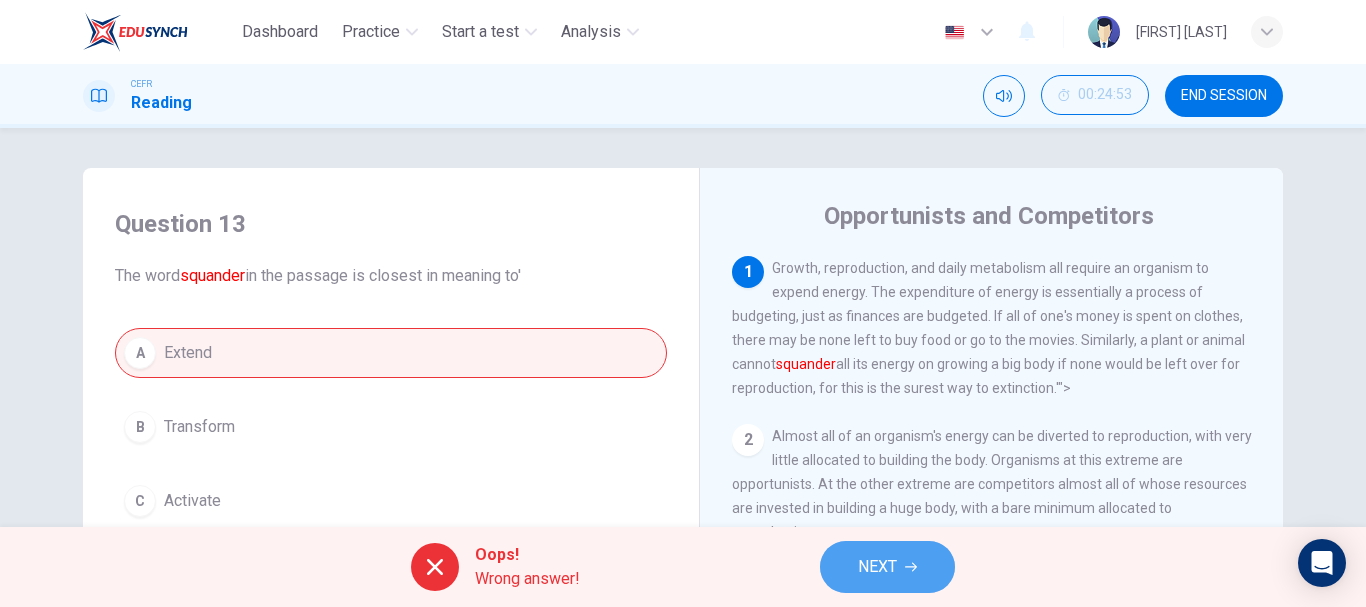 click on "NEXT" at bounding box center [887, 567] 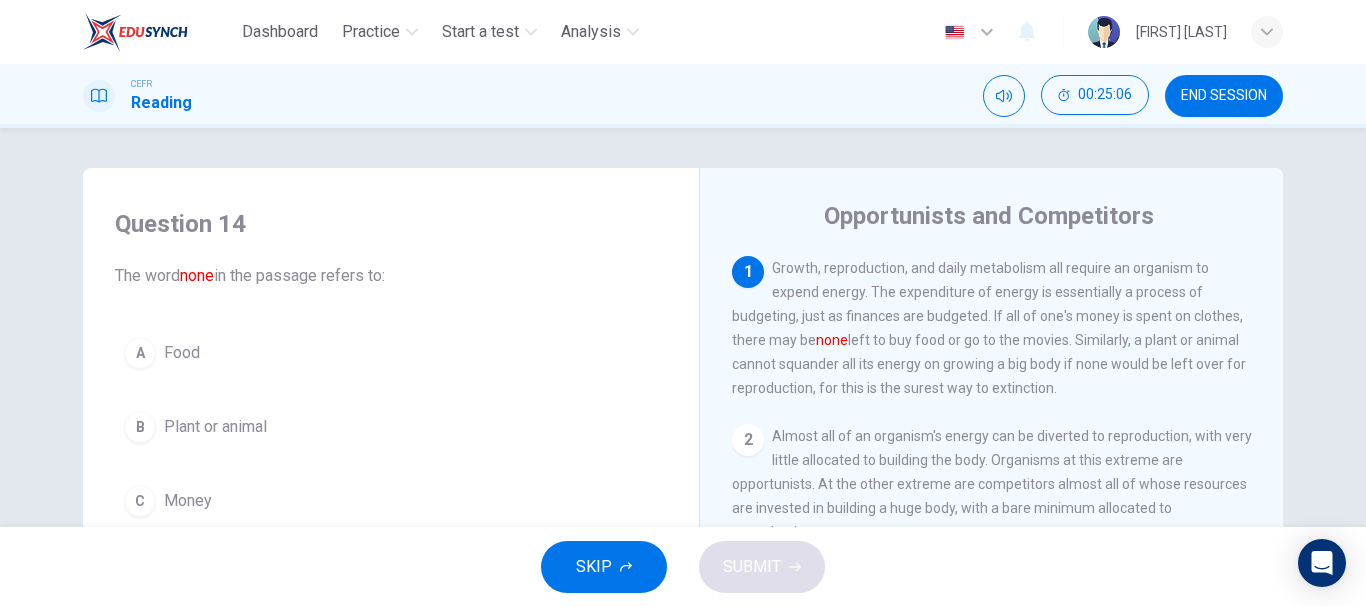 scroll, scrollTop: 100, scrollLeft: 0, axis: vertical 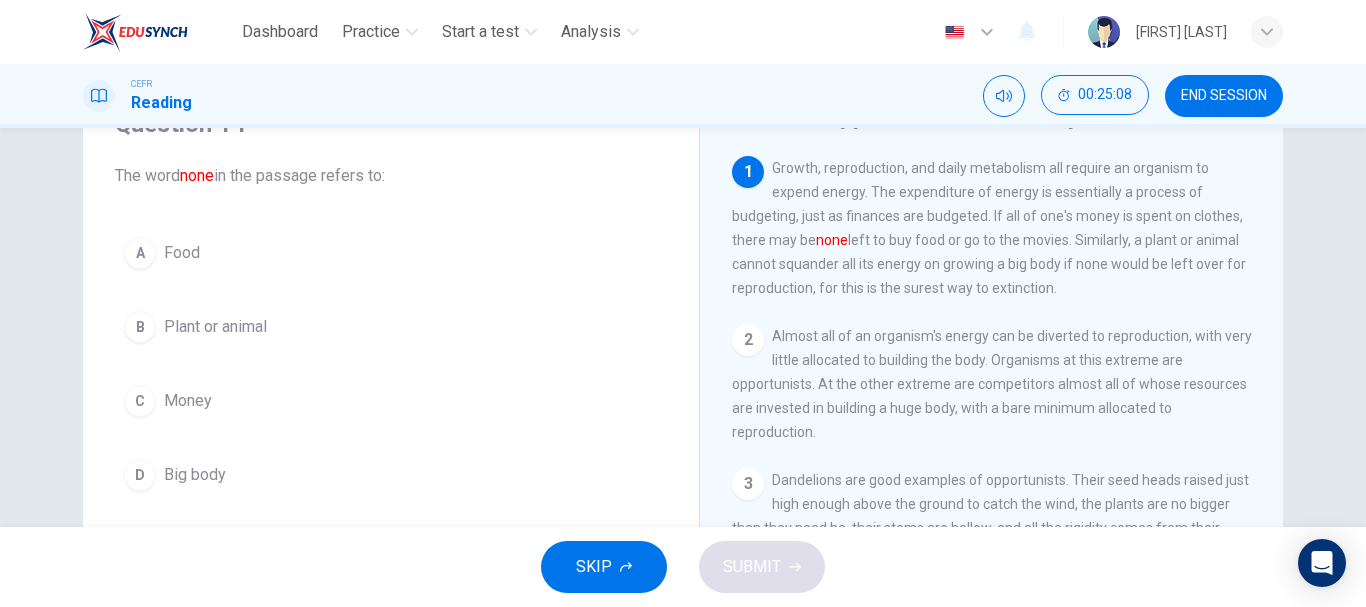 click on "C Money" at bounding box center (391, 401) 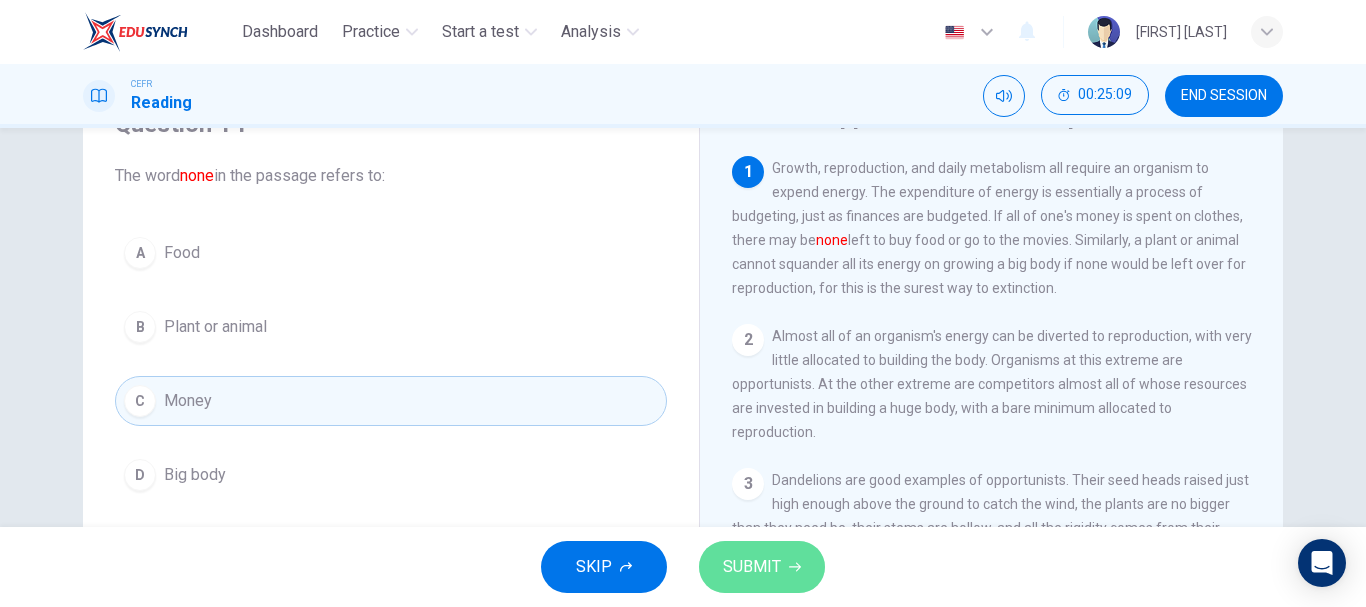 click on "SUBMIT" at bounding box center [762, 567] 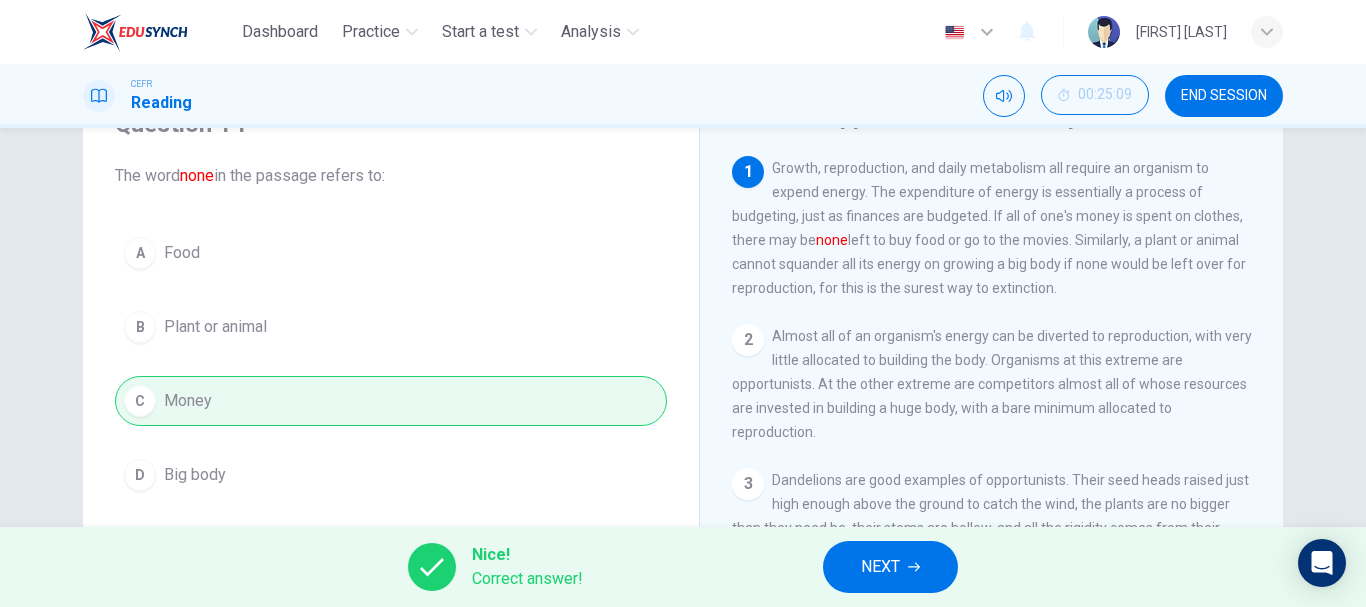 click on "NEXT" at bounding box center [880, 567] 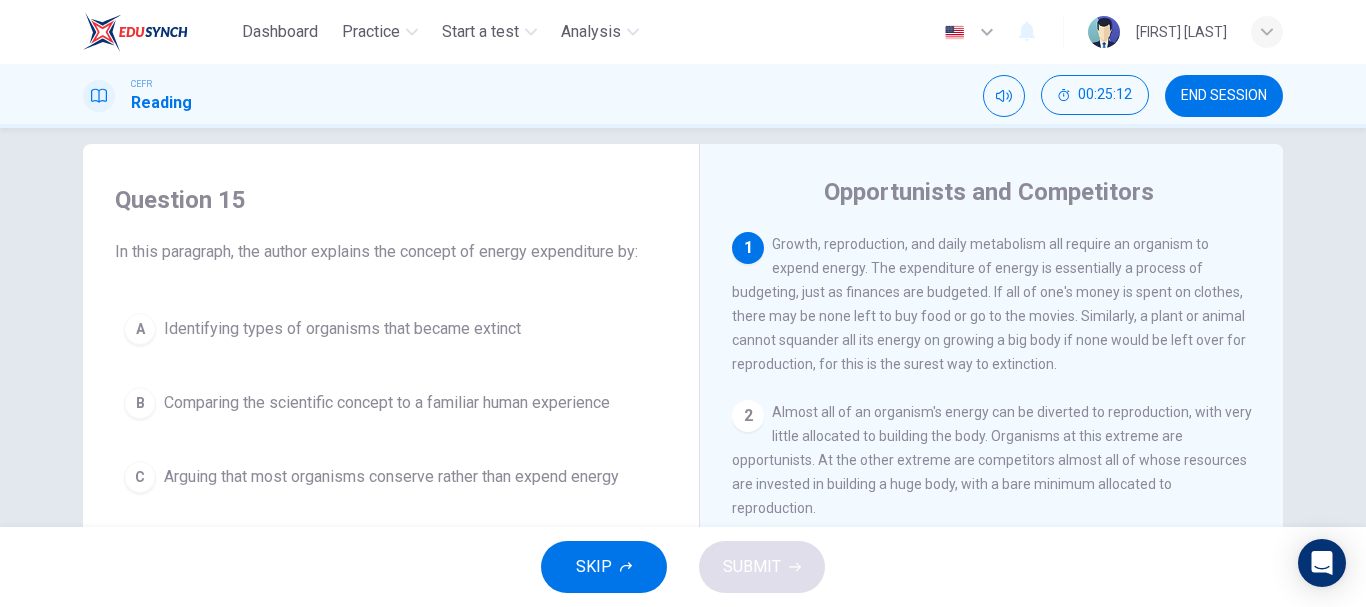 scroll, scrollTop: 26, scrollLeft: 0, axis: vertical 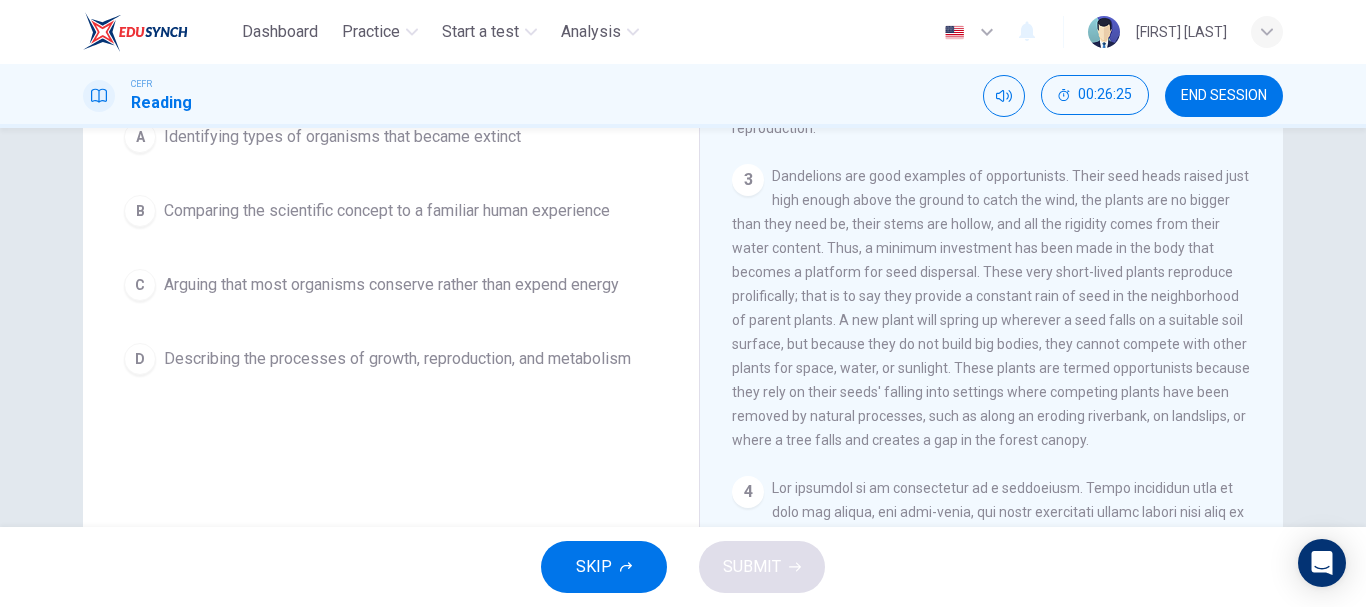 drag, startPoint x: 1252, startPoint y: 269, endPoint x: 1252, endPoint y: 281, distance: 12 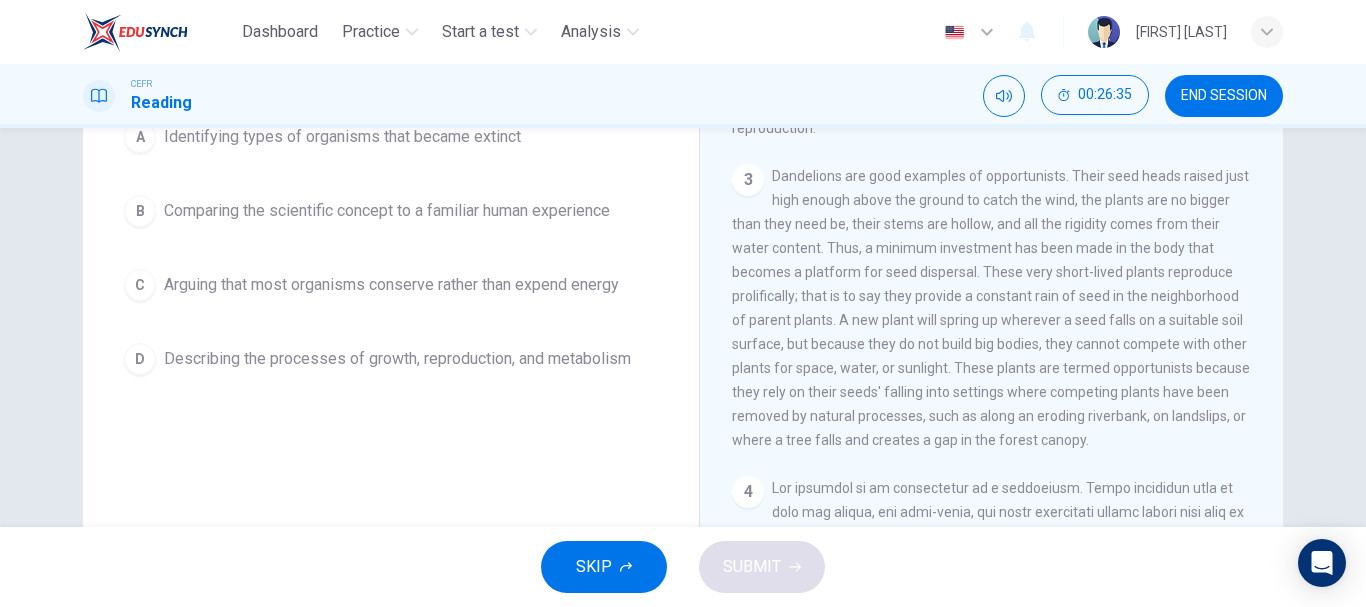 drag, startPoint x: 1261, startPoint y: 305, endPoint x: 1259, endPoint y: 322, distance: 17.117243 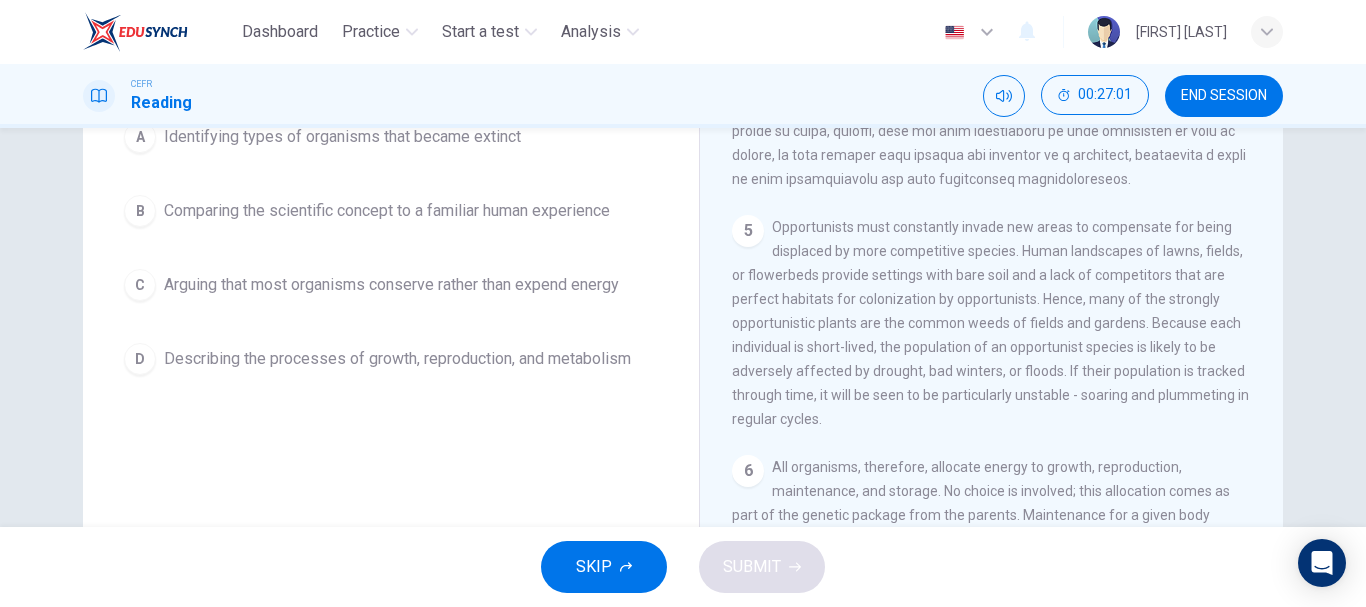 scroll, scrollTop: 937, scrollLeft: 0, axis: vertical 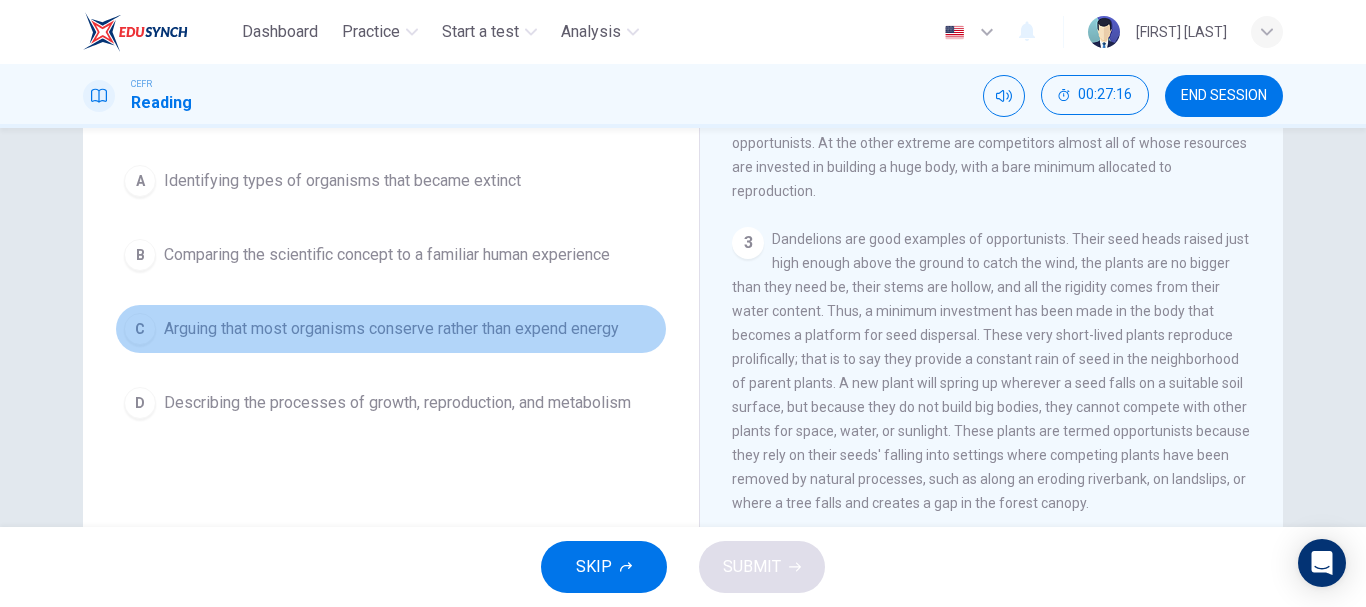 click on "C Arguing that most organisms conserve rather than expend energy" at bounding box center [391, 329] 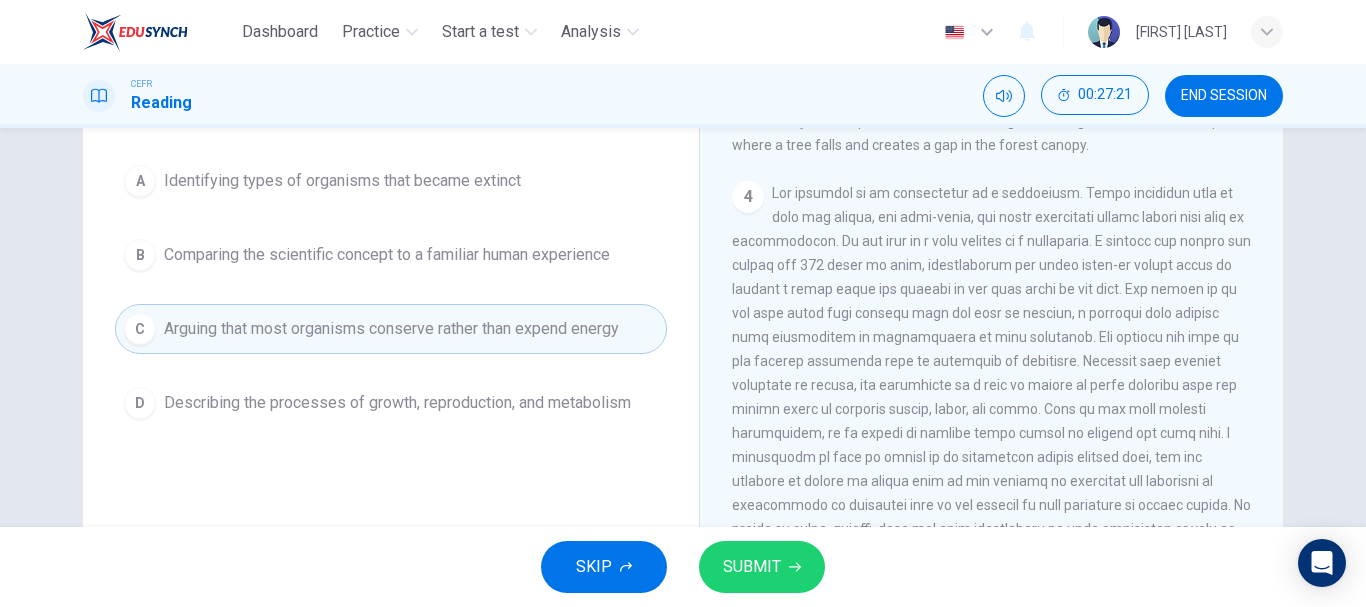 scroll, scrollTop: 529, scrollLeft: 0, axis: vertical 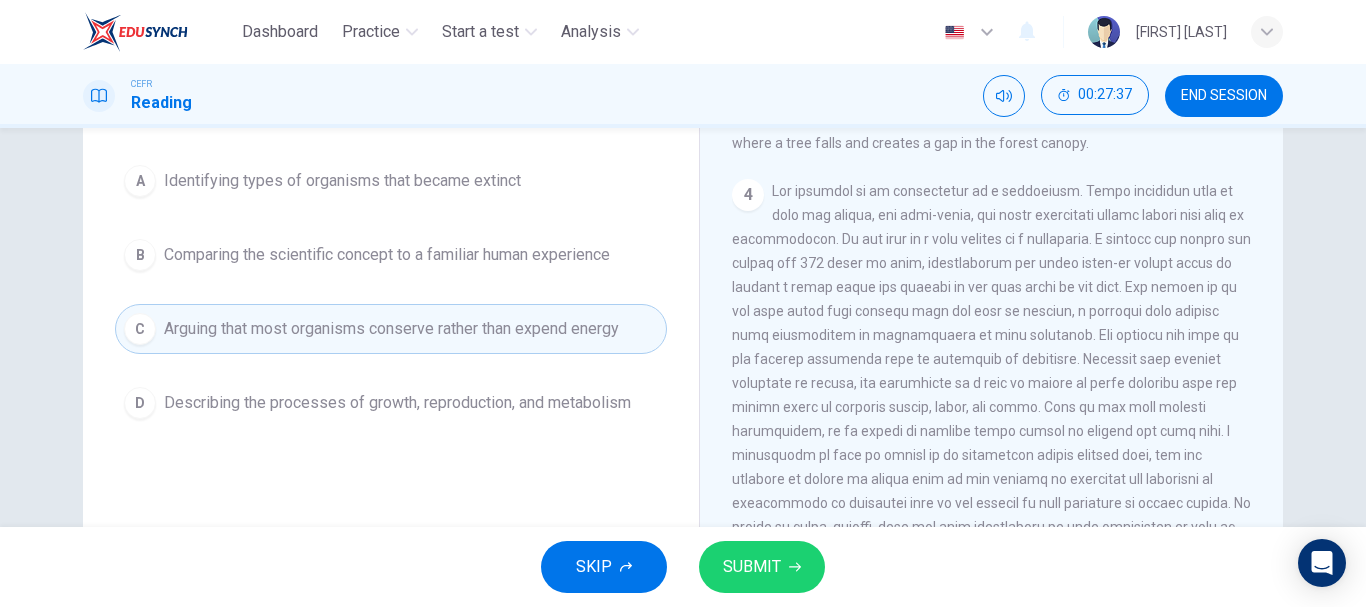 click on "SUBMIT" at bounding box center (762, 567) 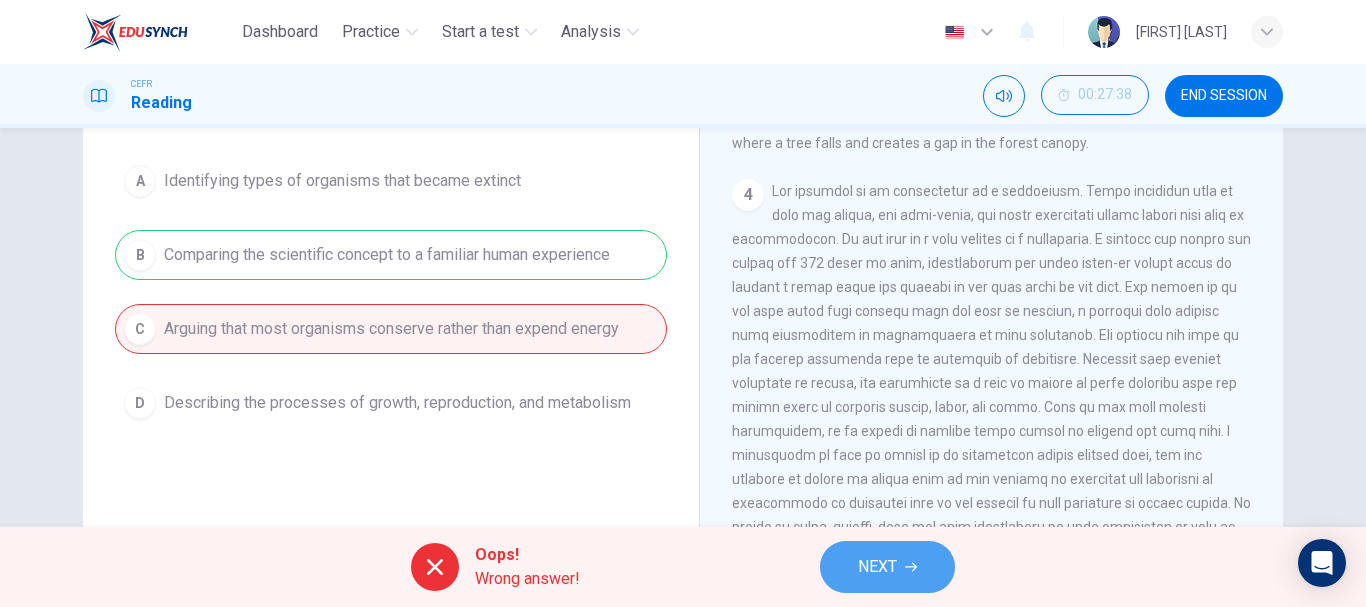 click on "NEXT" at bounding box center [877, 567] 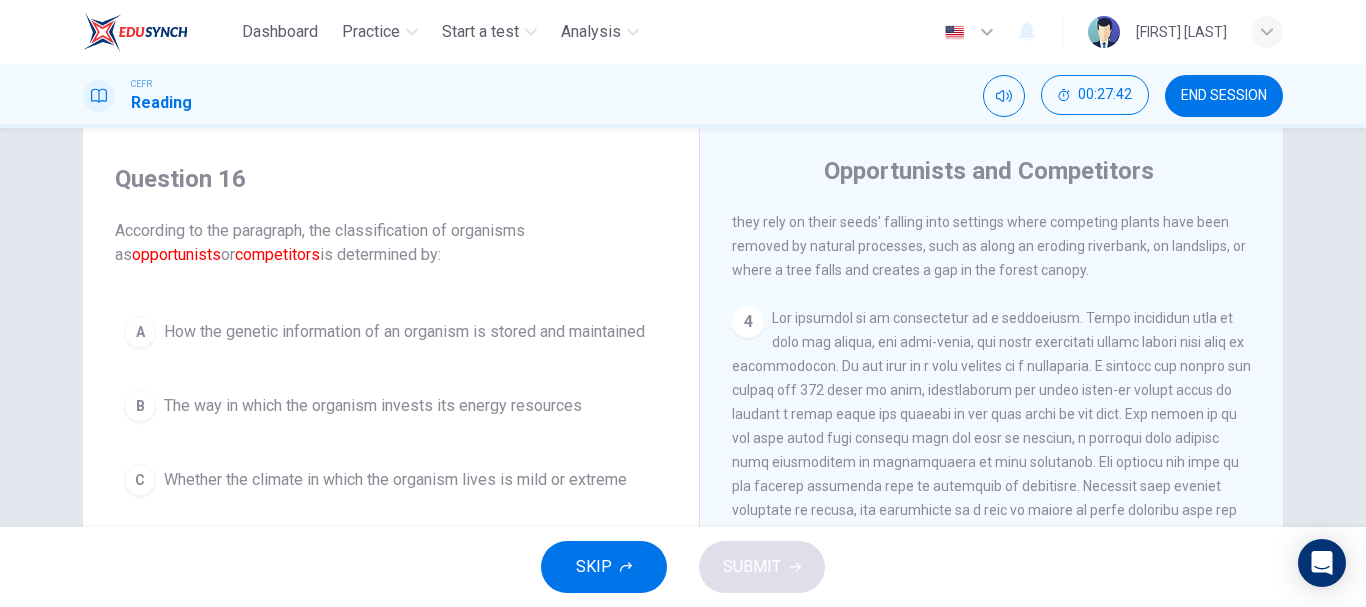 scroll, scrollTop: 48, scrollLeft: 0, axis: vertical 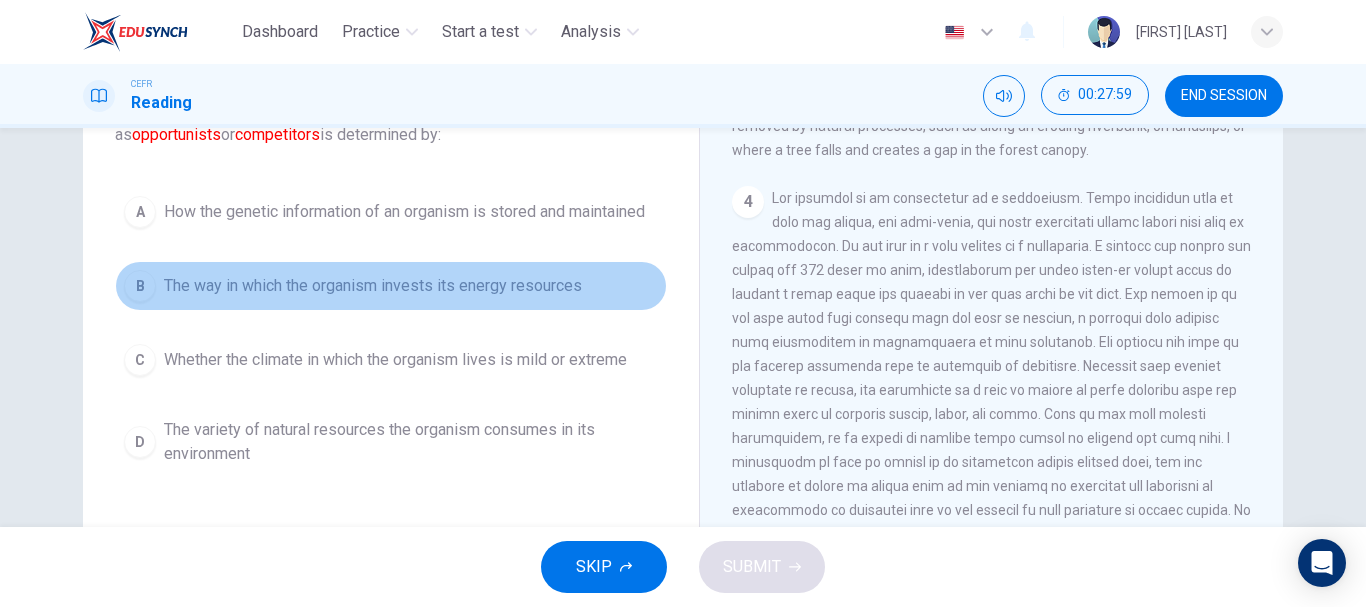 click on "B The way in which the organism invests its energy resources" at bounding box center [391, 286] 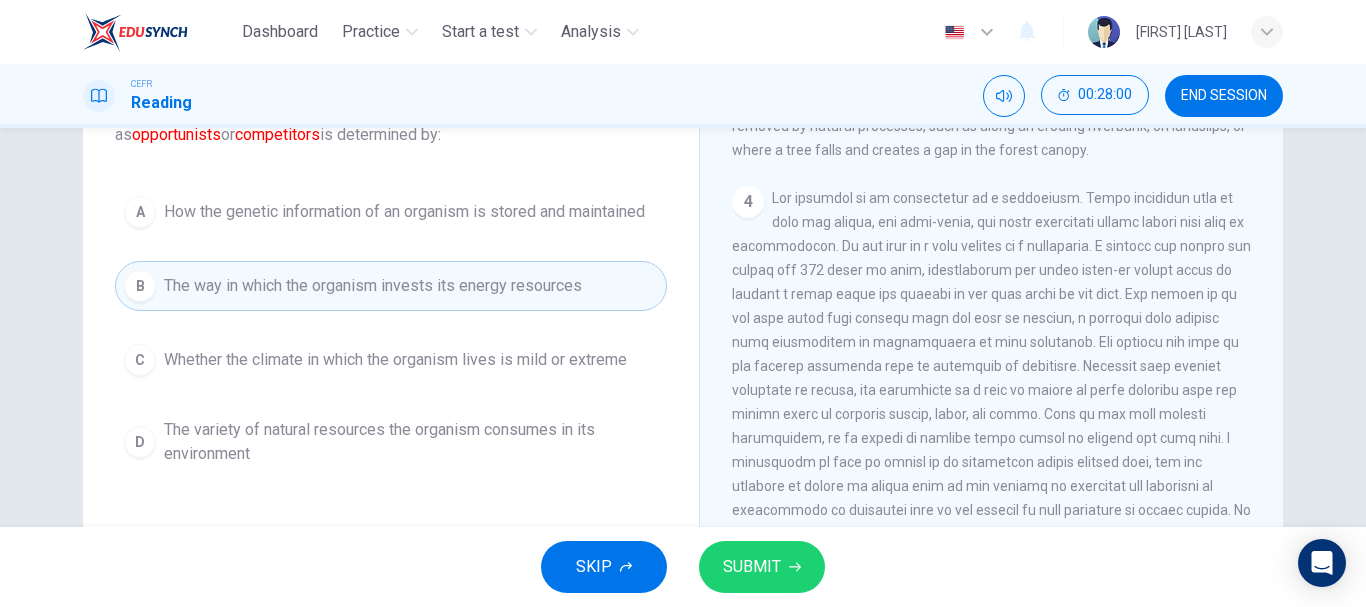click on "SUBMIT" at bounding box center (752, 567) 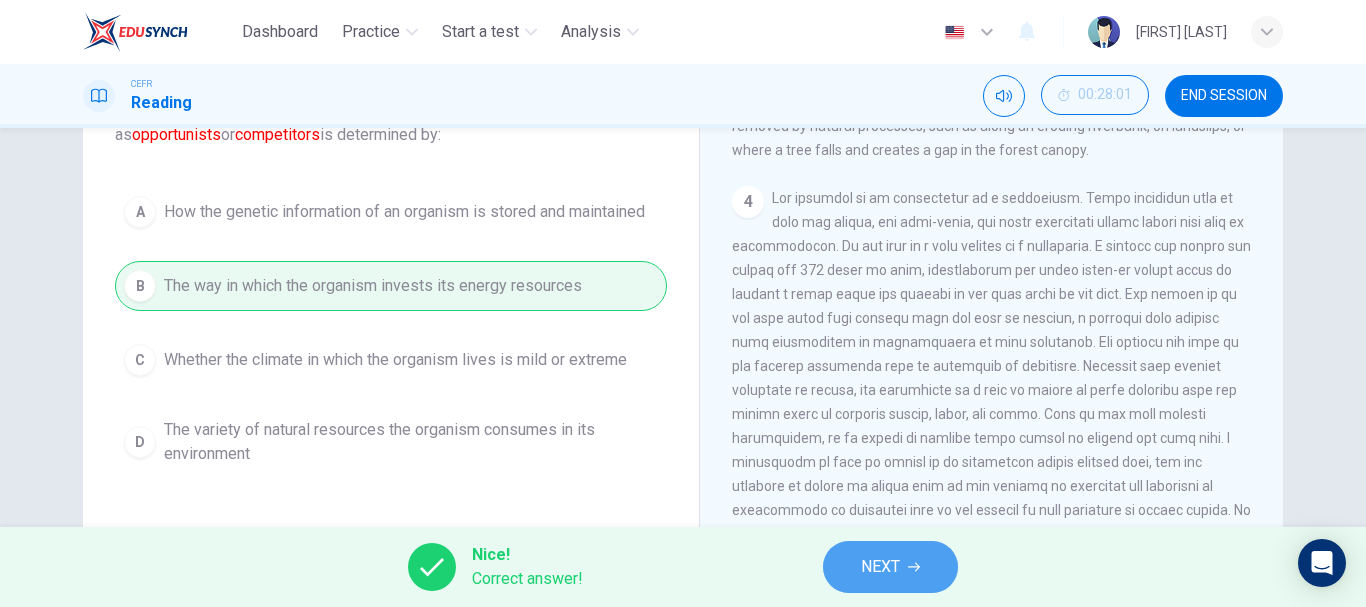 click on "NEXT" at bounding box center [890, 567] 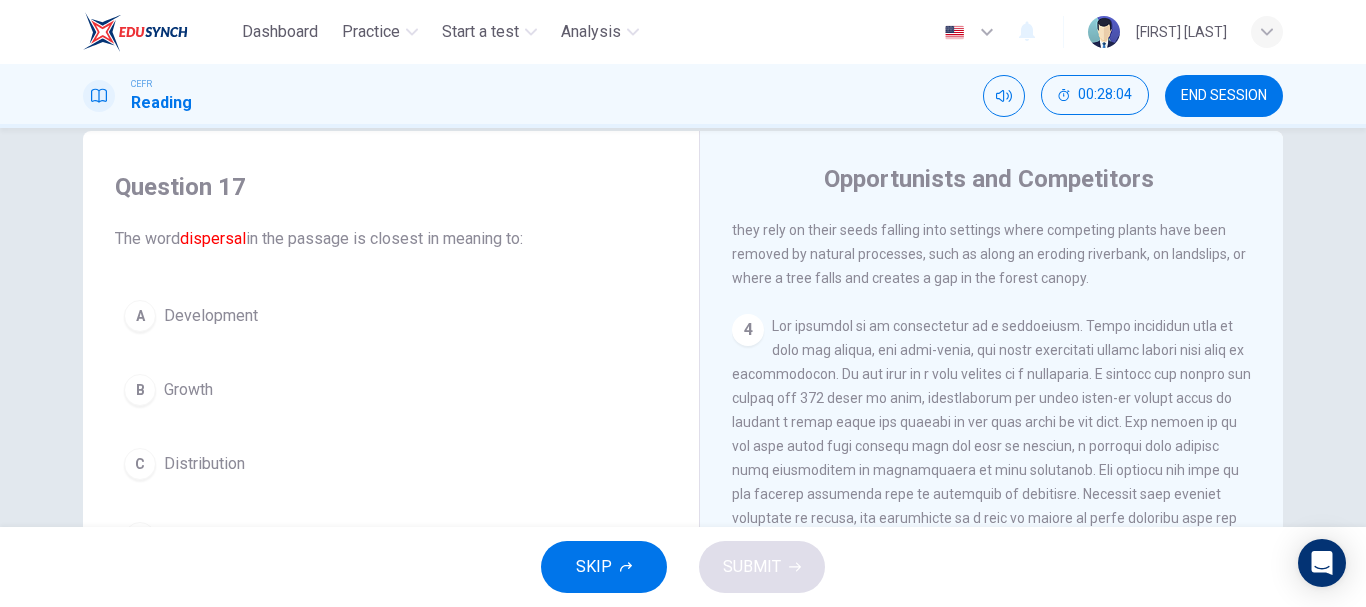 scroll, scrollTop: 39, scrollLeft: 0, axis: vertical 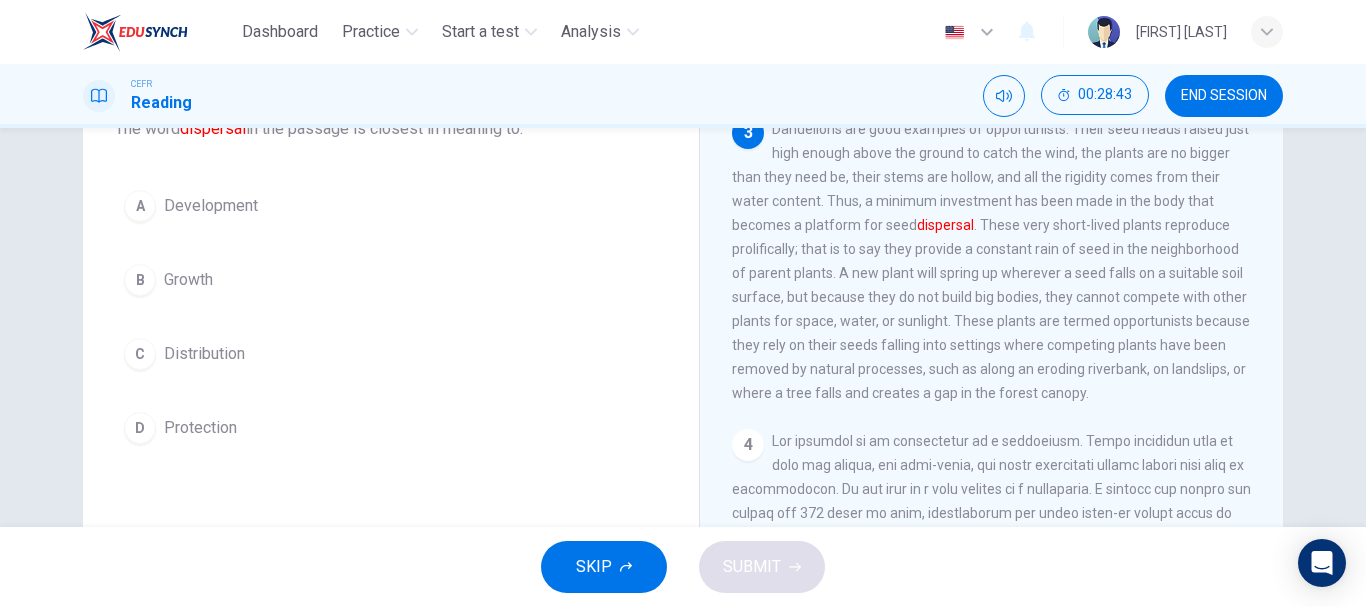 click on "C Distribution" at bounding box center (391, 354) 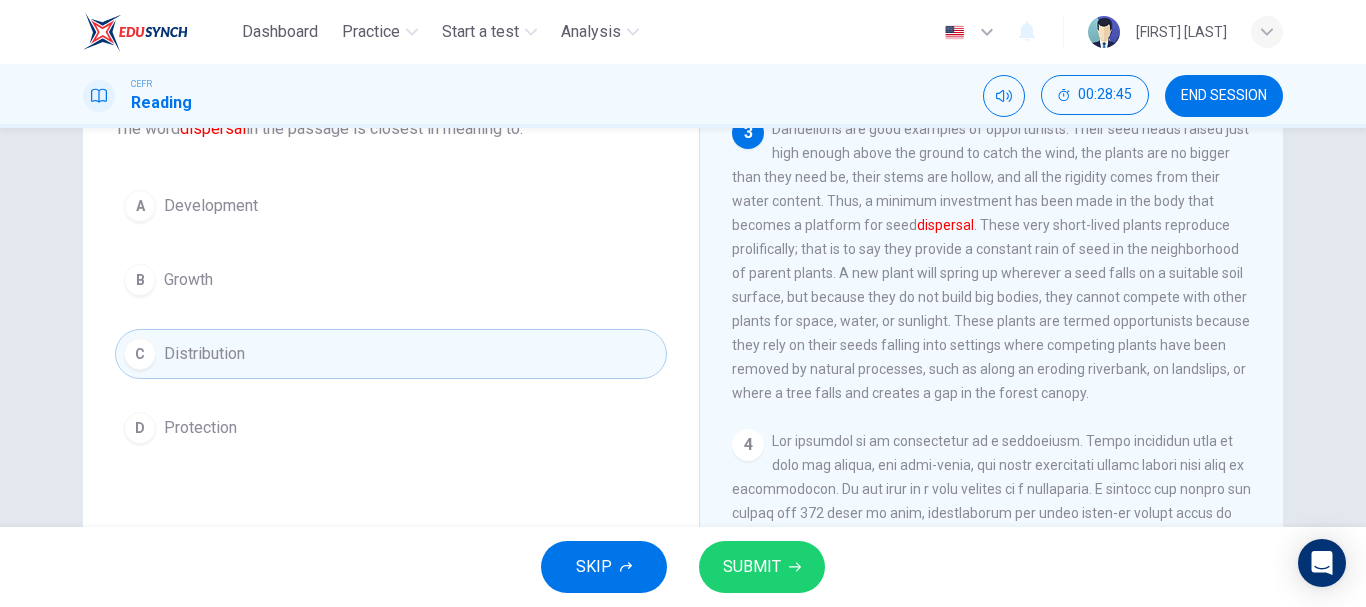 click on "SUBMIT" at bounding box center (752, 567) 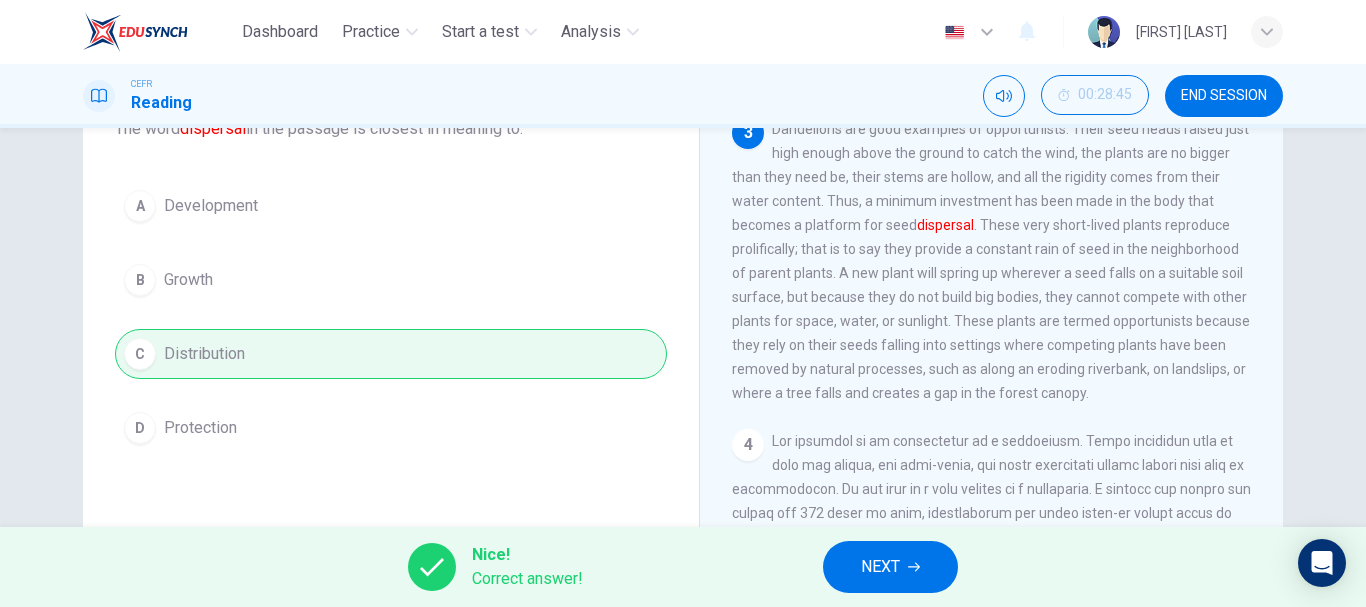 click on "NEXT" at bounding box center [890, 567] 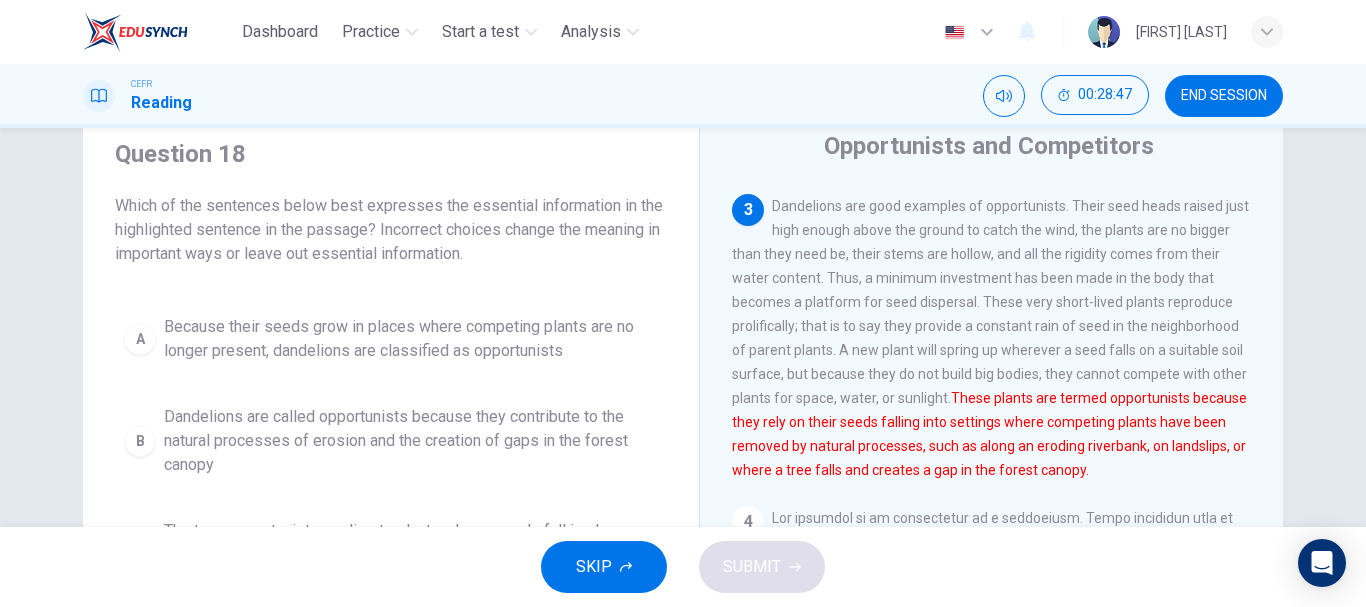 scroll, scrollTop: 85, scrollLeft: 0, axis: vertical 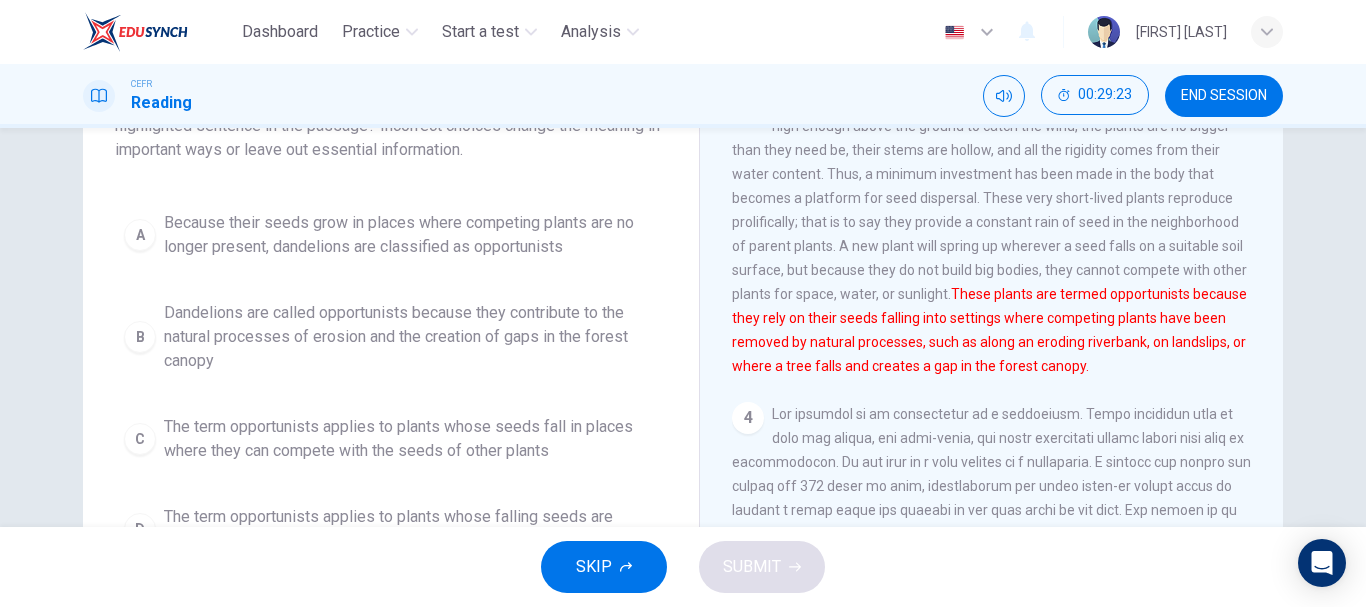 click on "Opportunists and Competitors 1 Growth, reproduction, and daily metabolism all require an organism to expend energy. The expenditure of energy is essentially a process of budgeting, just as finances are budgeted. If all of one's money is spent on clothes, there may be none left to buy food or go to the movies. Similarly, a plant or animal cannot squander all its energy on growing a big body if none would be left over for reproduction, for this is the surest way to extinction. 2 Almost all of an organism's energy can be diverted to reproduction, with very little allocated to building the body. Organisms at this extreme are opportunists. At the other extreme are competitors almost all of whose resources are invested in building a huge body, with a bare minimum allocated to reproduction. 3 	 4 5 6" at bounding box center [991, 357] 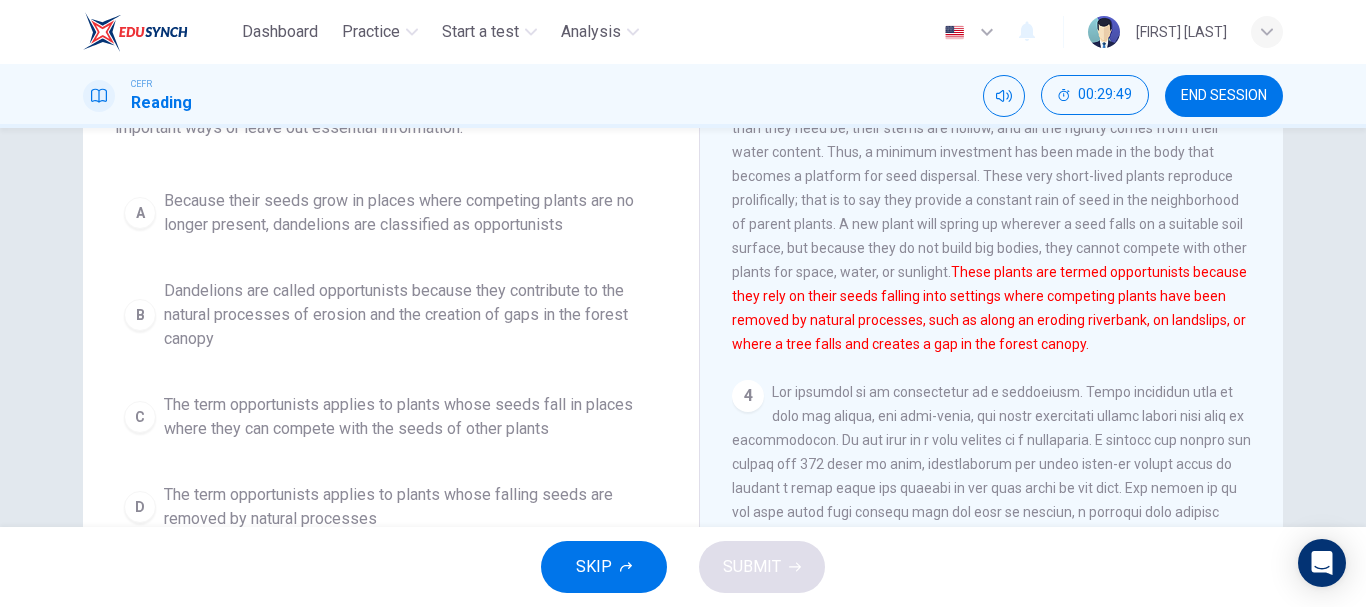 scroll, scrollTop: 188, scrollLeft: 0, axis: vertical 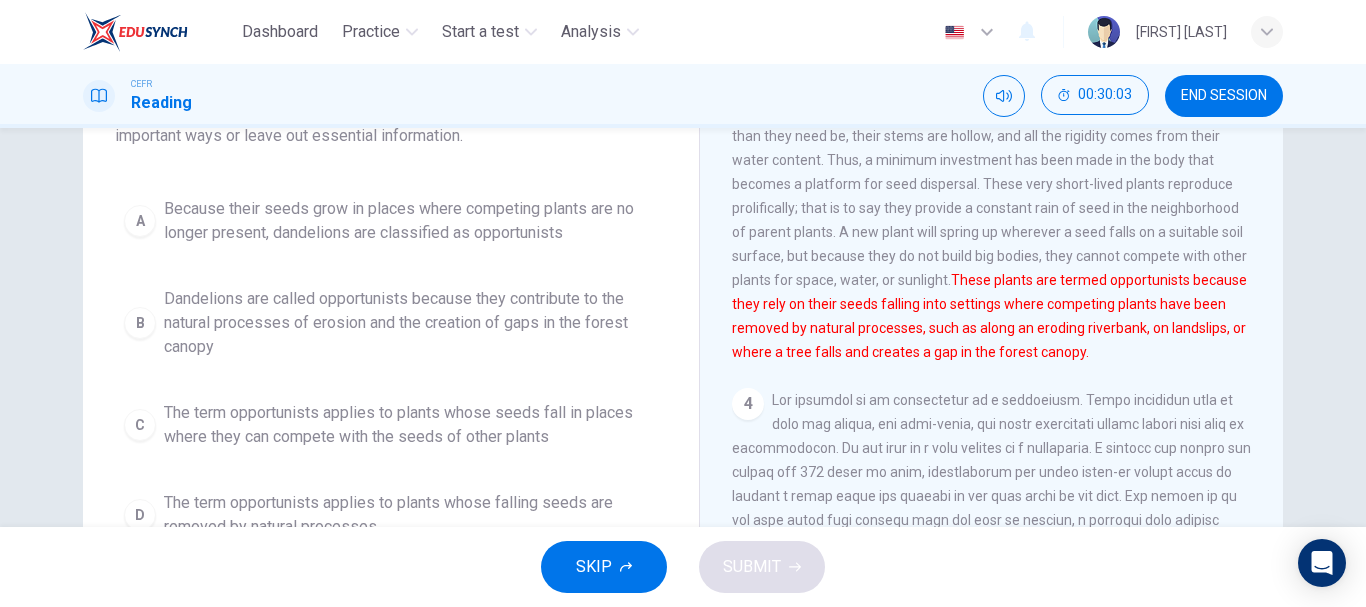 click on "B Dandelions are called opportunists because they contribute to the natural processes of erosion and the creation of gaps in the forest canopy" at bounding box center (391, 323) 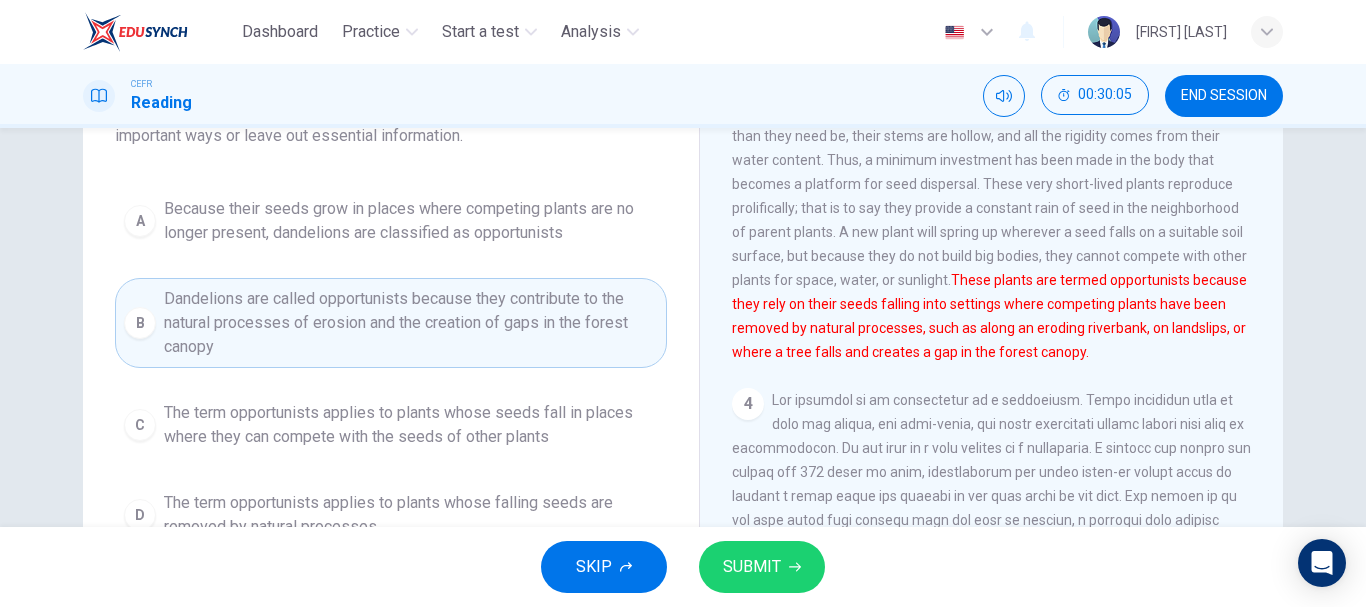 click on "SUBMIT" at bounding box center (752, 567) 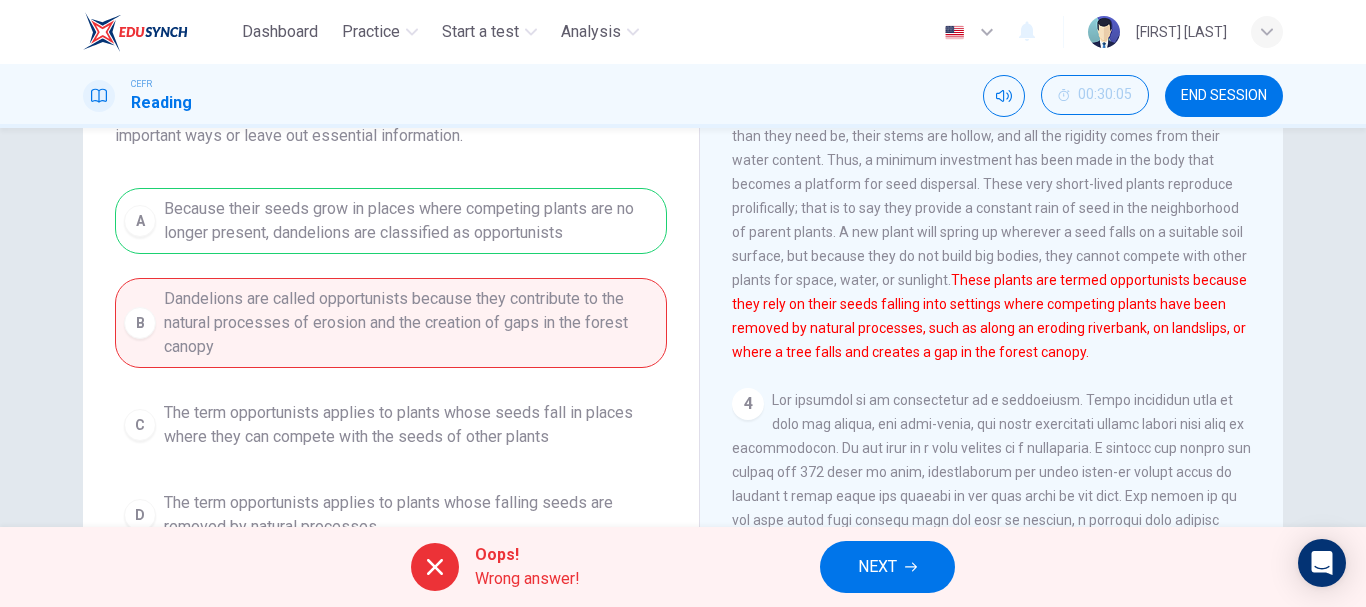 click on "NEXT" at bounding box center (877, 567) 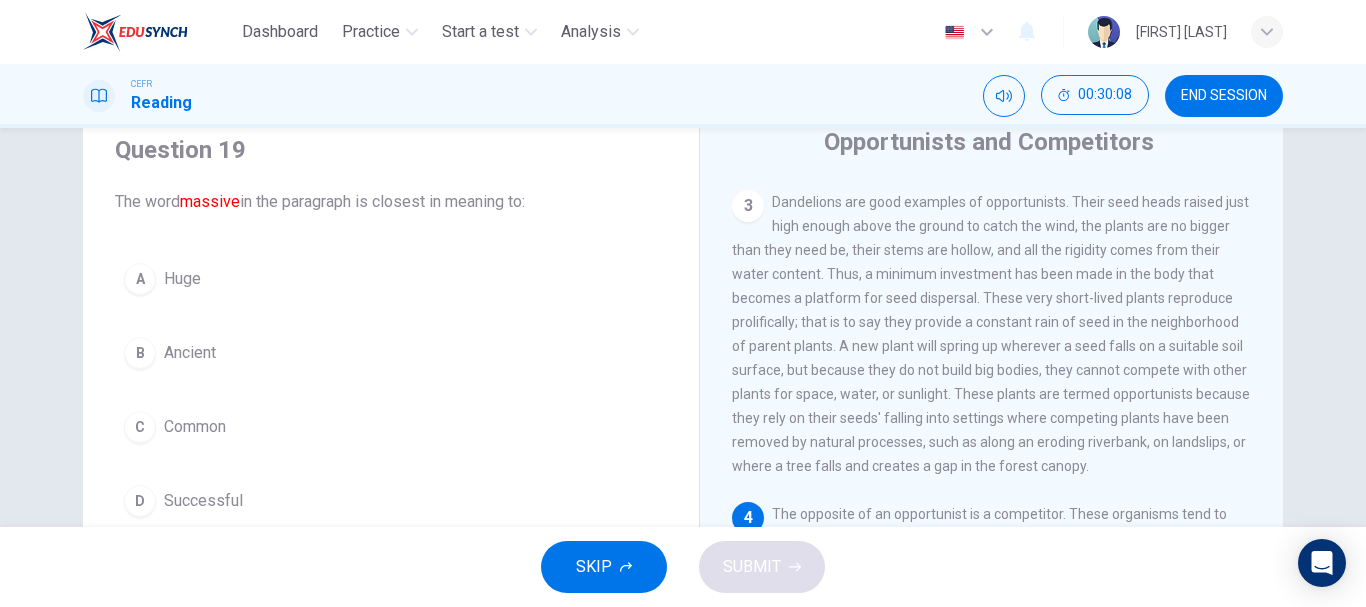 scroll, scrollTop: 31, scrollLeft: 0, axis: vertical 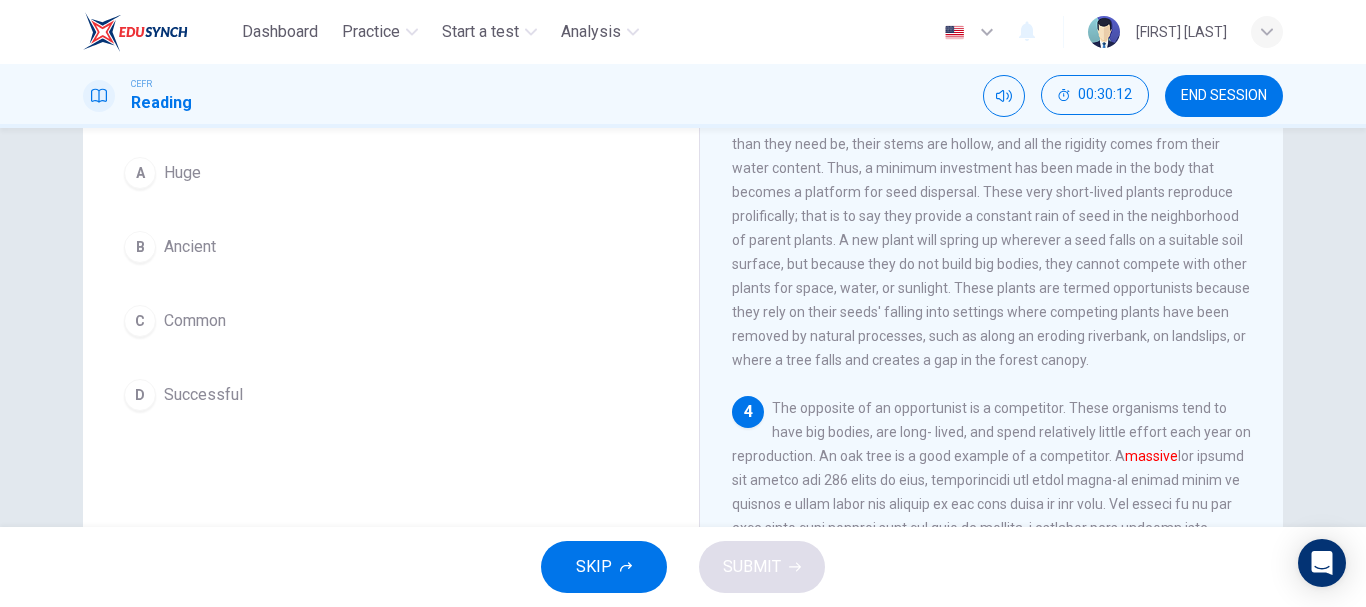 click on "A Huge" at bounding box center [391, 173] 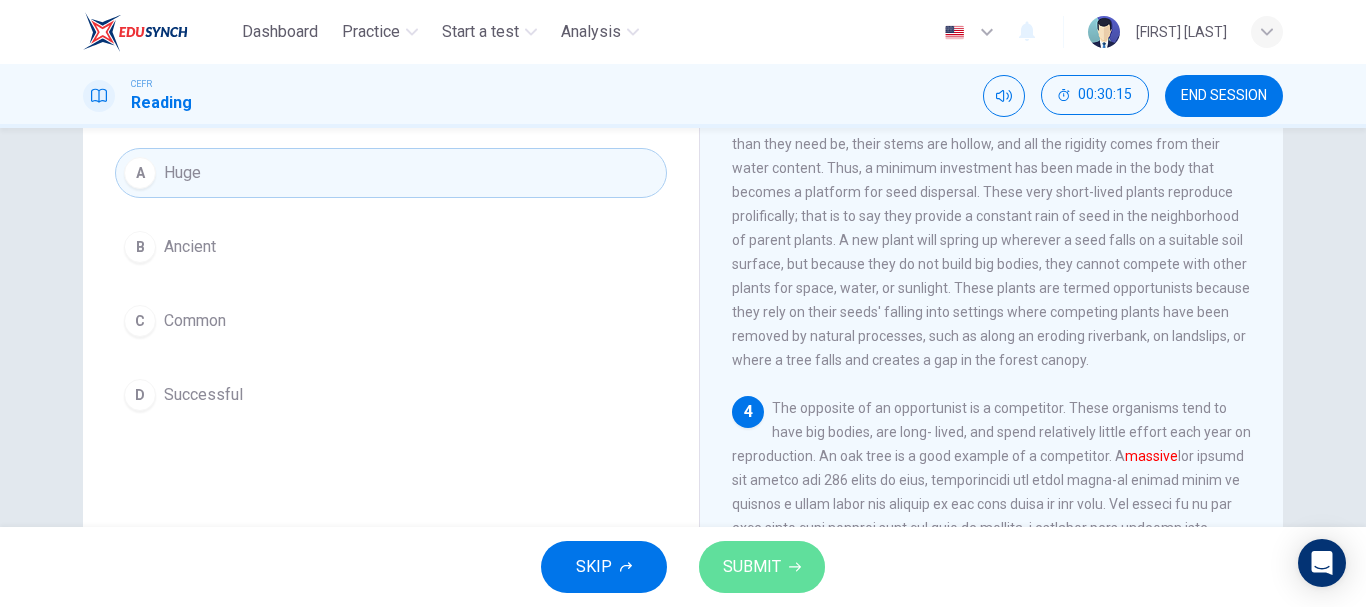 click on "SUBMIT" at bounding box center (752, 567) 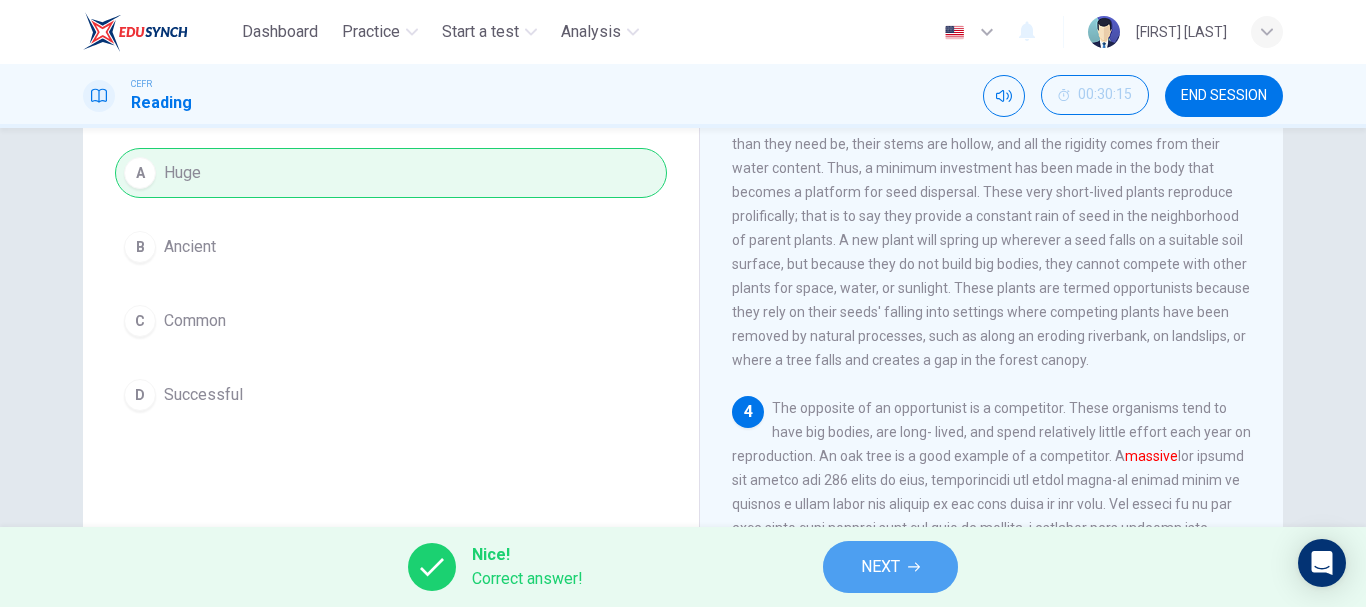click on "NEXT" at bounding box center (890, 567) 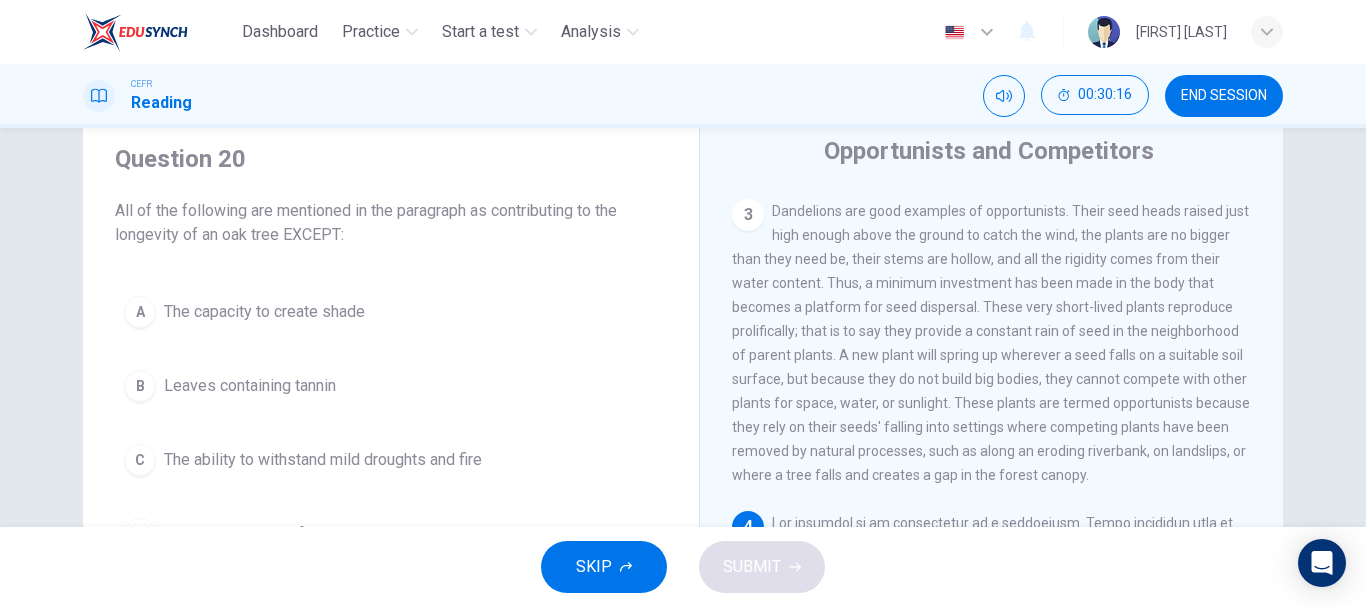scroll, scrollTop: 0, scrollLeft: 0, axis: both 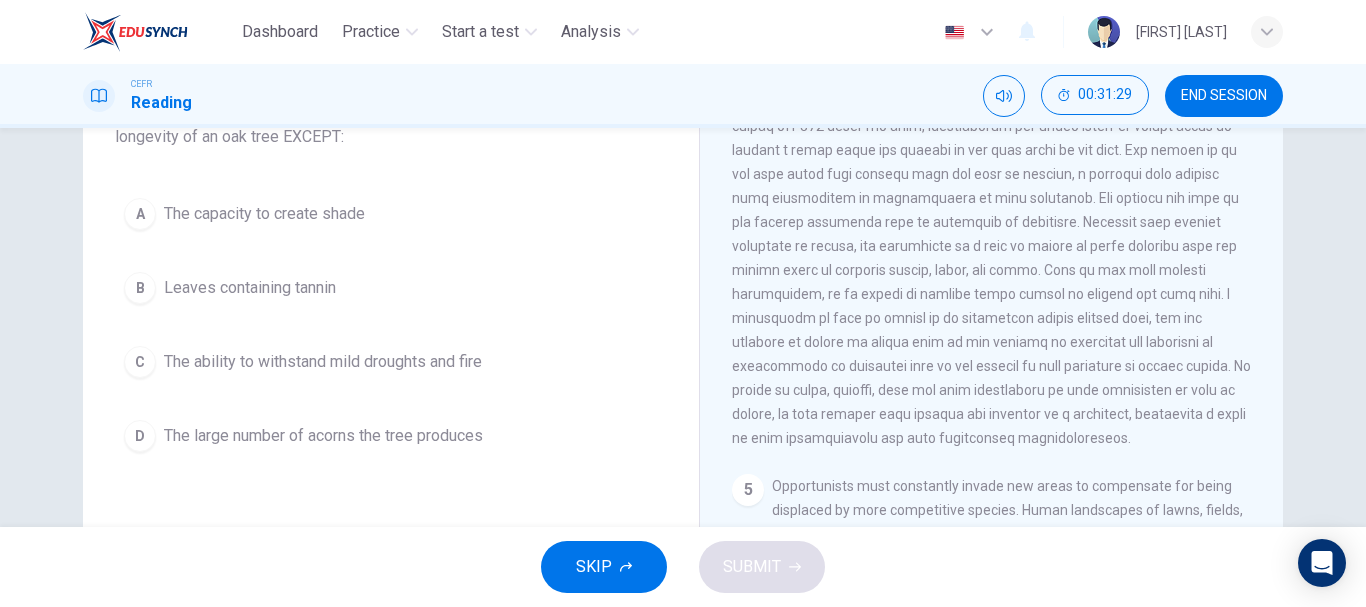 drag, startPoint x: 1255, startPoint y: 426, endPoint x: 1255, endPoint y: 442, distance: 16 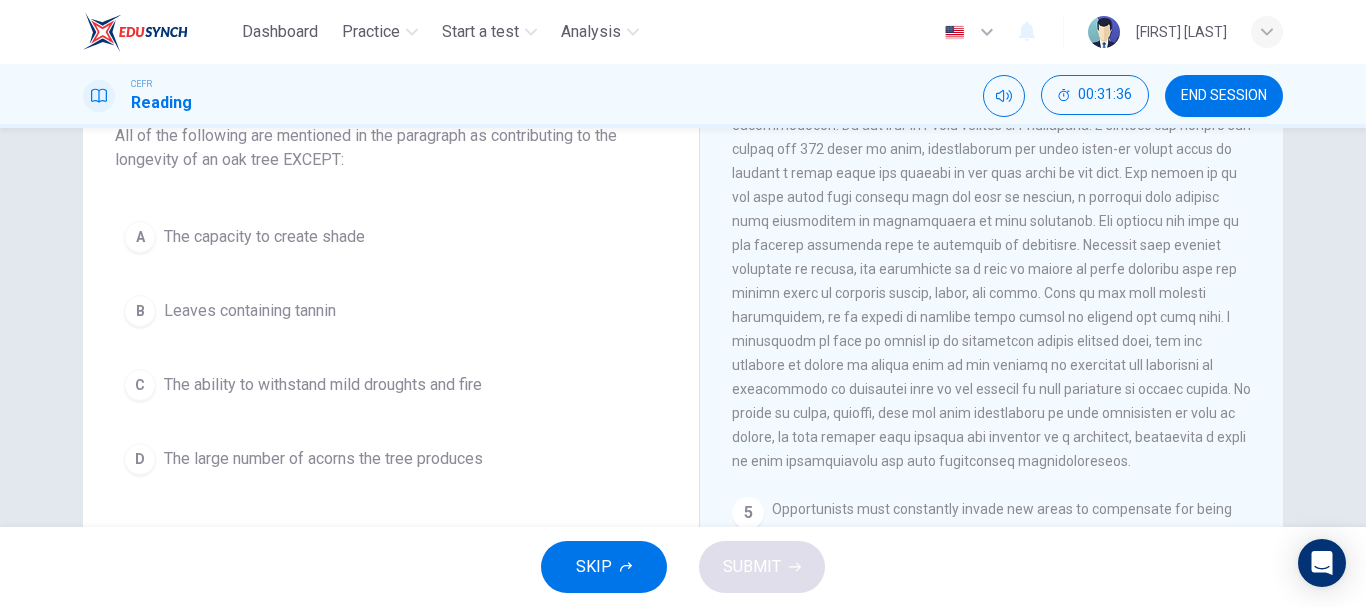 scroll, scrollTop: 178, scrollLeft: 0, axis: vertical 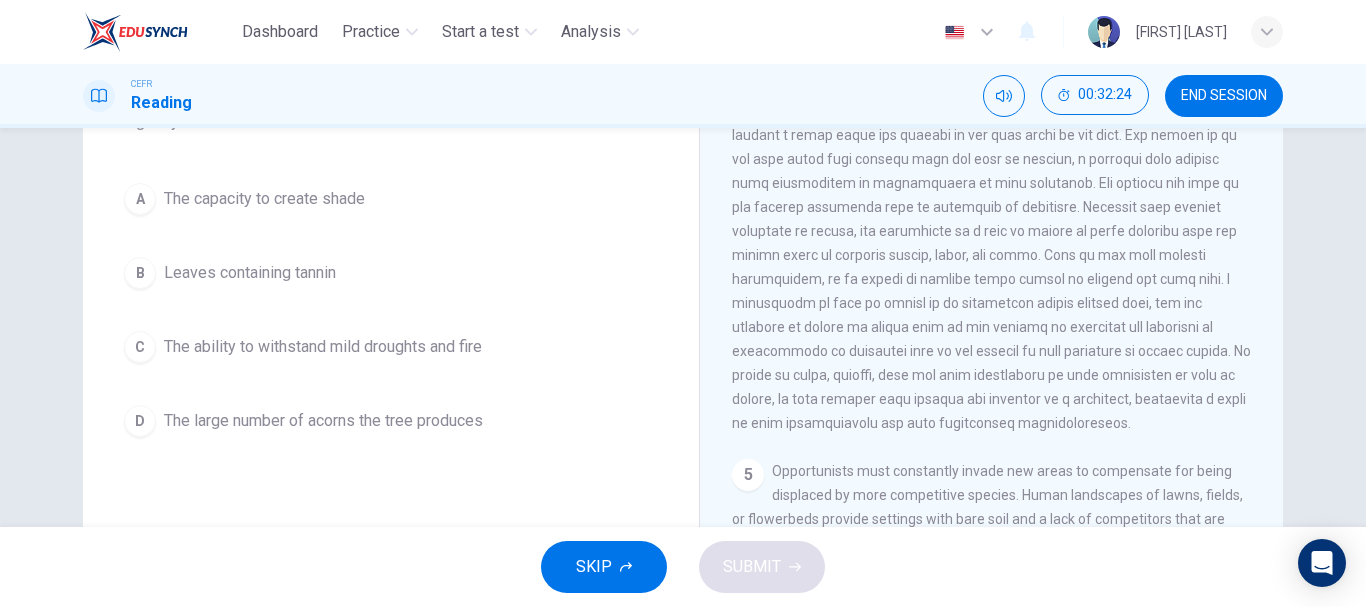 click on "C The ability to withstand mild droughts and fire" at bounding box center (391, 347) 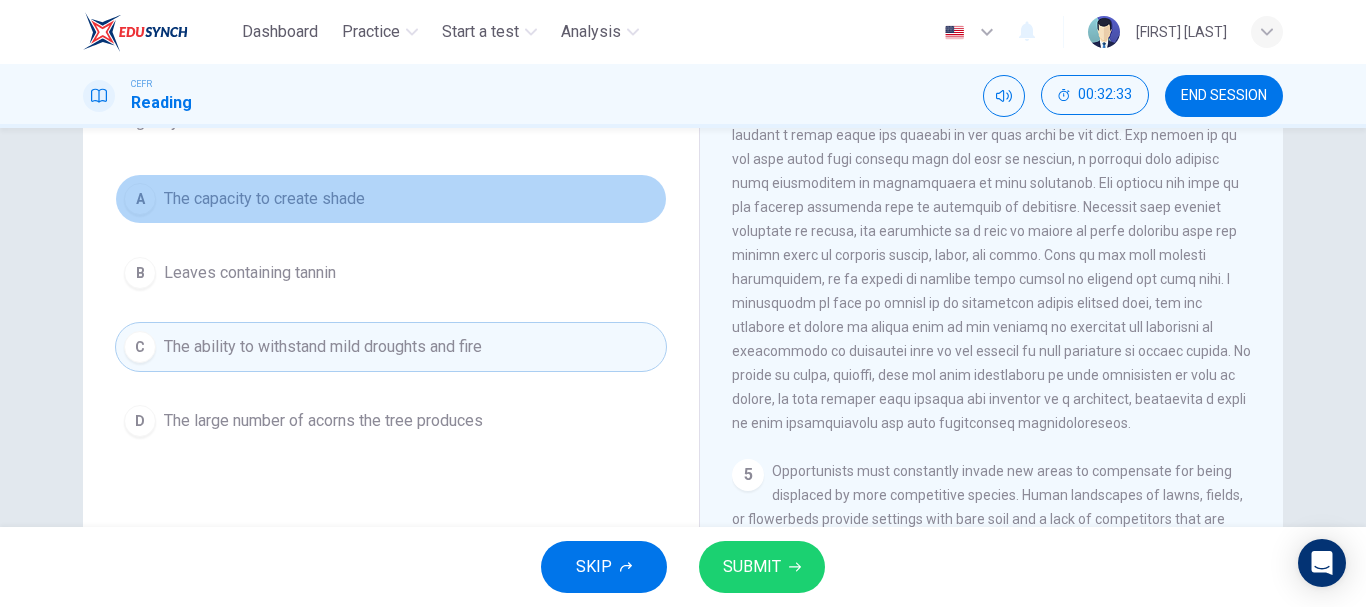 click on "A The capacity to create shade" at bounding box center [391, 199] 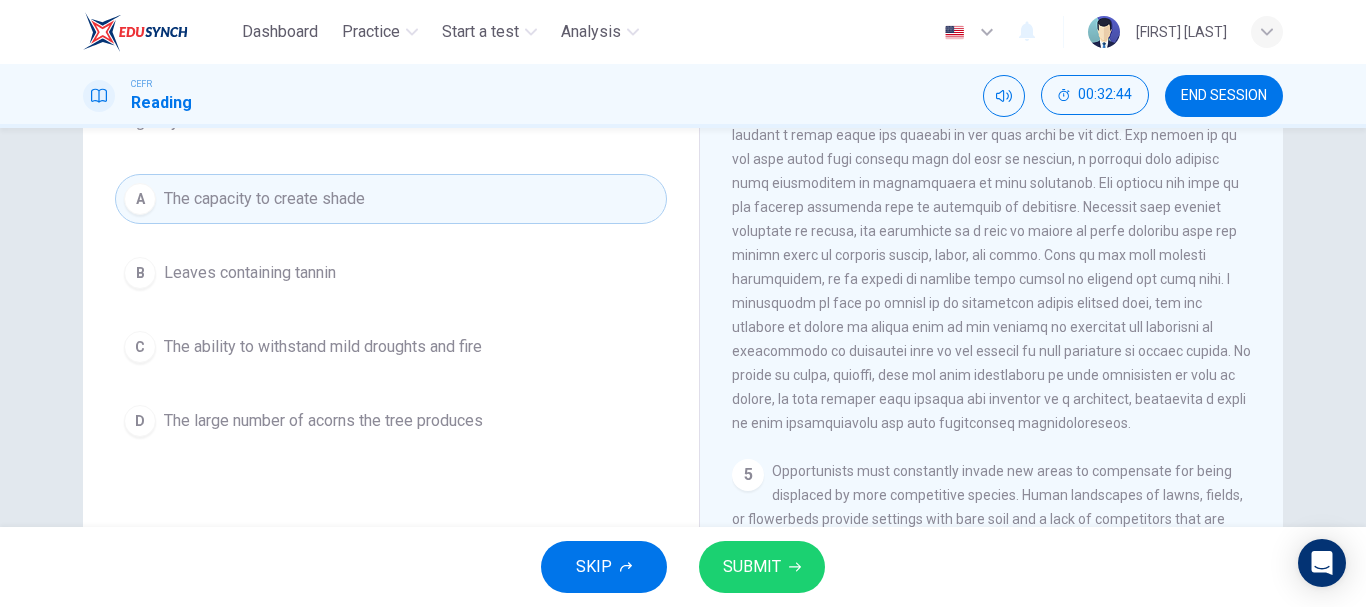 click on "The large number of acorns the tree produces" at bounding box center (250, 273) 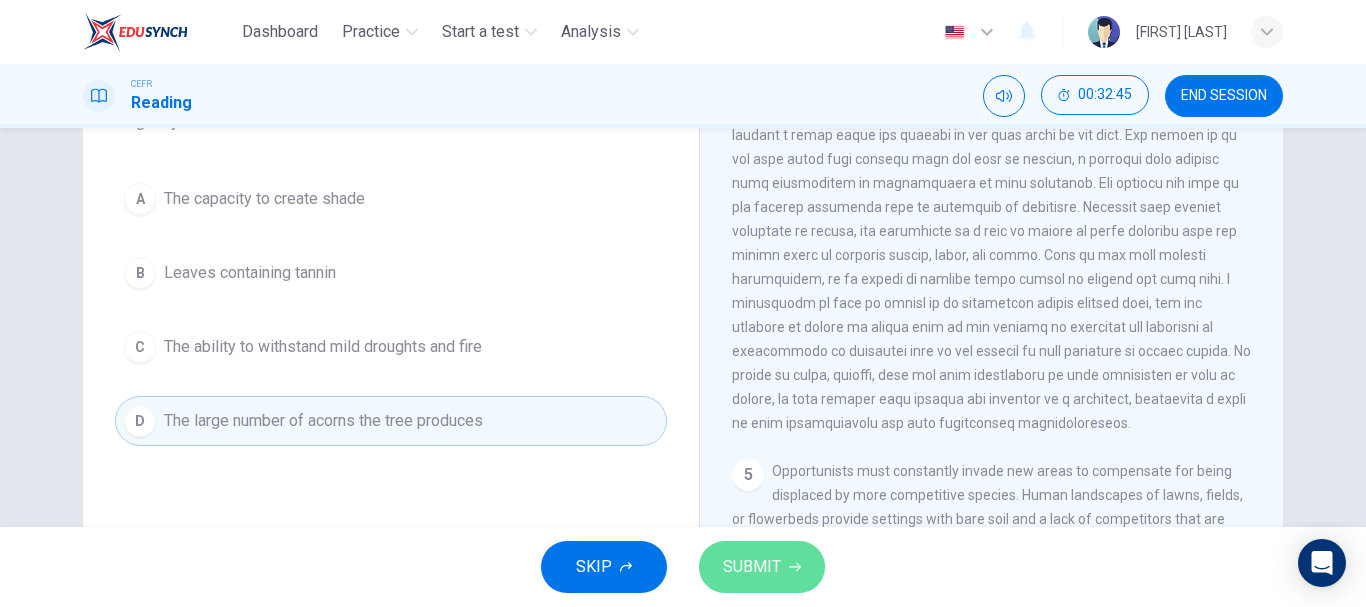 click on "SUBMIT" at bounding box center (752, 567) 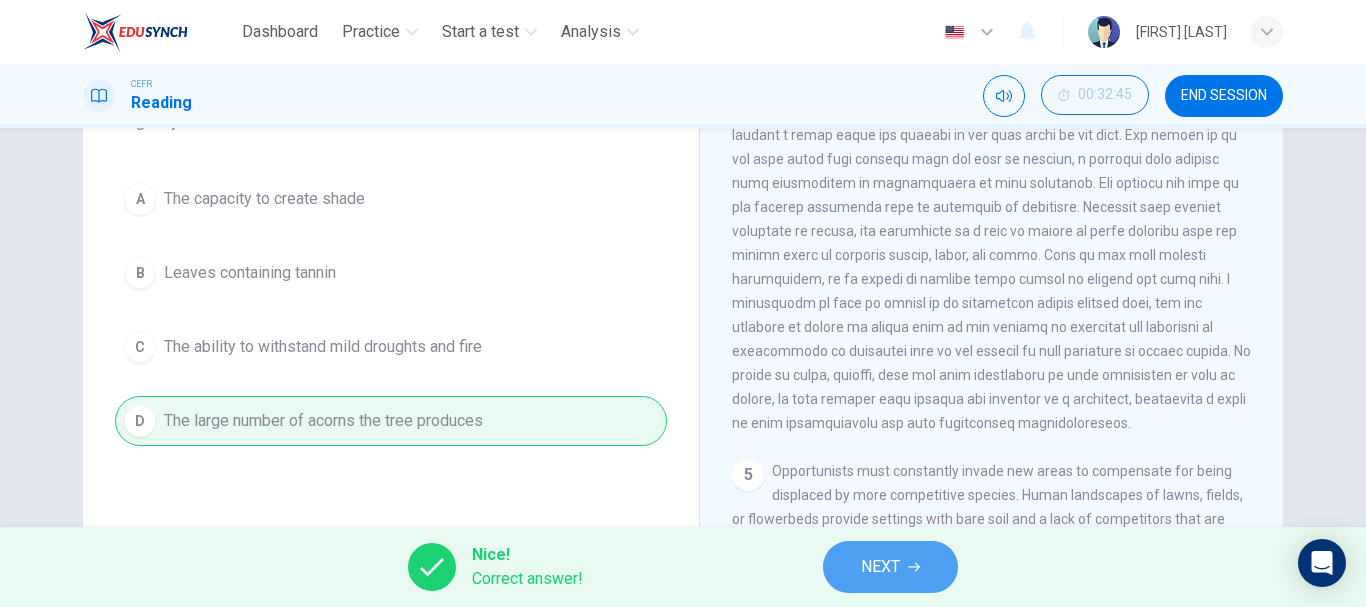 click on "NEXT" at bounding box center [890, 567] 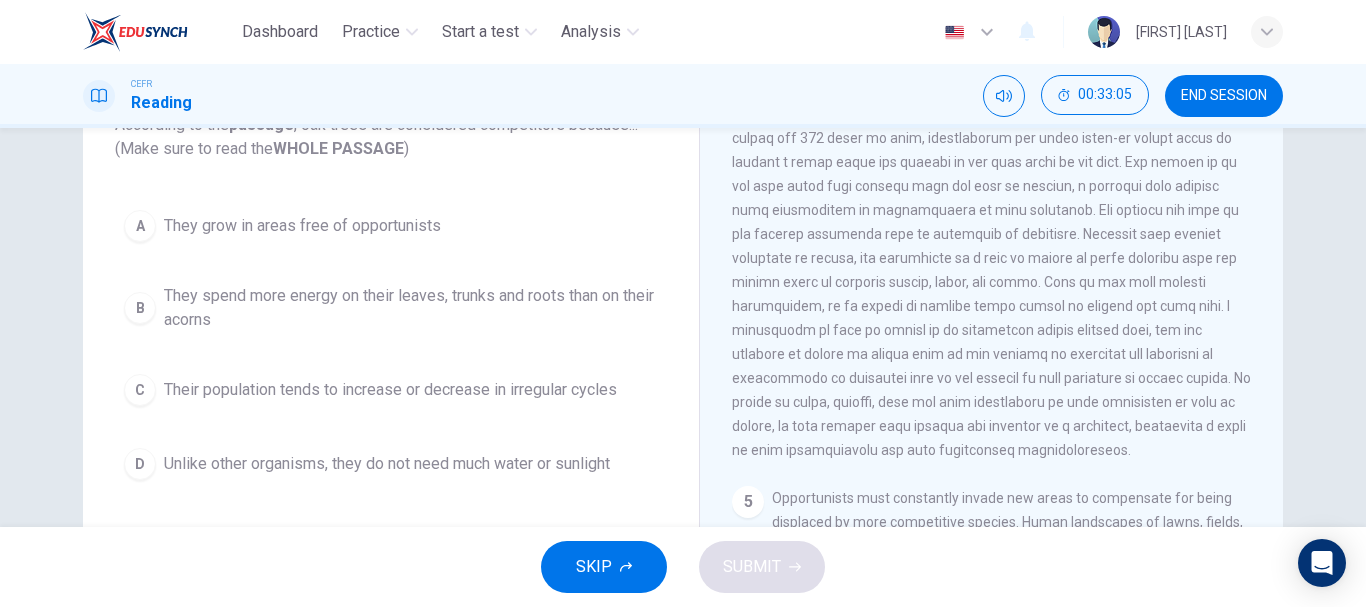 scroll, scrollTop: 143, scrollLeft: 0, axis: vertical 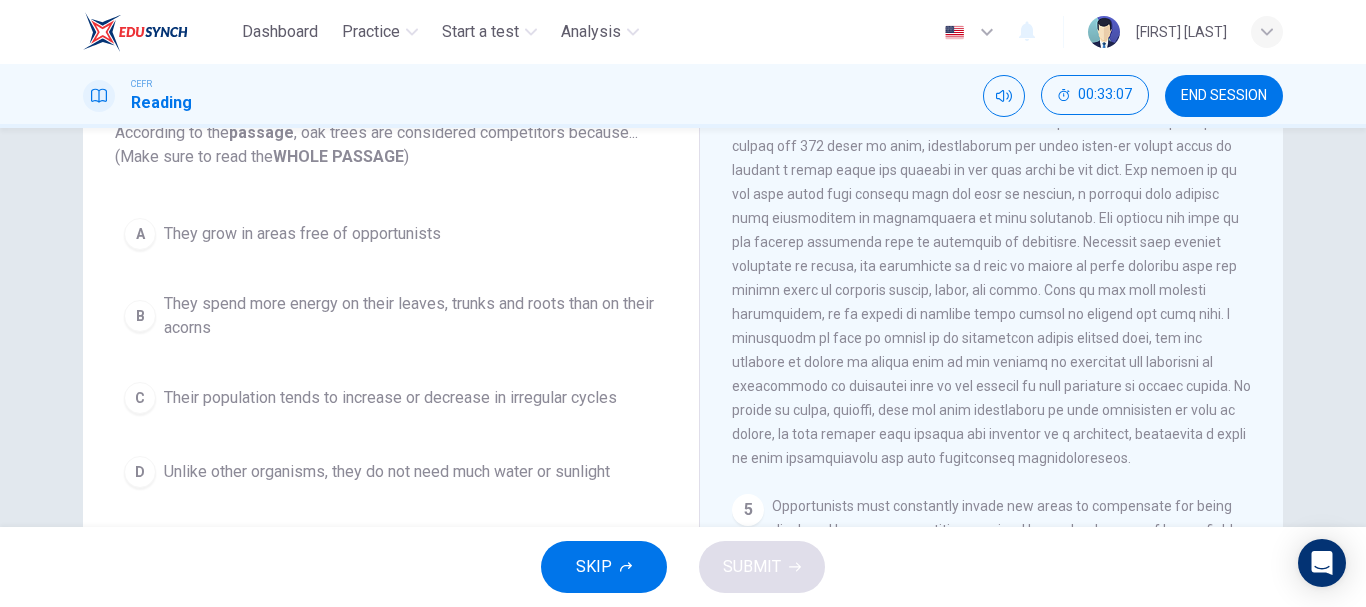 click on "They spend more energy on their leaves, trunks and roots than on their acorns" at bounding box center [302, 234] 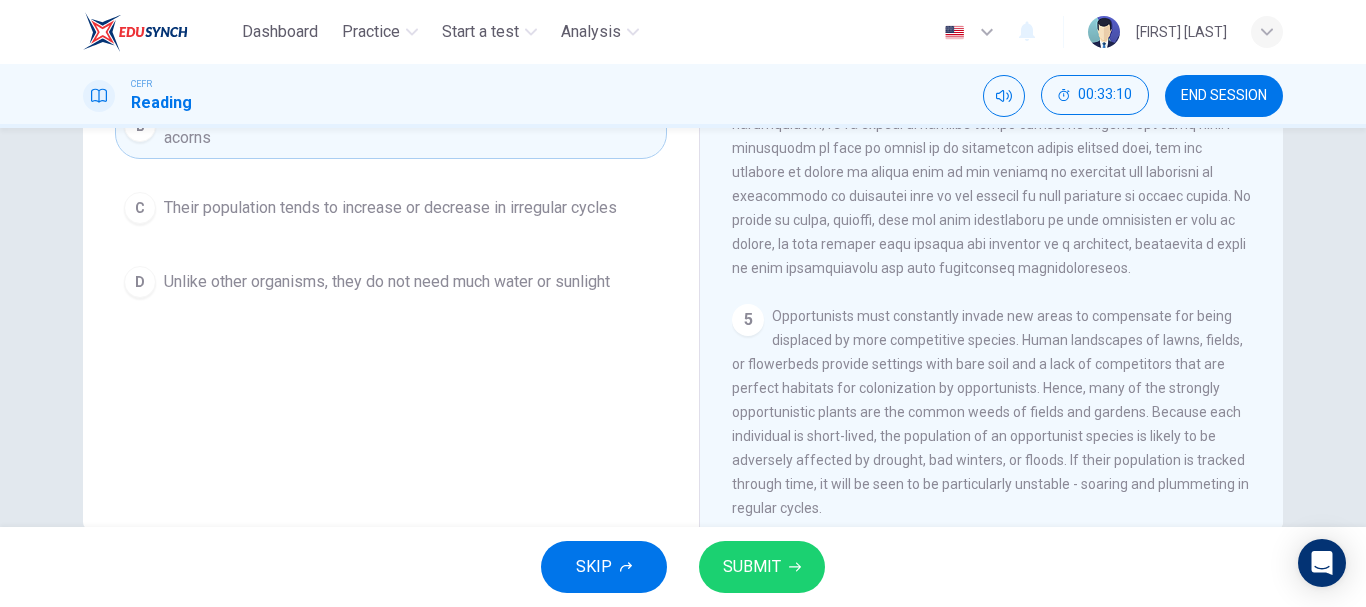 scroll, scrollTop: 376, scrollLeft: 0, axis: vertical 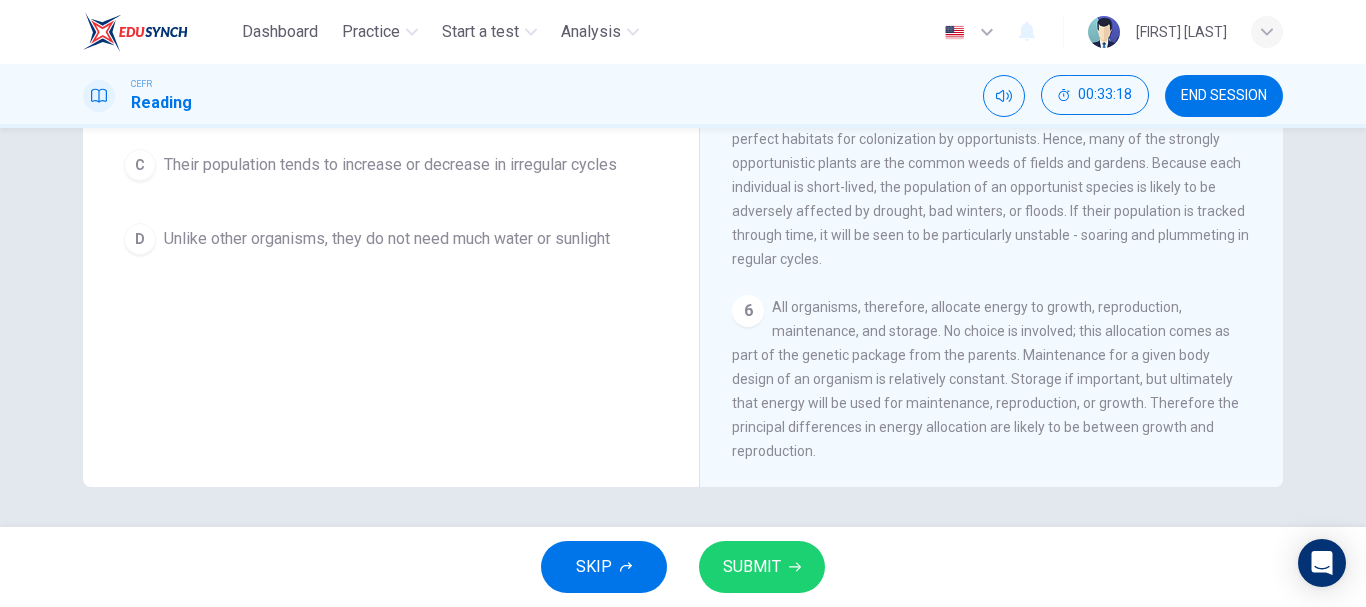 drag, startPoint x: 1249, startPoint y: 335, endPoint x: 1249, endPoint y: 295, distance: 40 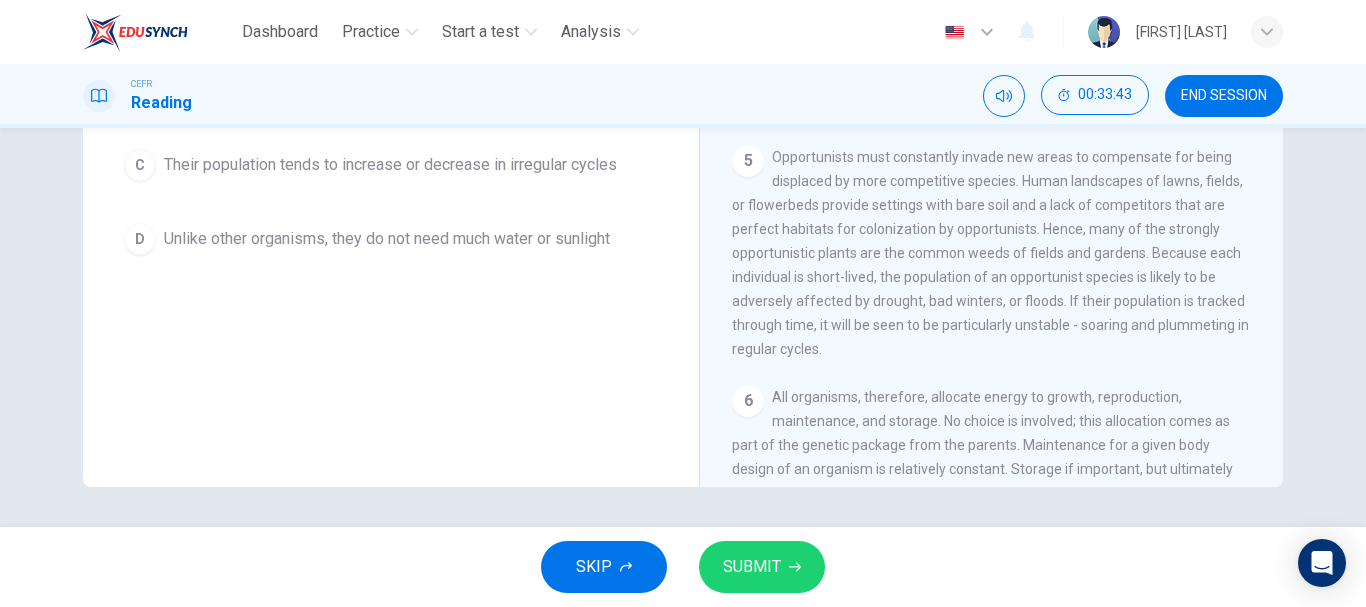 scroll, scrollTop: 797, scrollLeft: 0, axis: vertical 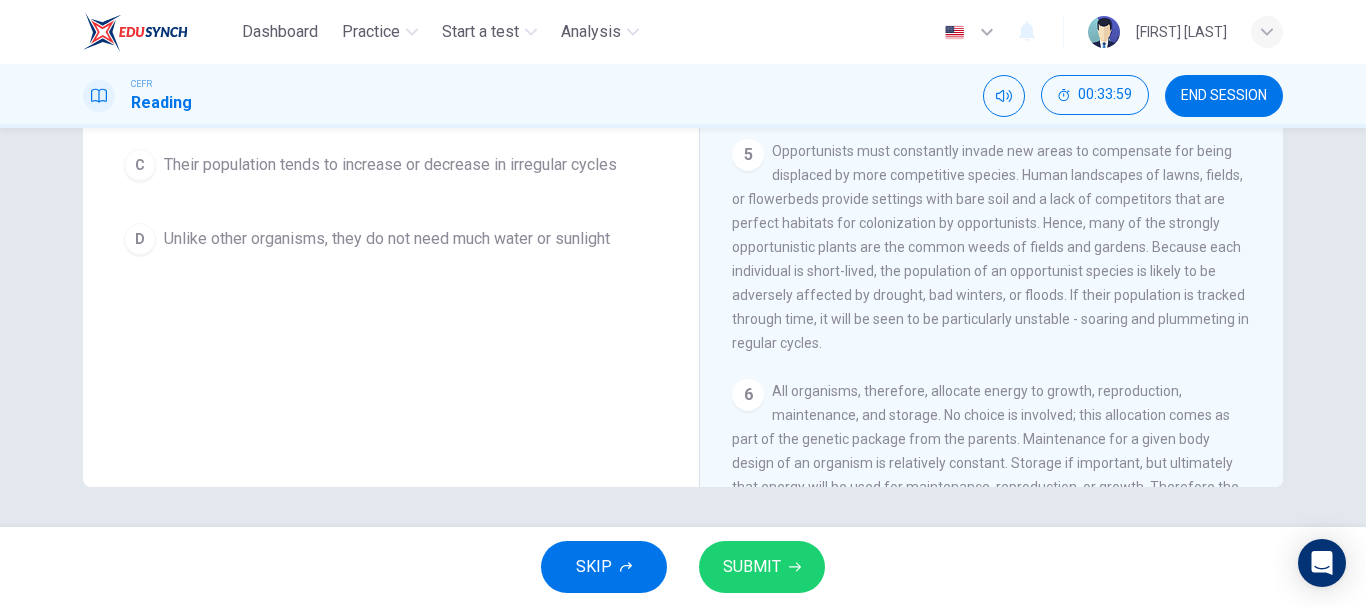 drag, startPoint x: 1252, startPoint y: 336, endPoint x: 1260, endPoint y: 376, distance: 40.792156 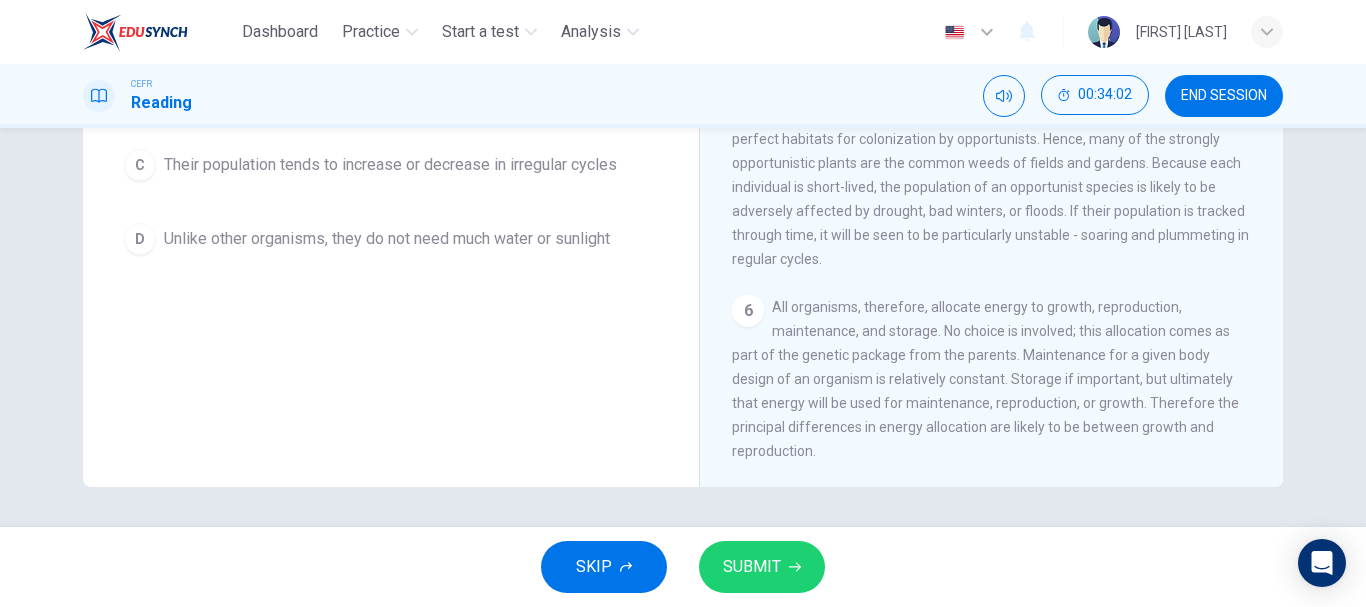 scroll, scrollTop: 937, scrollLeft: 0, axis: vertical 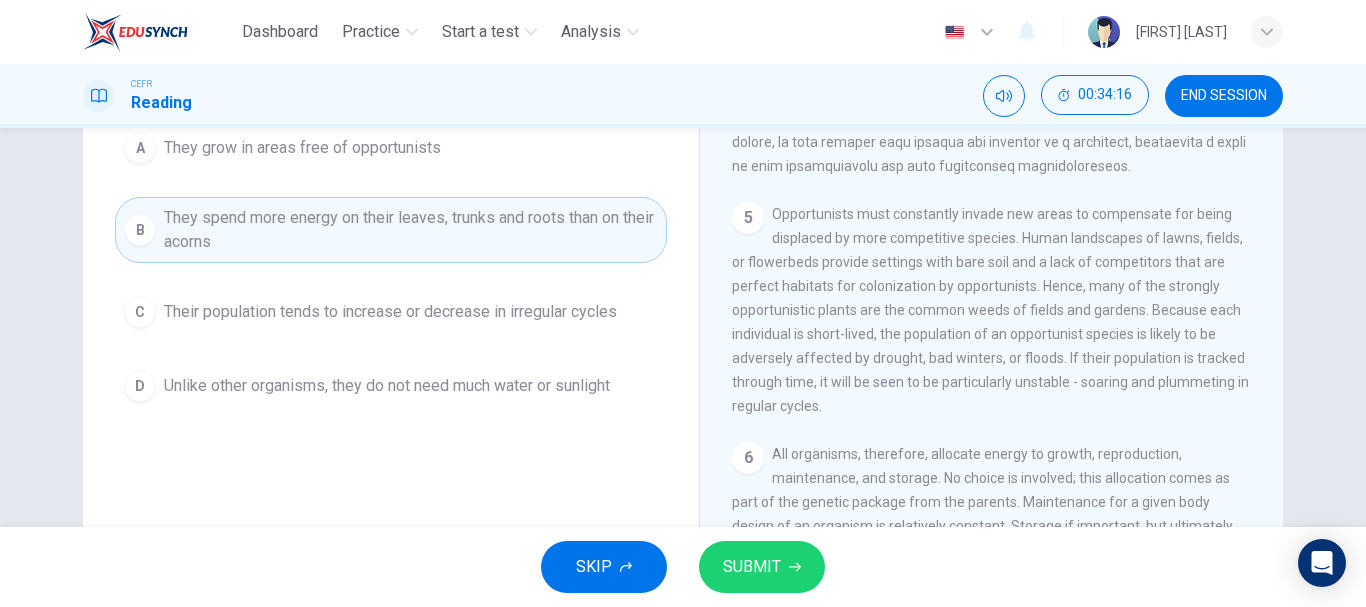 click on "SUBMIT" at bounding box center [752, 567] 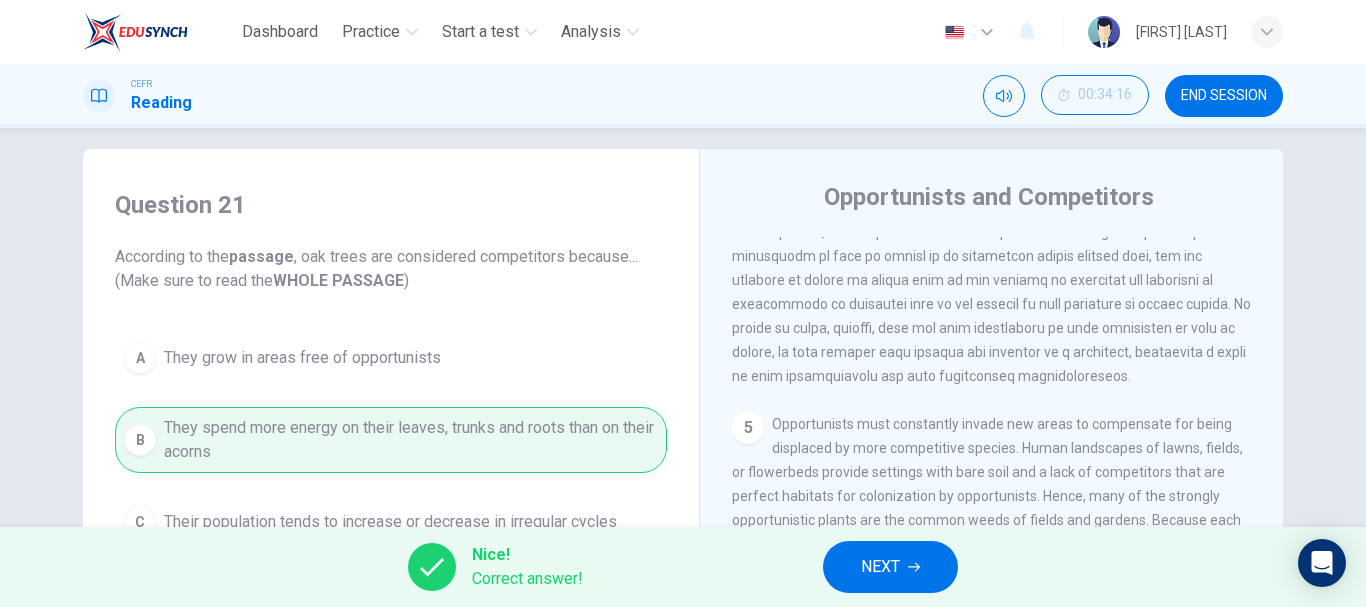 scroll, scrollTop: 17, scrollLeft: 0, axis: vertical 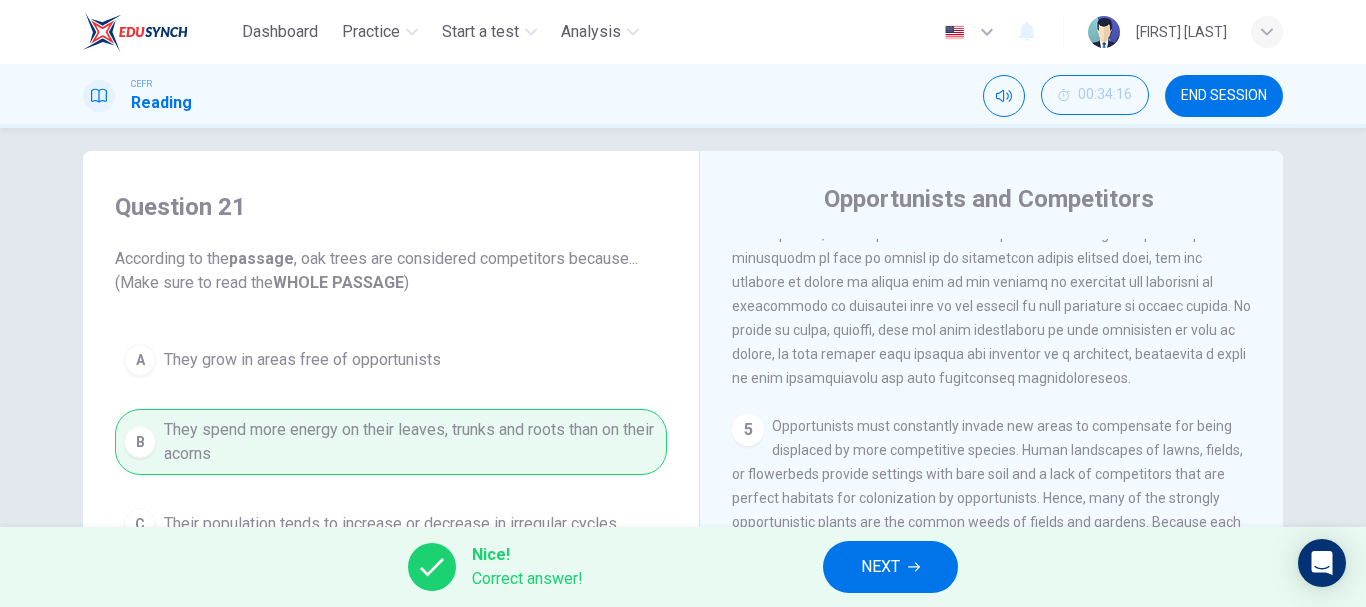click on "NEXT" at bounding box center [880, 567] 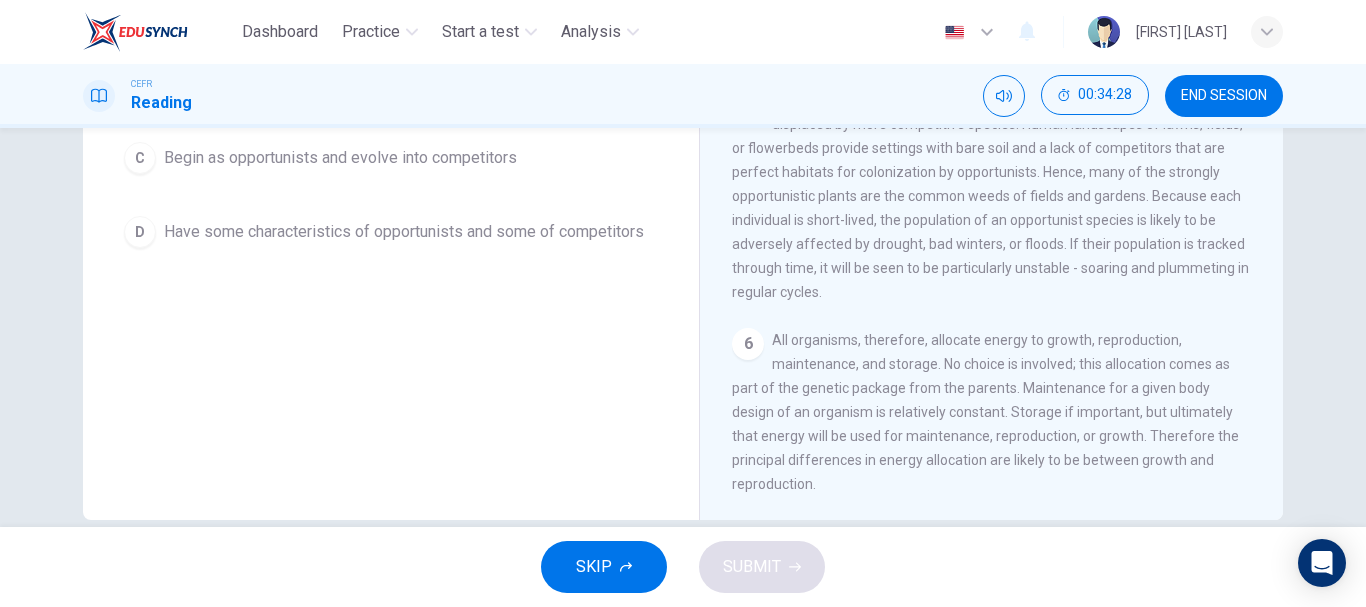 scroll, scrollTop: 376, scrollLeft: 0, axis: vertical 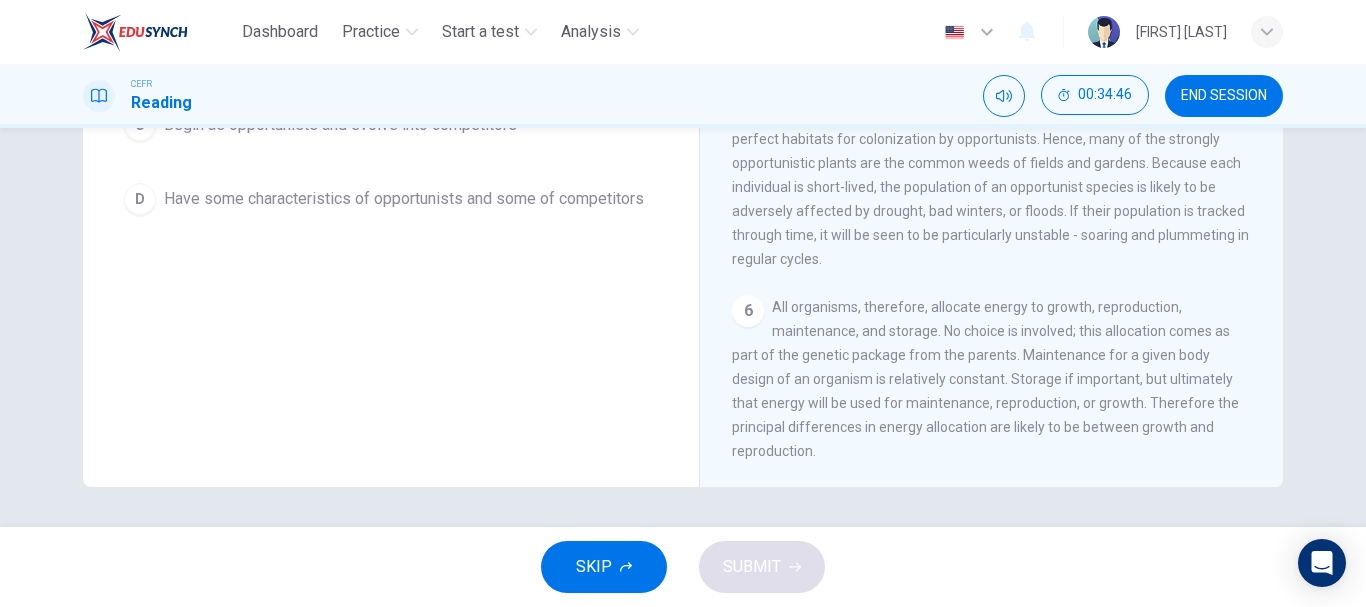 drag, startPoint x: 1252, startPoint y: 411, endPoint x: 1269, endPoint y: 314, distance: 98.478424 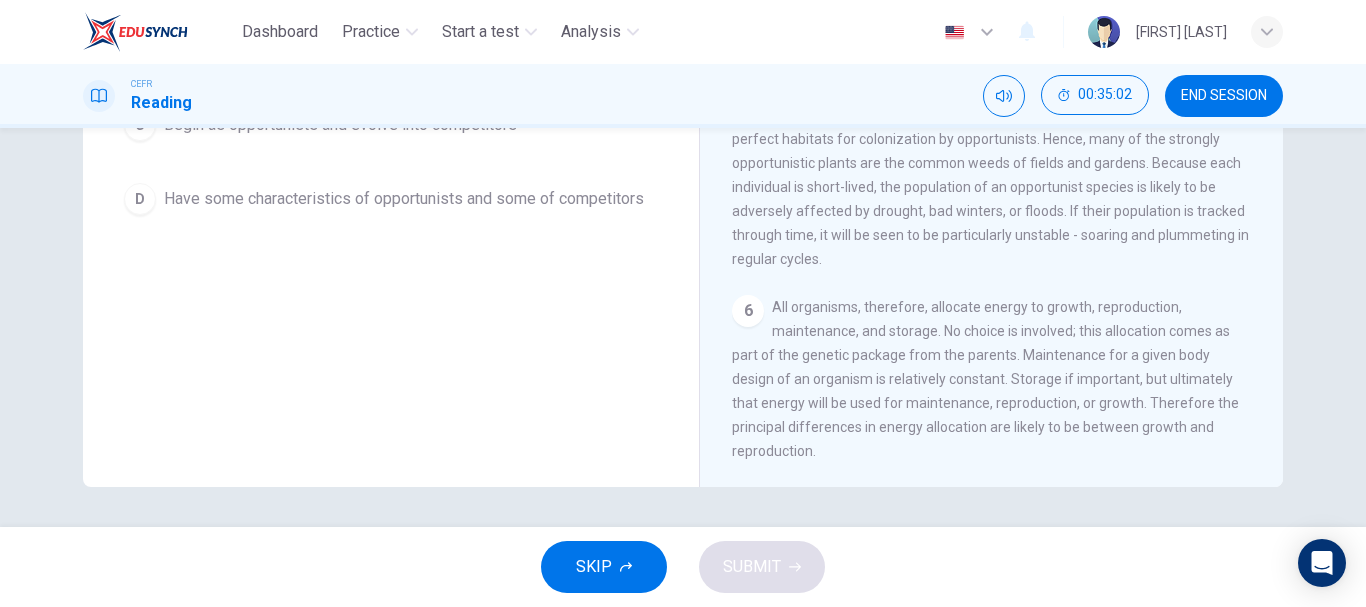 drag, startPoint x: 1262, startPoint y: 364, endPoint x: 1263, endPoint y: 319, distance: 45.01111 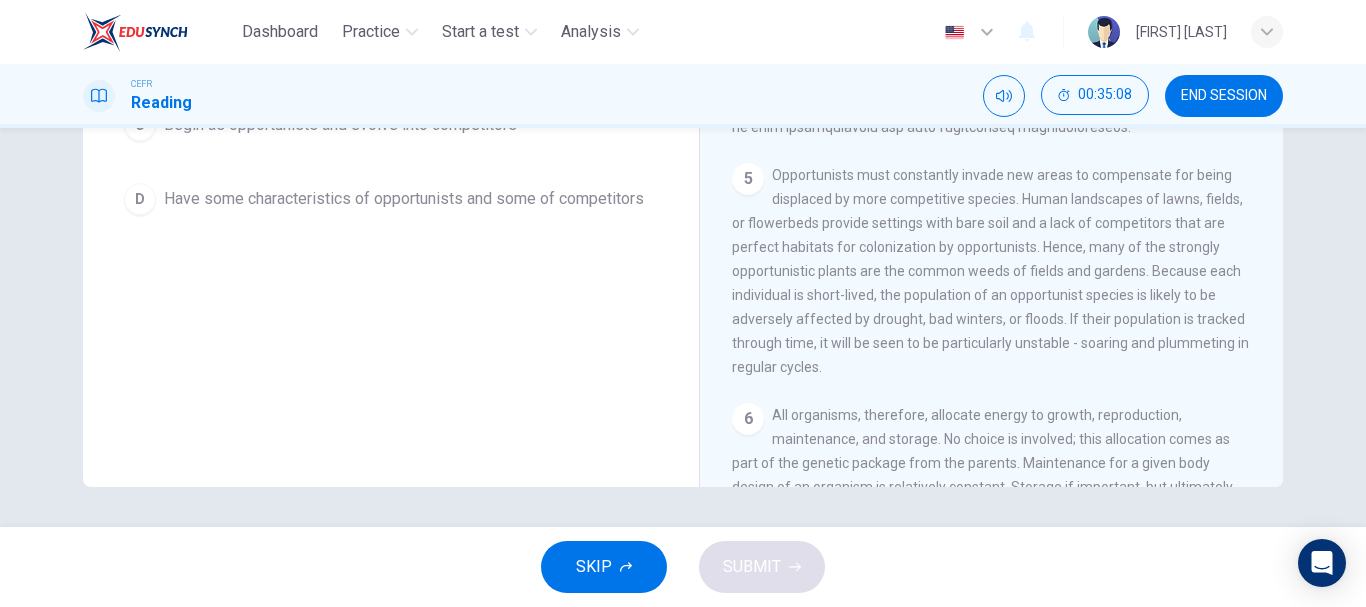 scroll, scrollTop: 937, scrollLeft: 0, axis: vertical 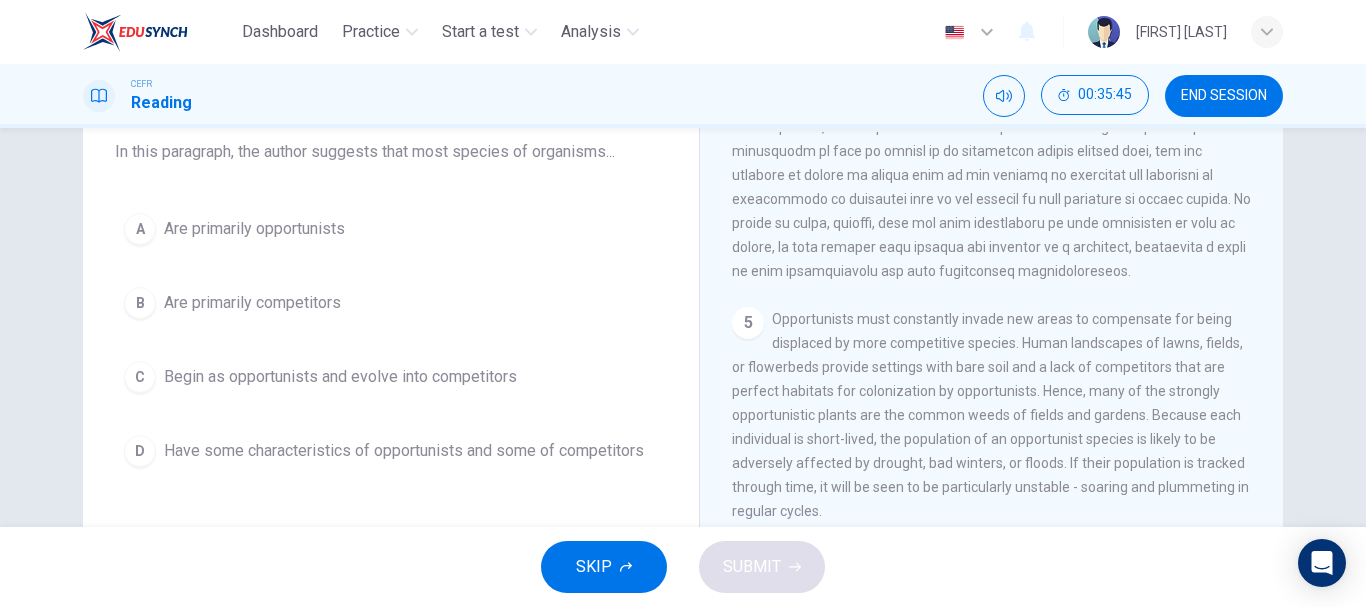 click on "C Begin as opportunists and evolve into competitors" at bounding box center (391, 377) 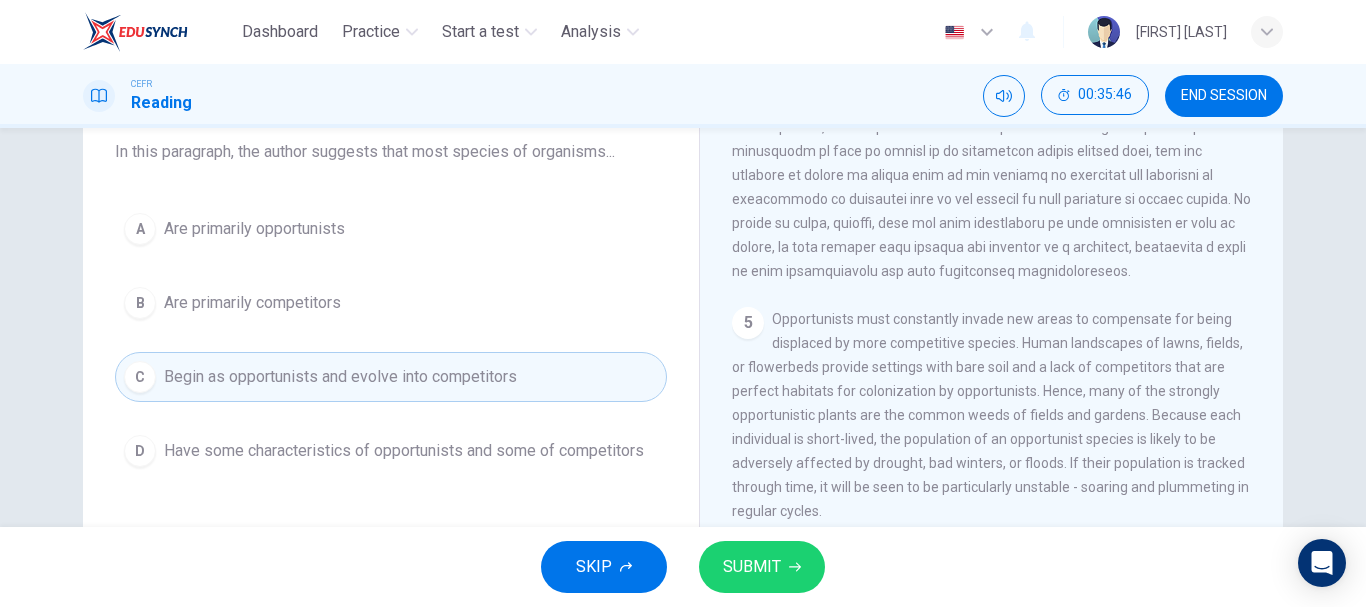 click on "SUBMIT" at bounding box center [752, 567] 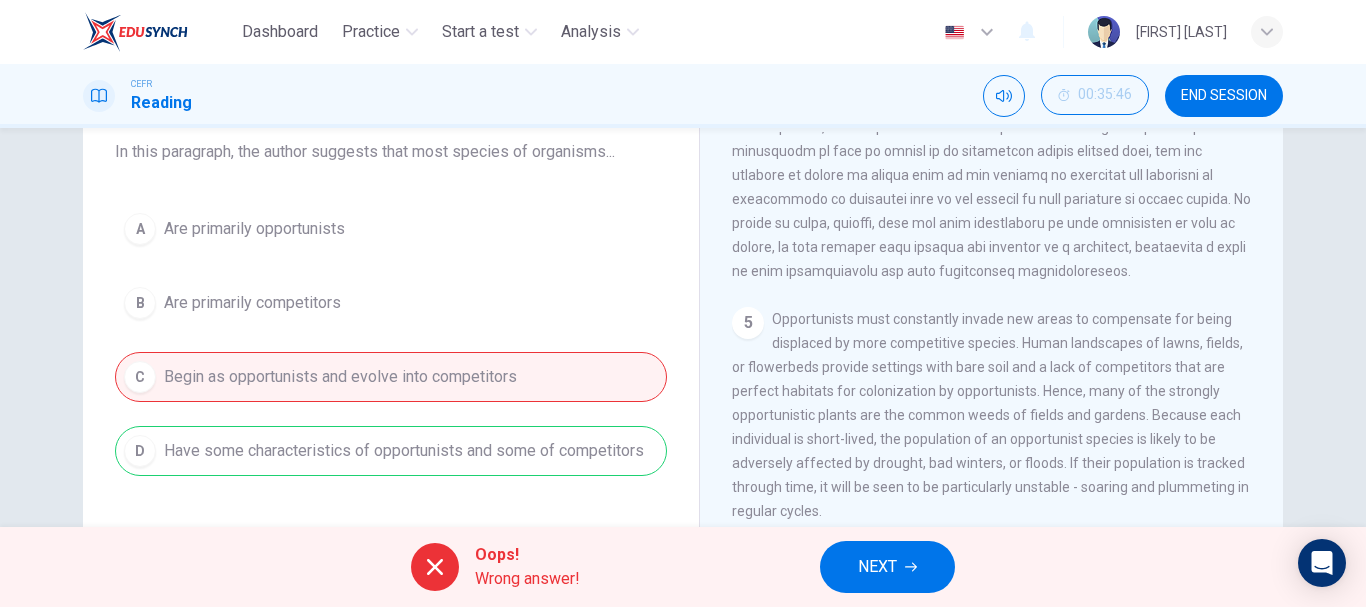 click on "A Are primarily opportunists B Are primarily competitors C Begin as opportunists and evolve into competitors D Have some characteristics of opportunists and some of competitors" at bounding box center (391, 340) 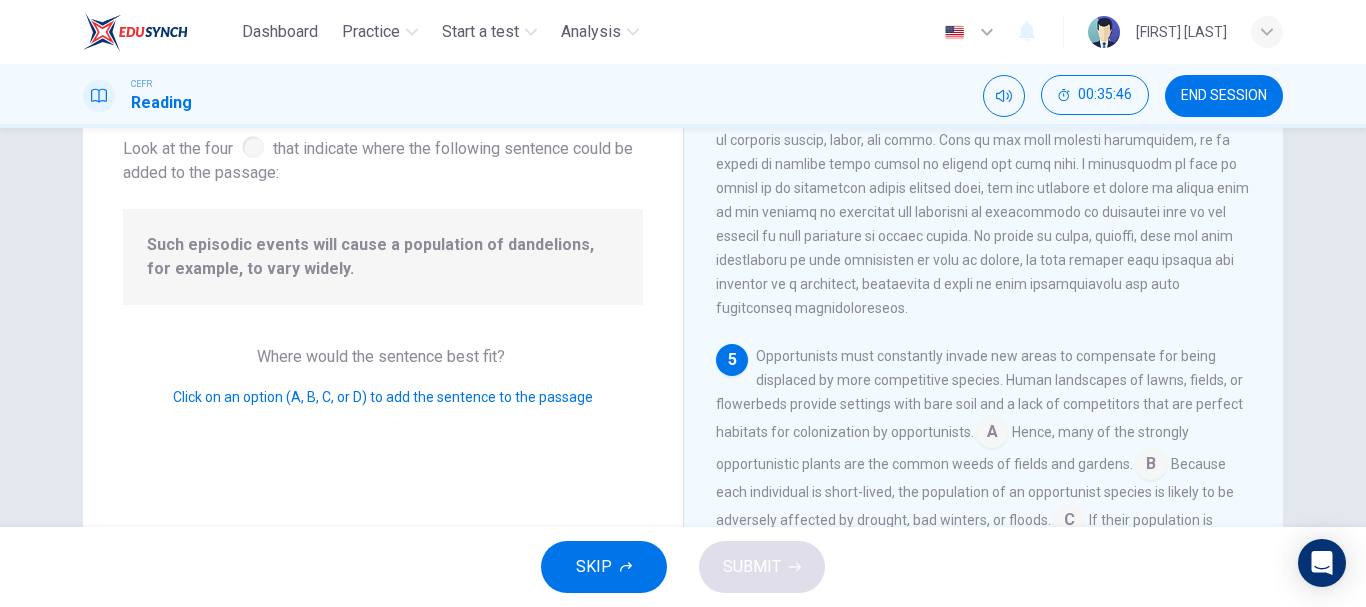 scroll, scrollTop: 942, scrollLeft: 0, axis: vertical 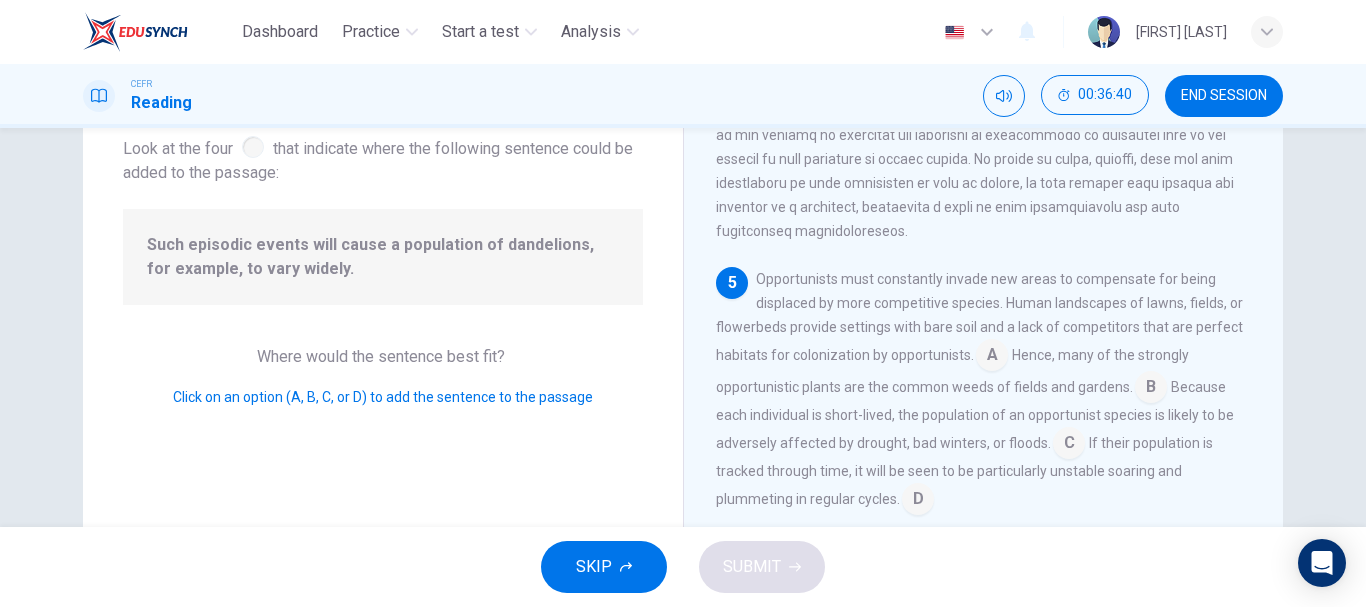 click at bounding box center [992, 357] 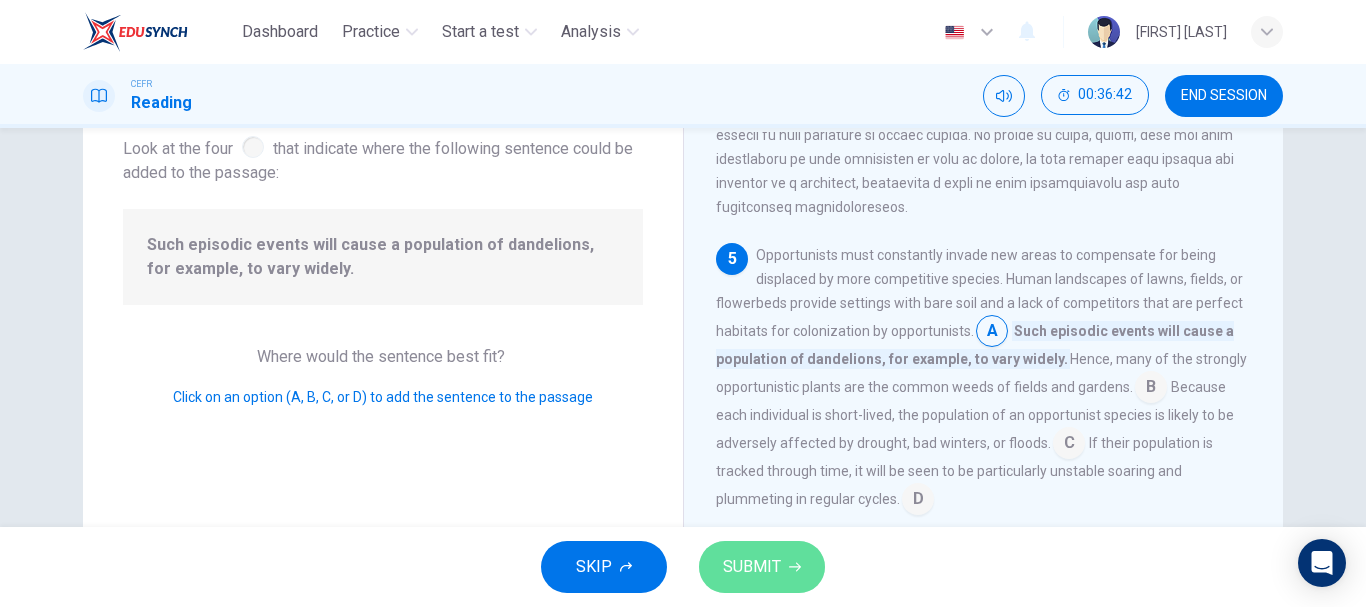 click on "SUBMIT" at bounding box center (762, 567) 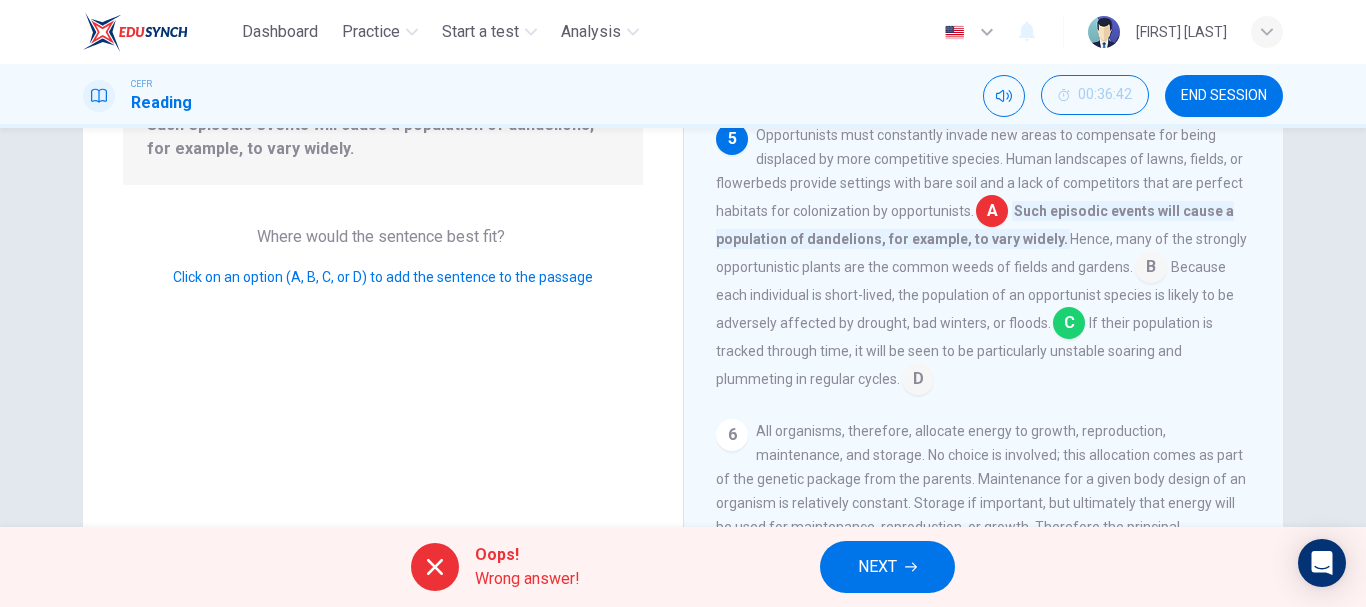 scroll, scrollTop: 246, scrollLeft: 0, axis: vertical 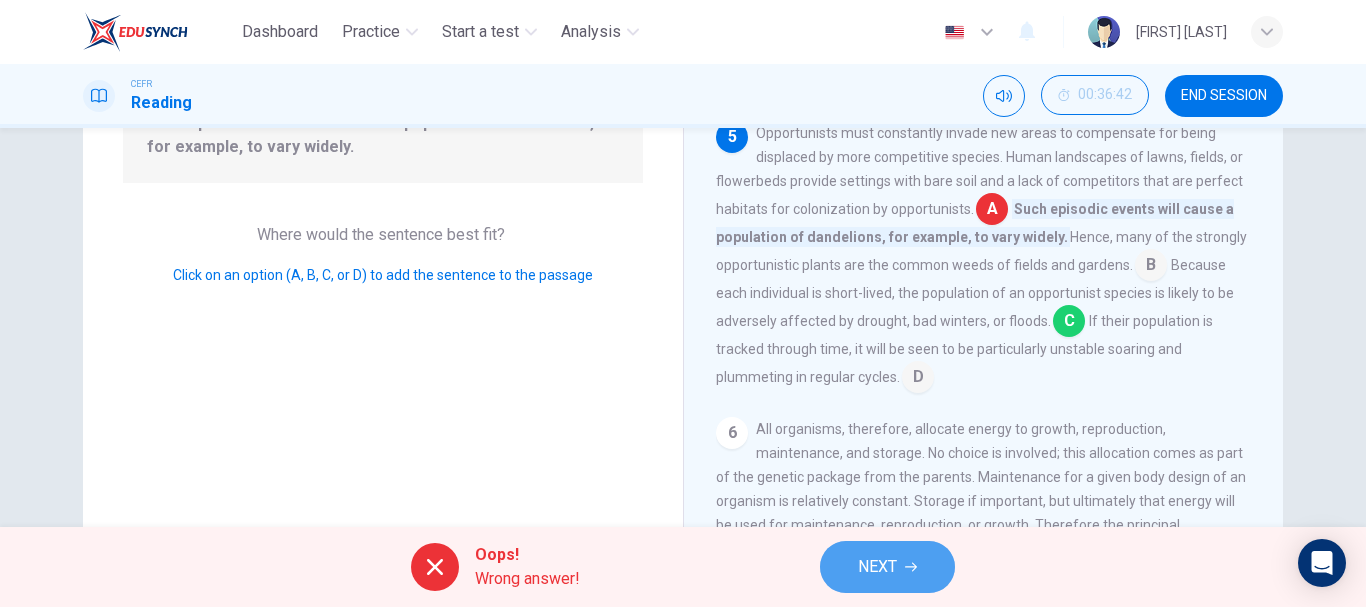 click on "NEXT" at bounding box center (887, 567) 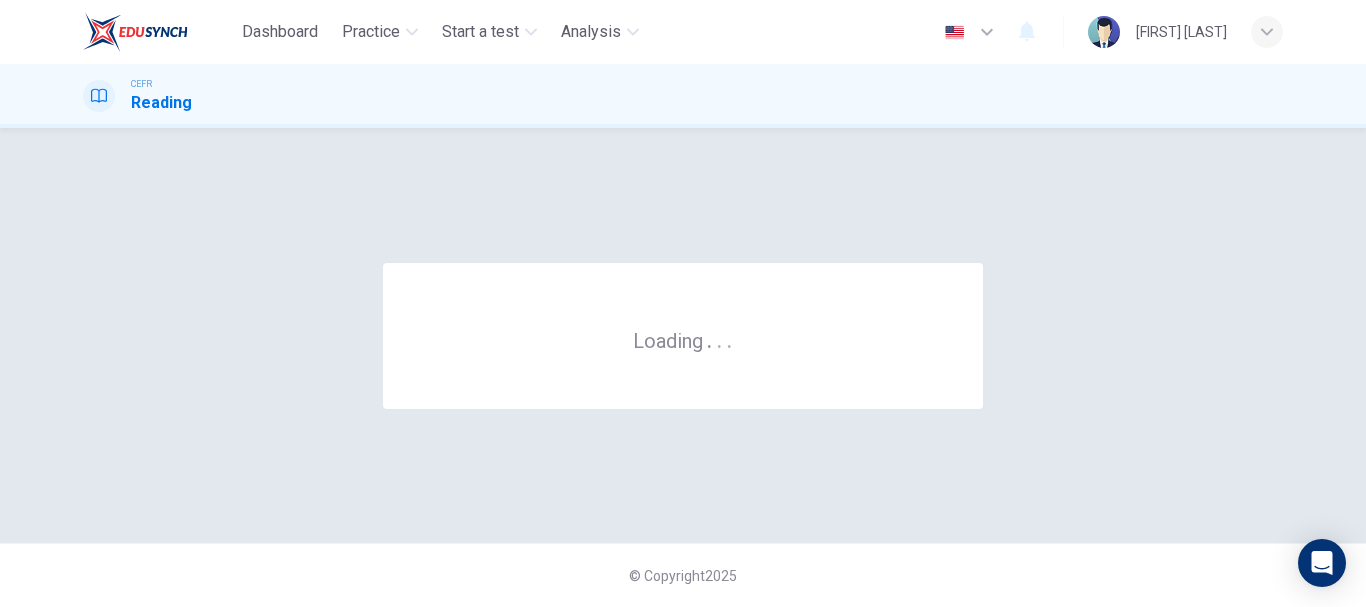 scroll, scrollTop: 0, scrollLeft: 0, axis: both 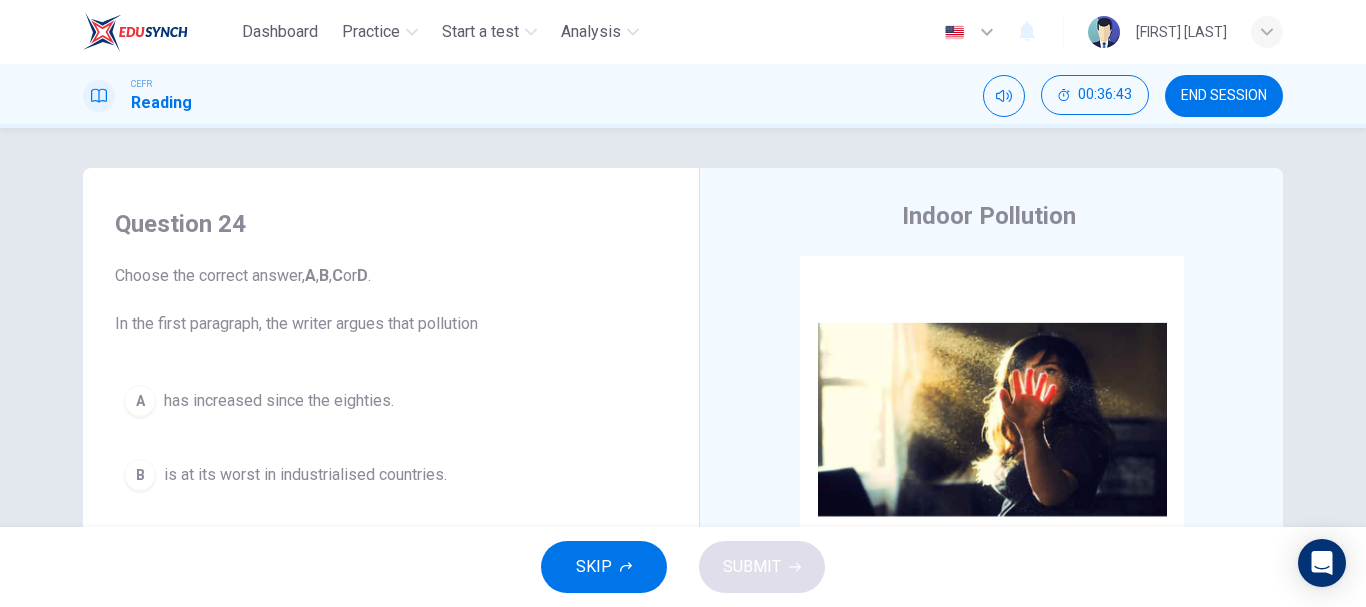 click on "END SESSION" at bounding box center [1224, 96] 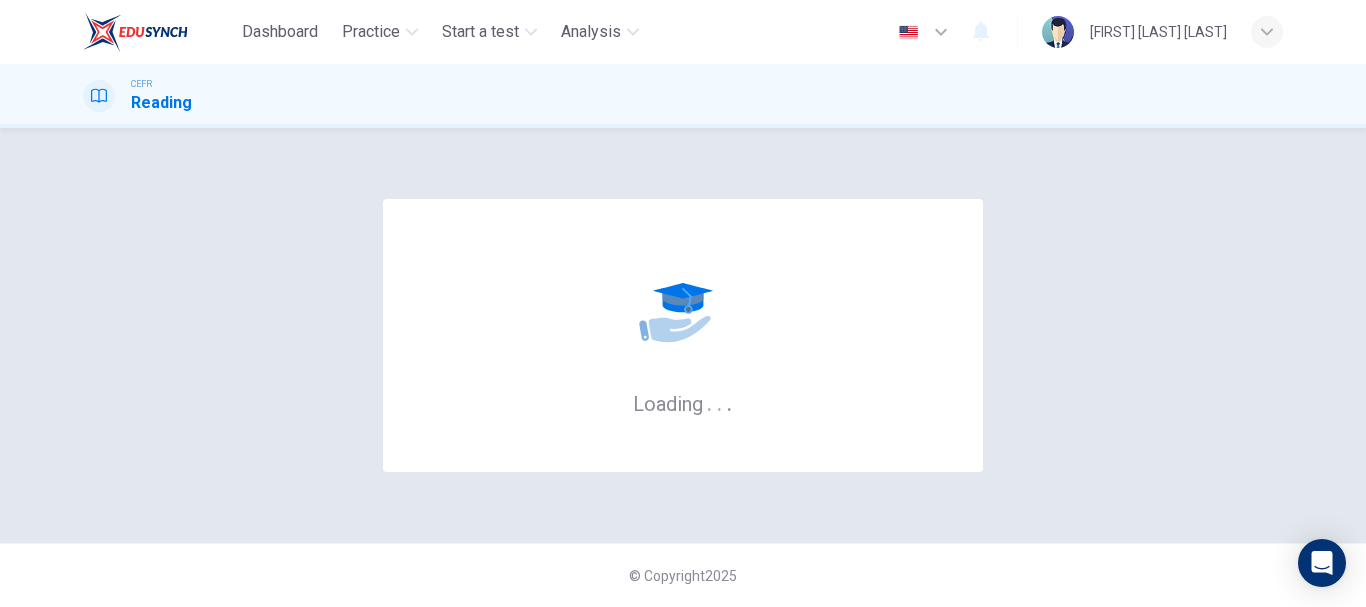 scroll, scrollTop: 0, scrollLeft: 0, axis: both 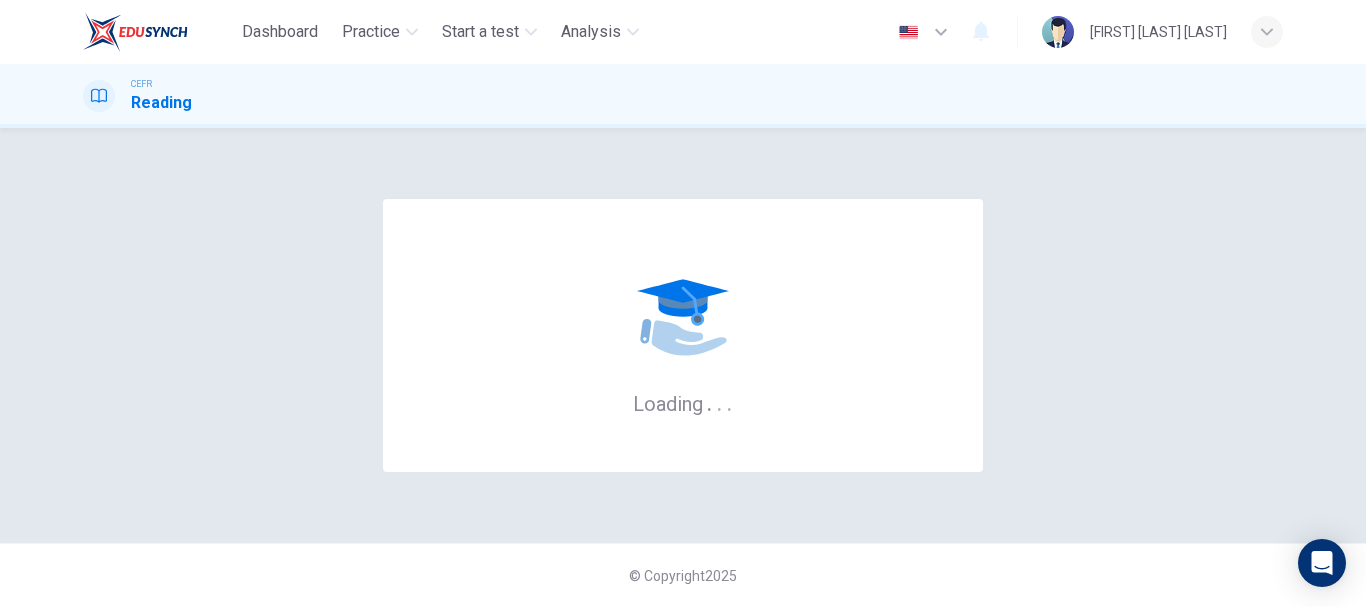 click at bounding box center (1267, 32) 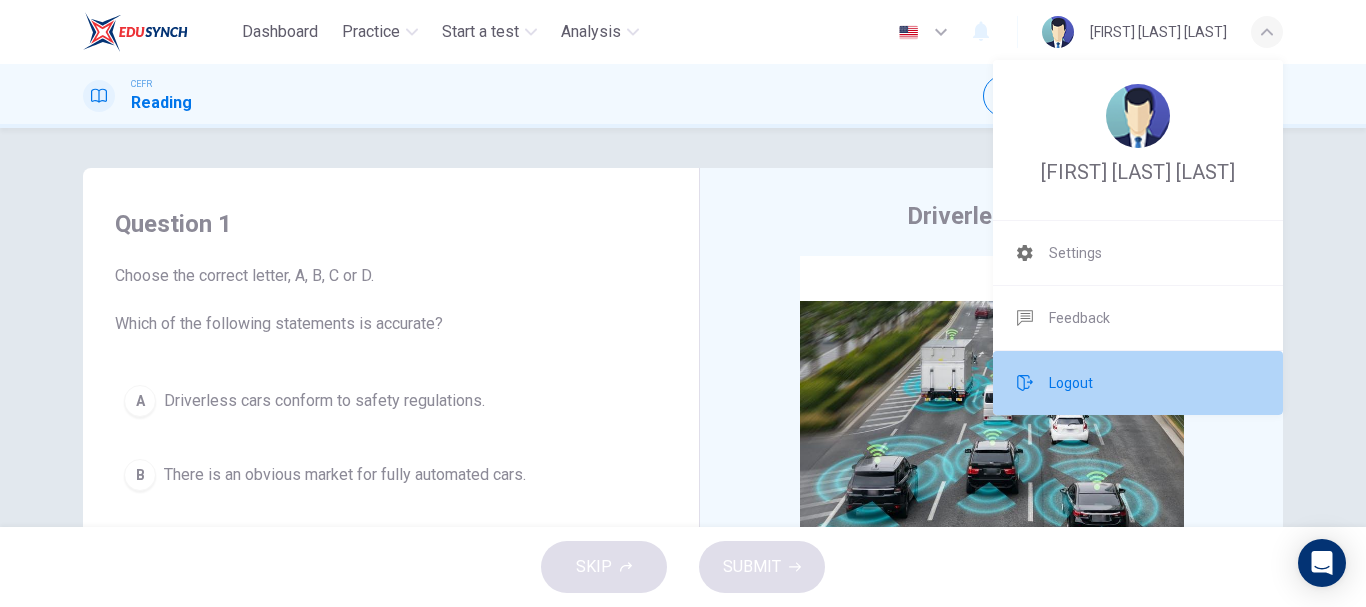 click on "Logout" at bounding box center [1138, 383] 